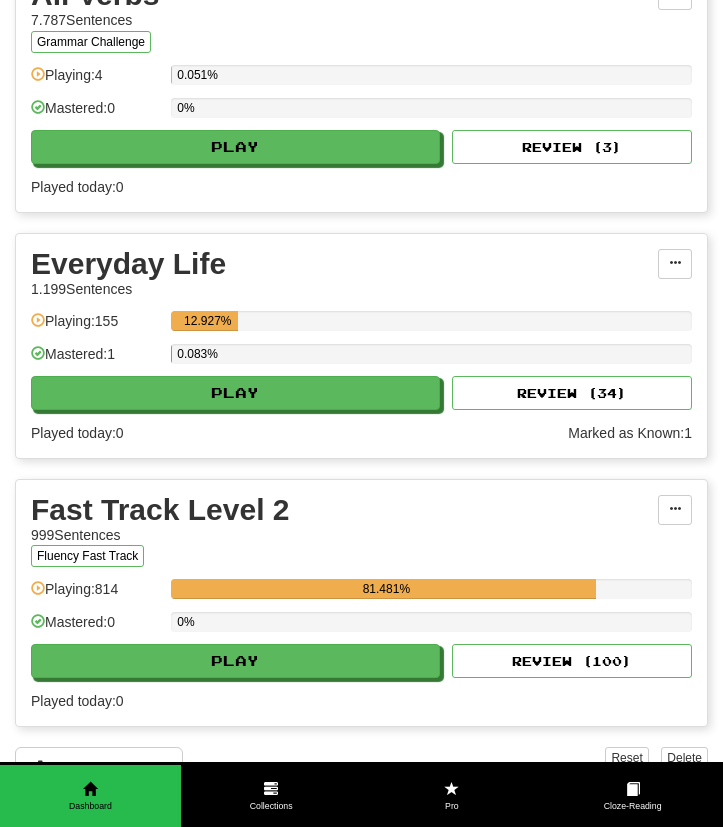 scroll, scrollTop: 950, scrollLeft: 0, axis: vertical 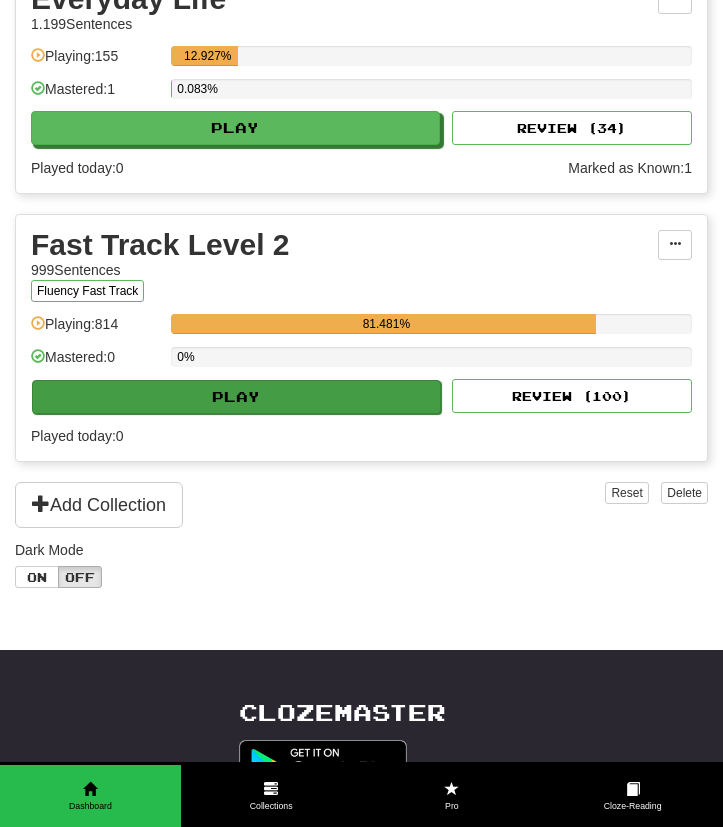 click on "Play" at bounding box center [236, 397] 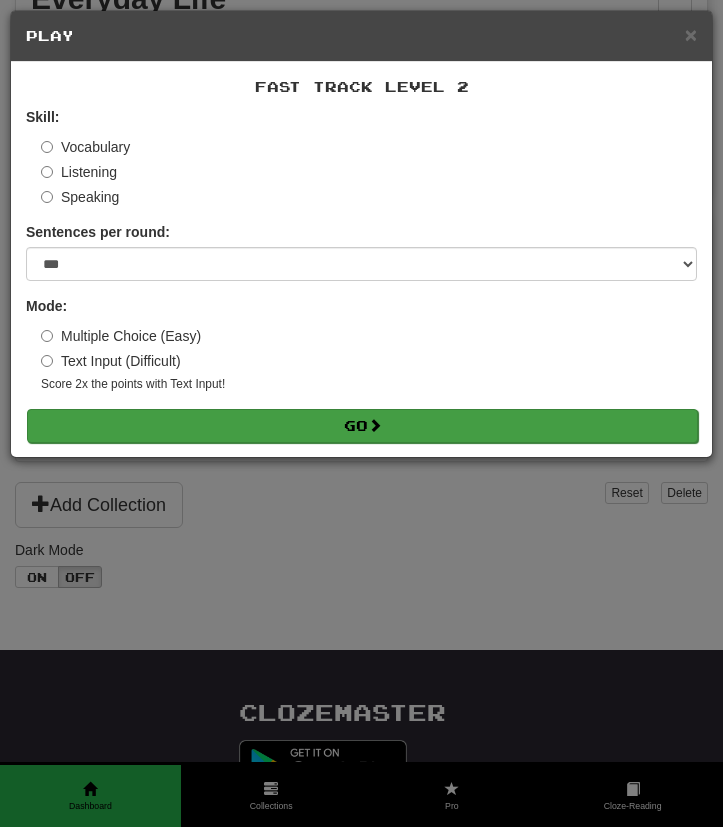 click at bounding box center [375, 425] 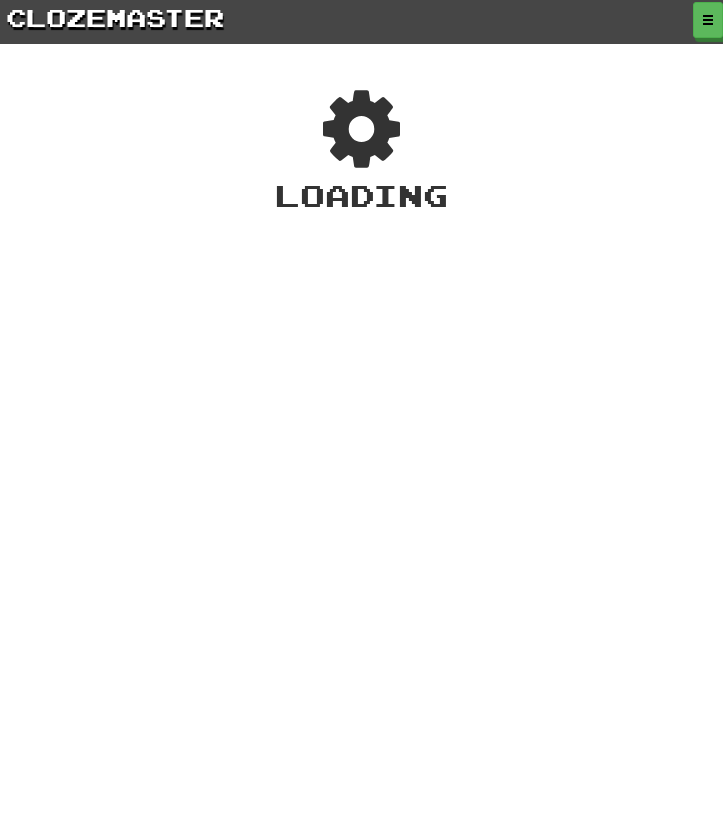 scroll, scrollTop: 0, scrollLeft: 0, axis: both 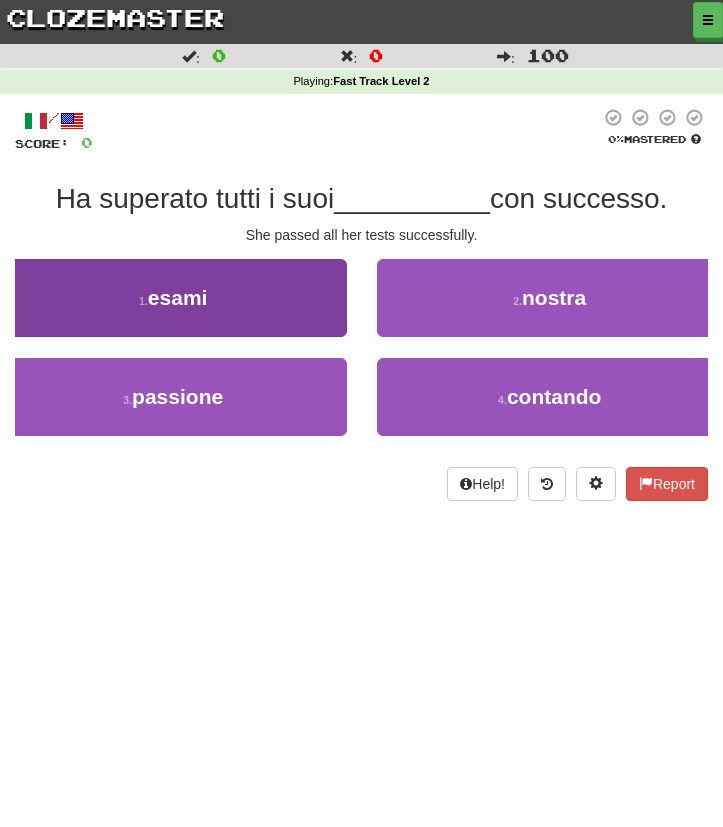 click on "1 .  esami" at bounding box center (173, 298) 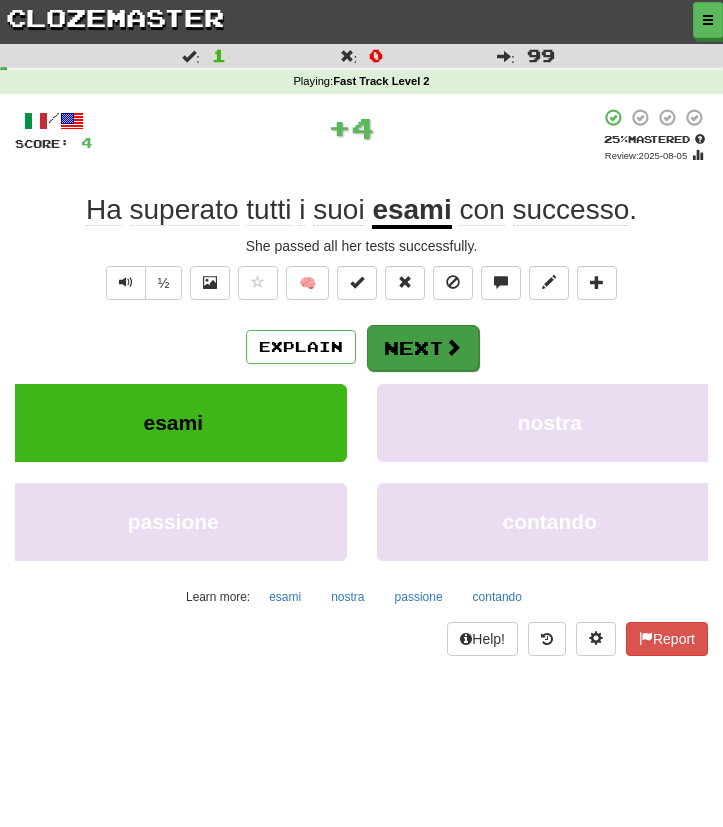 click on "Next" at bounding box center [423, 348] 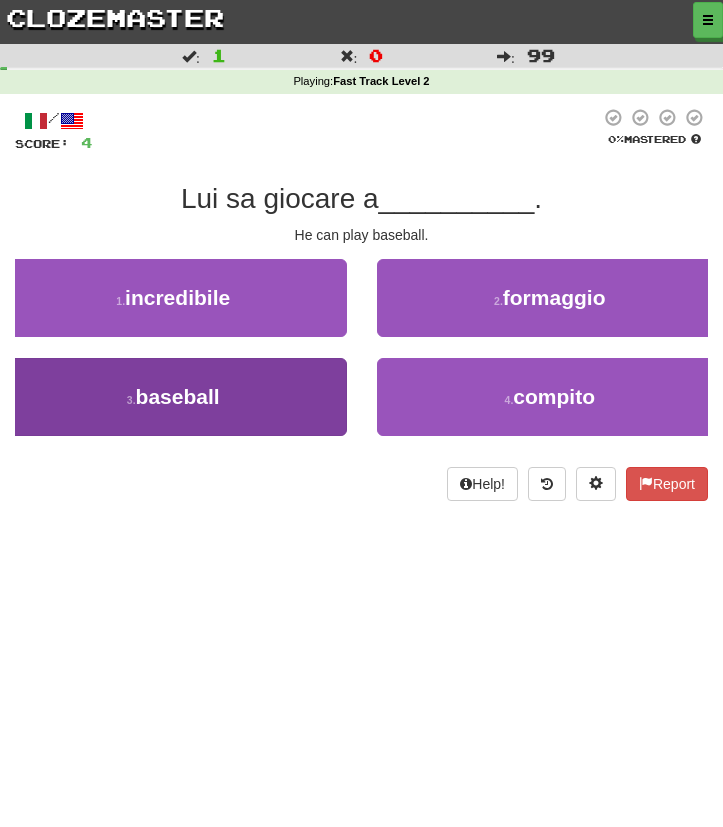 click on "3 .  baseball" at bounding box center [173, 397] 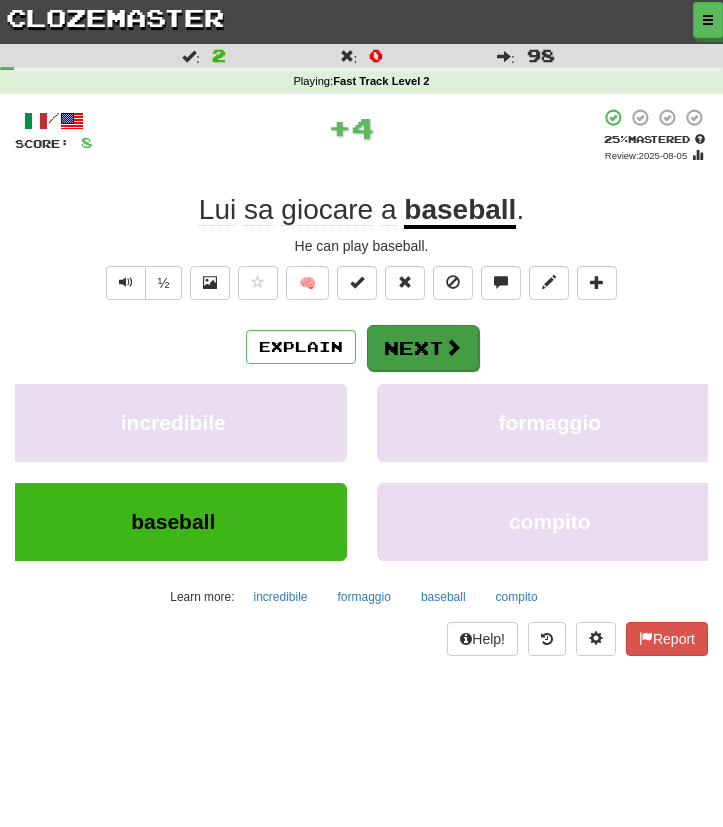 click at bounding box center (453, 347) 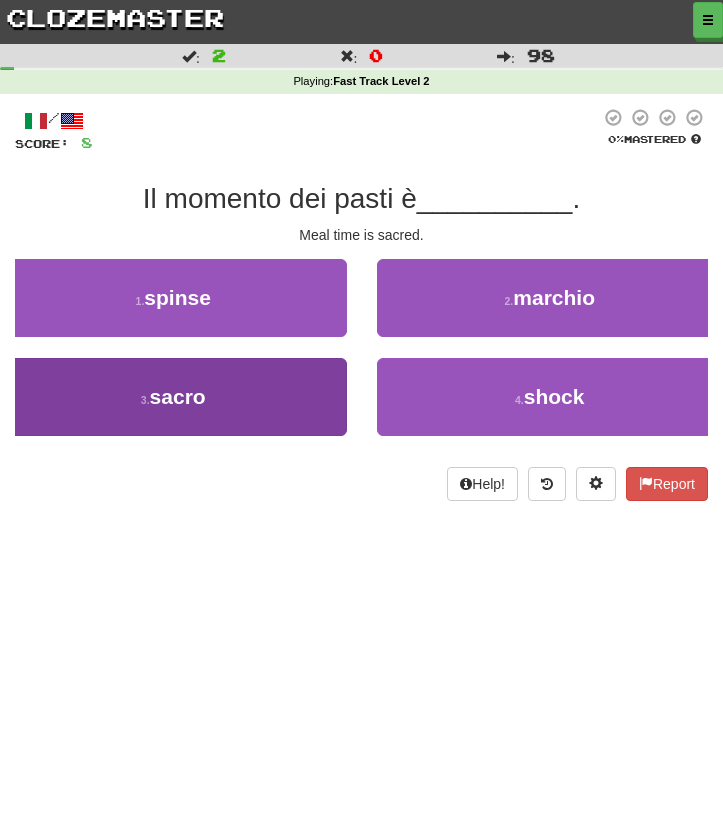 click on "3 .  sacro" at bounding box center (173, 397) 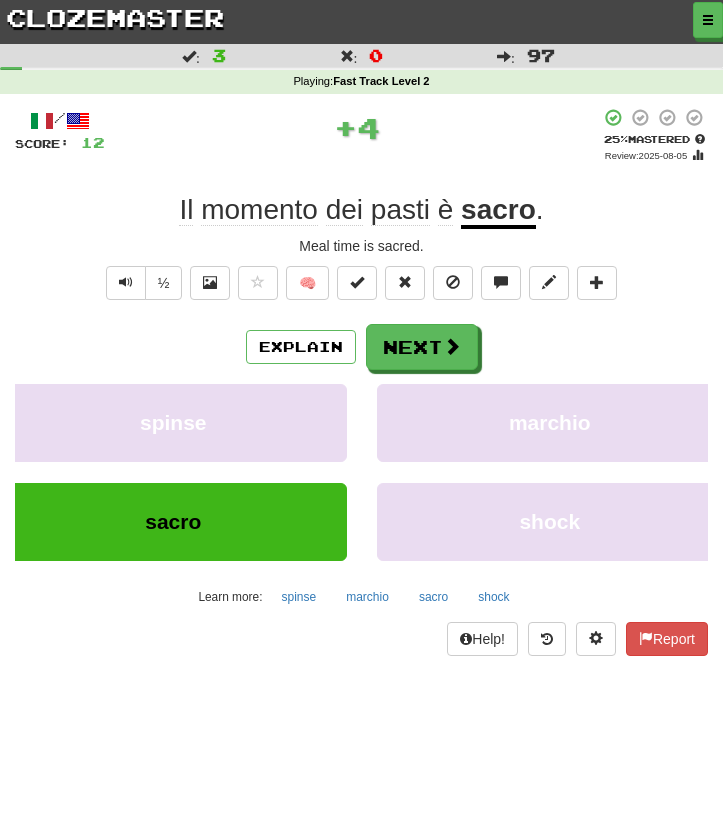 click on "spinse" at bounding box center (173, 423) 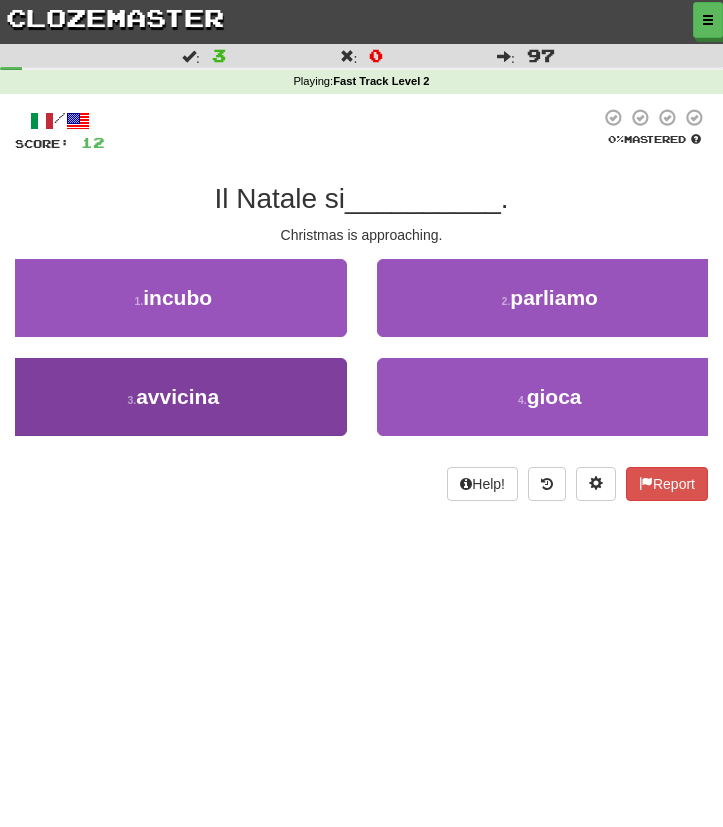 click on "3 .  avvicina" at bounding box center (173, 397) 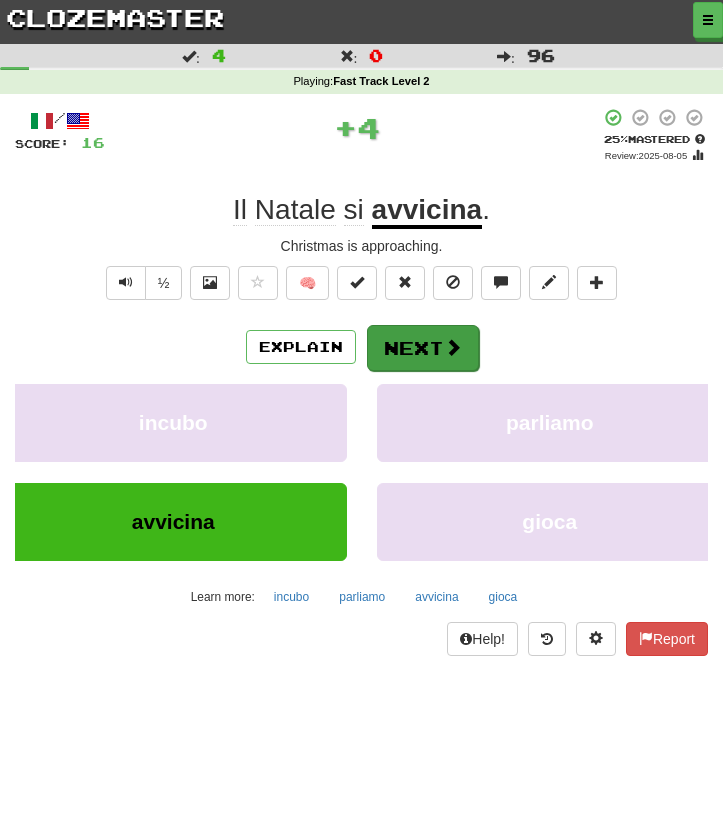 click on "Next" at bounding box center (423, 348) 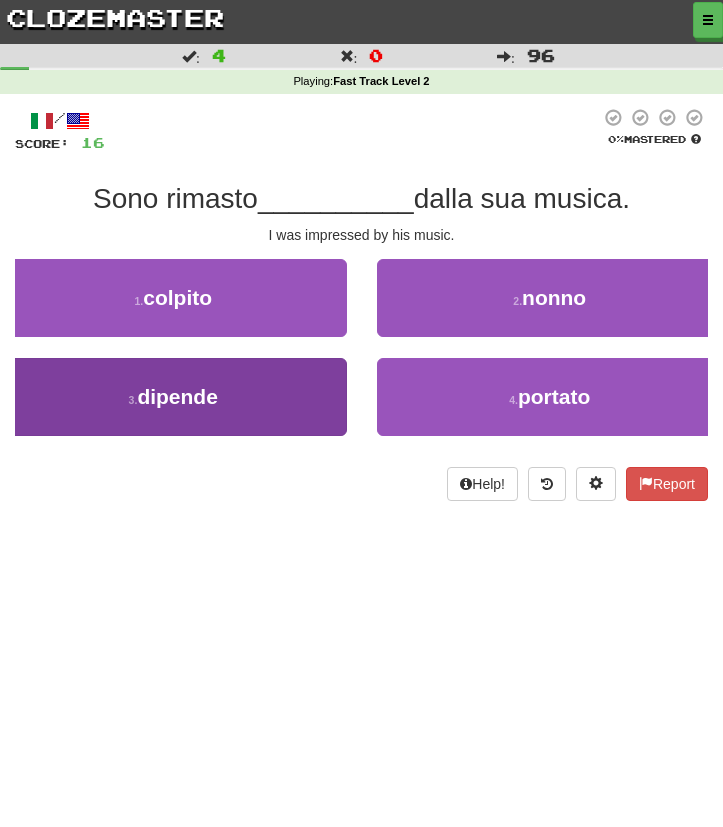click on "3 .  dipende" at bounding box center (173, 397) 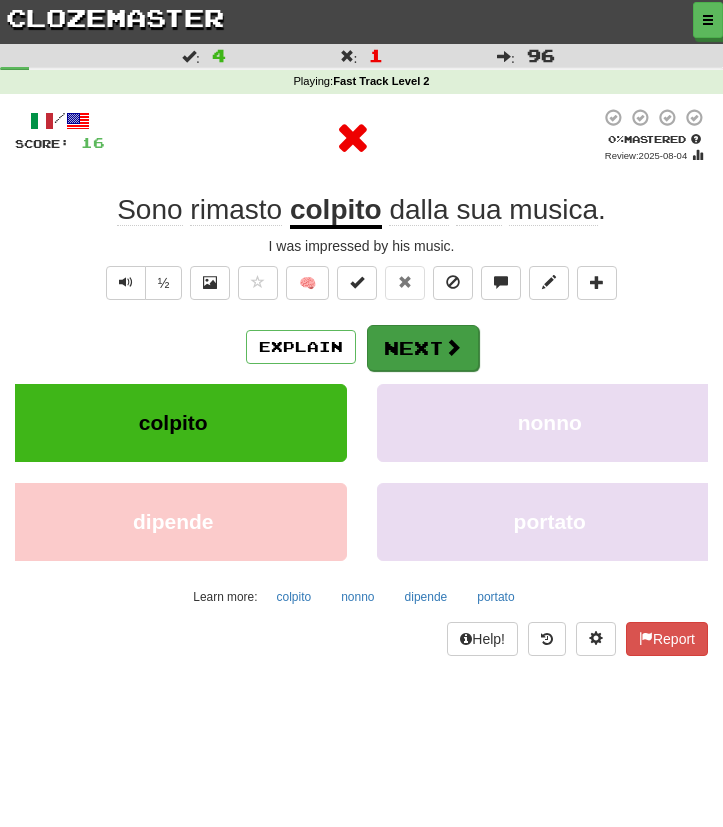 click on "Next" at bounding box center (423, 348) 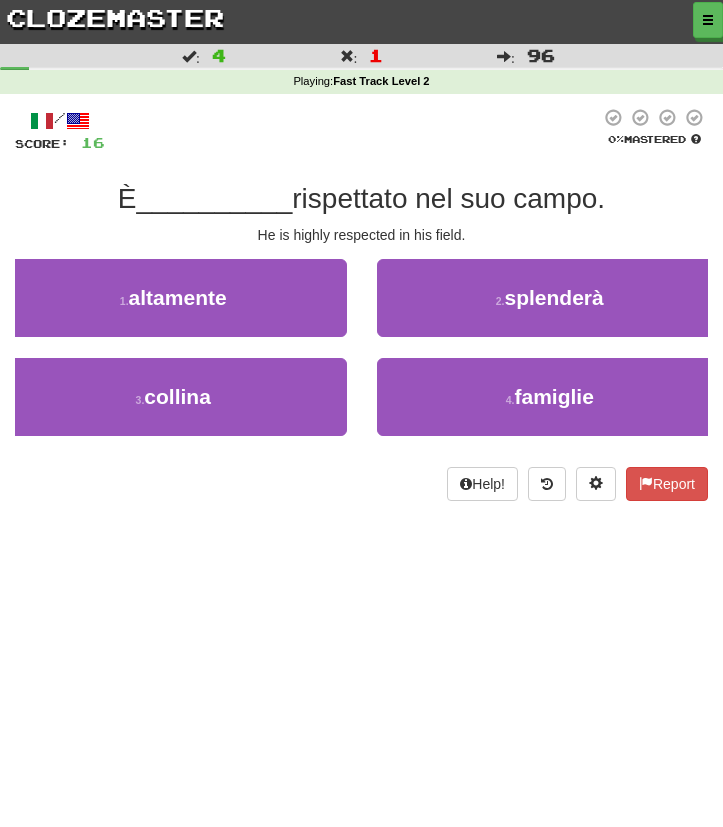 drag, startPoint x: 506, startPoint y: 395, endPoint x: 489, endPoint y: 212, distance: 183.78792 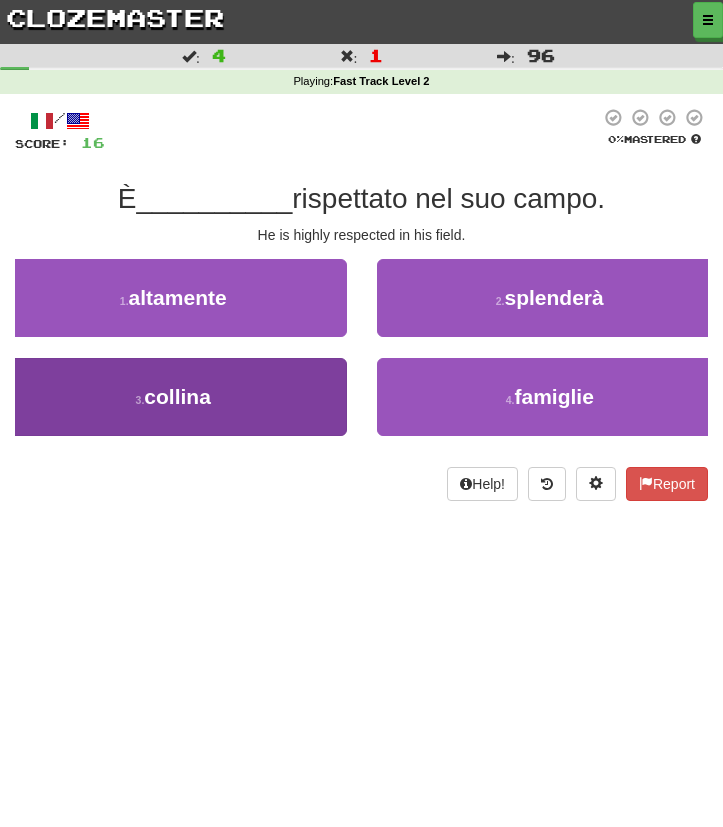 click on "3 .  collina" at bounding box center [173, 397] 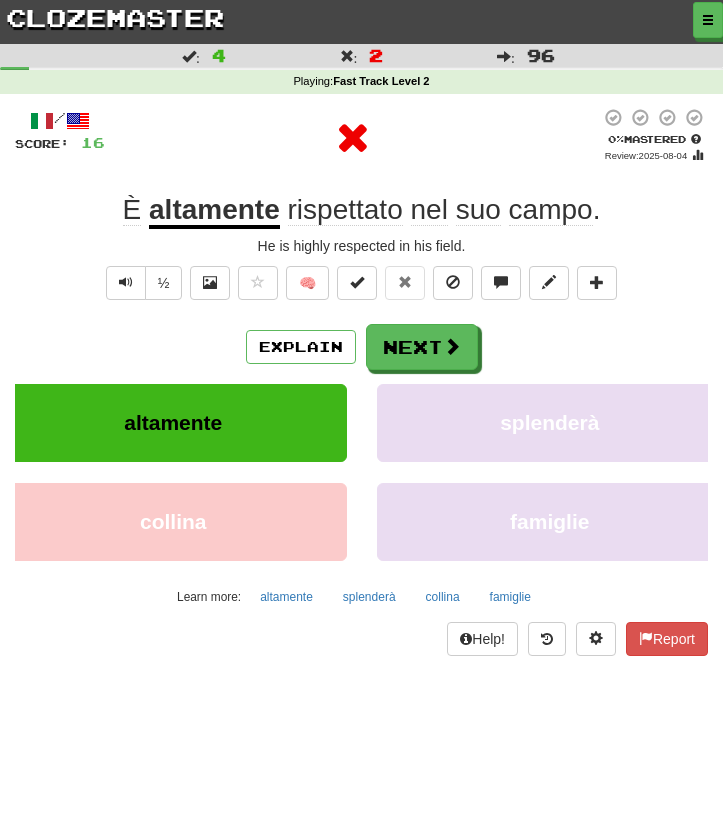 click on "altamente" at bounding box center [173, 423] 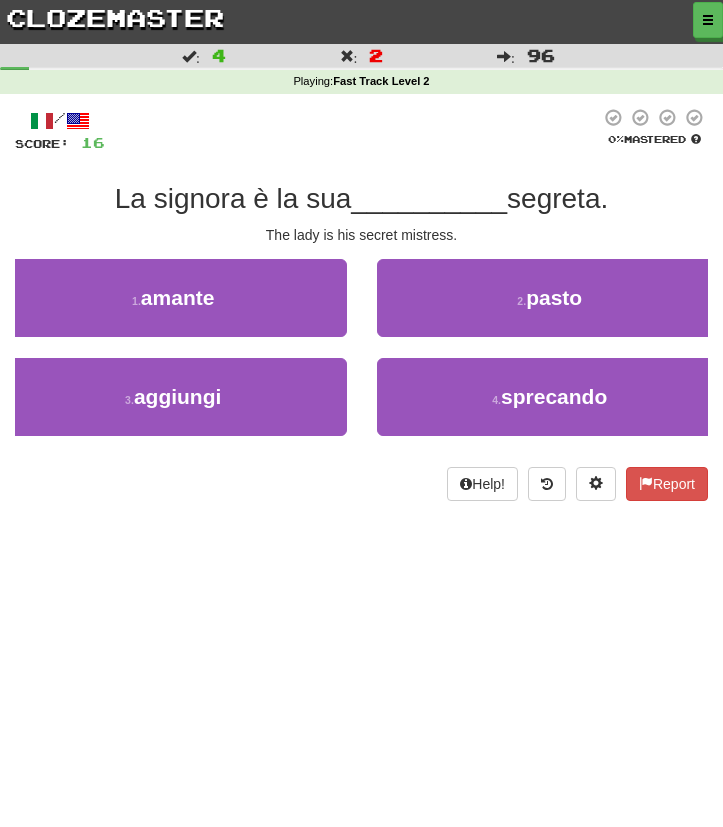 drag, startPoint x: 329, startPoint y: 383, endPoint x: 472, endPoint y: 248, distance: 196.65706 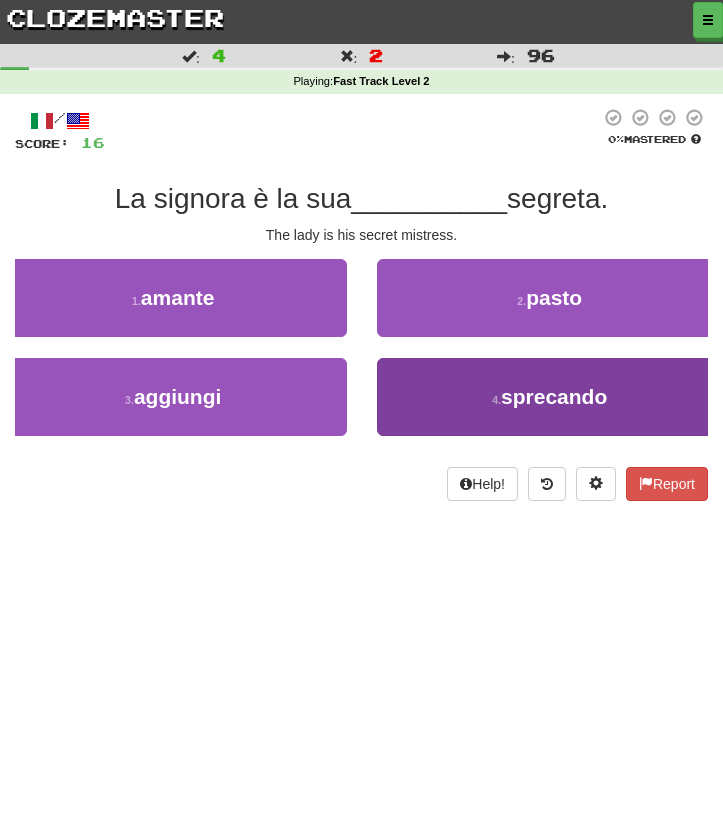 click on "4 .  sprecando" at bounding box center [550, 397] 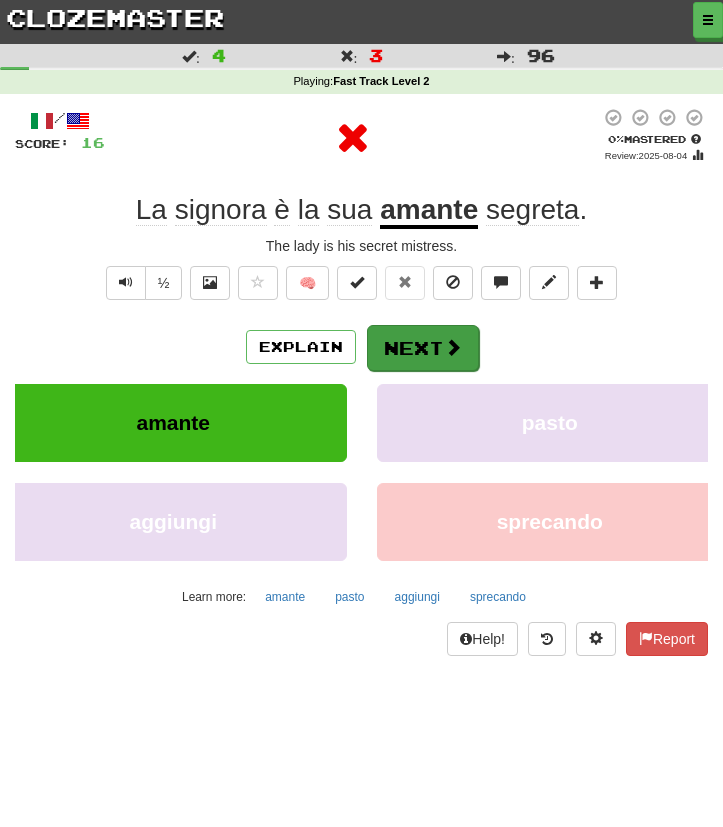 click on "Next" at bounding box center [423, 348] 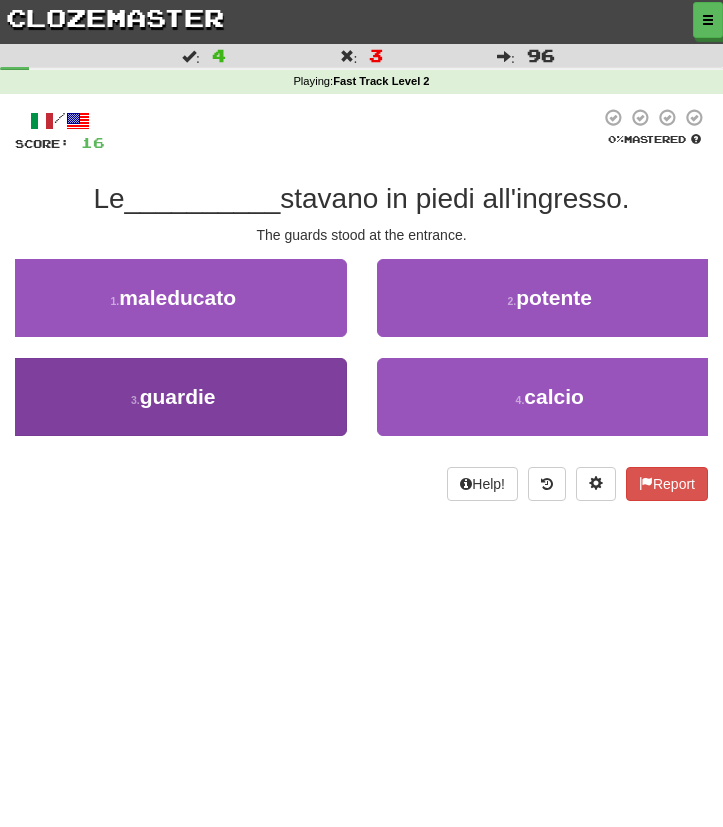 click on "3 .  guardie" at bounding box center [173, 397] 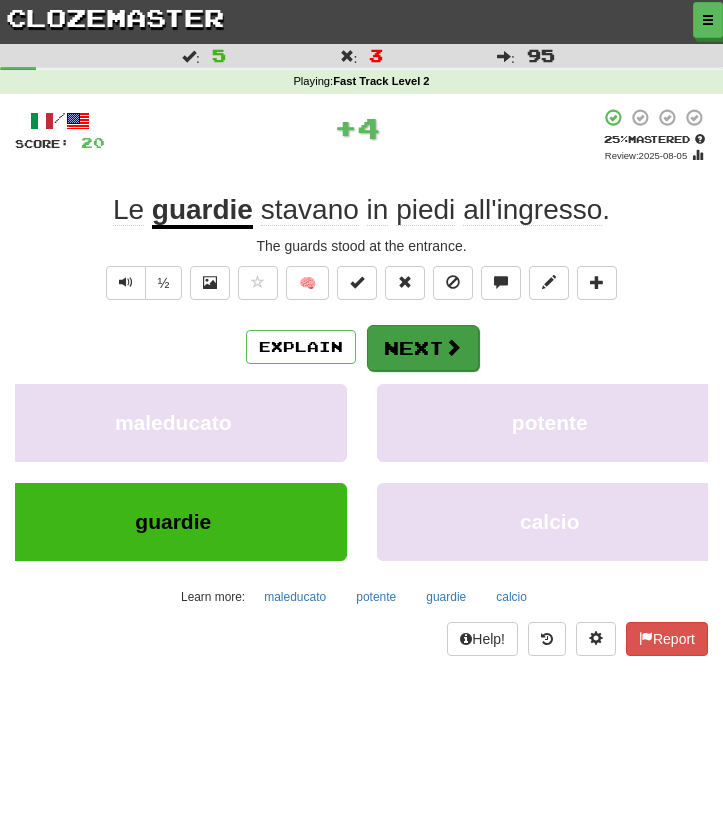 click on "Next" at bounding box center (423, 348) 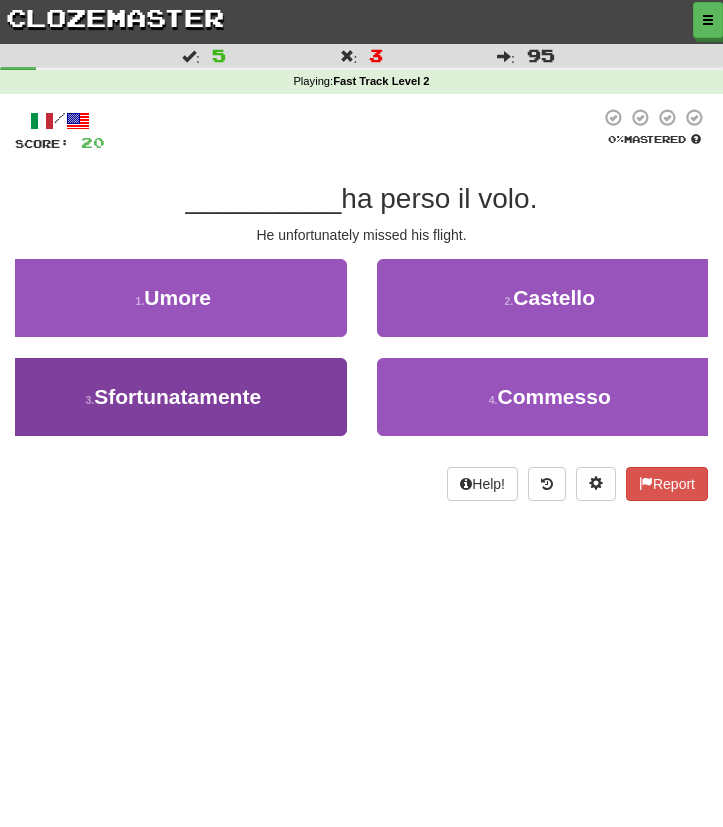 click on "3 .  Sfortunatamente" at bounding box center (173, 397) 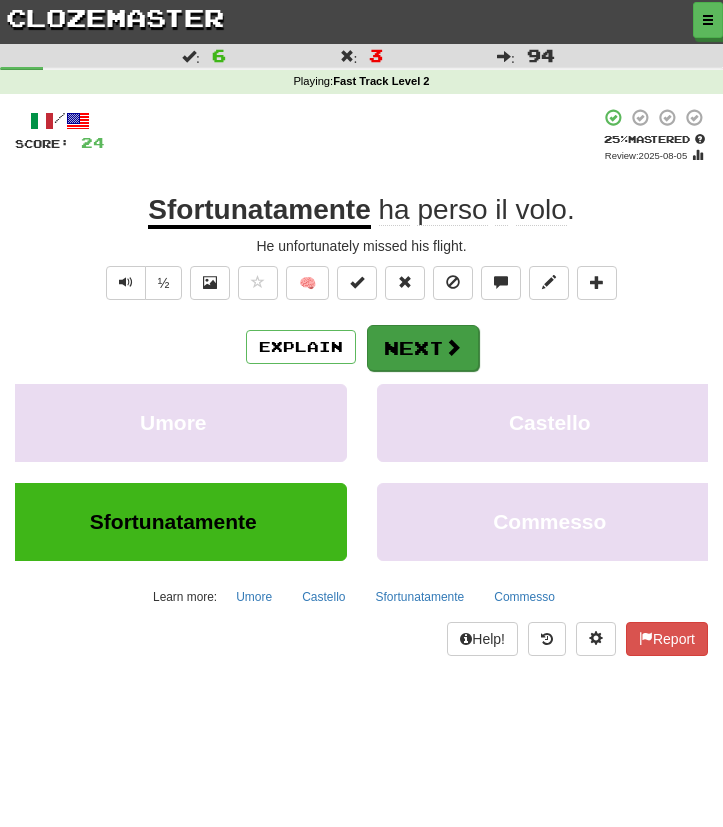 drag, startPoint x: 441, startPoint y: 319, endPoint x: 437, endPoint y: 335, distance: 16.492422 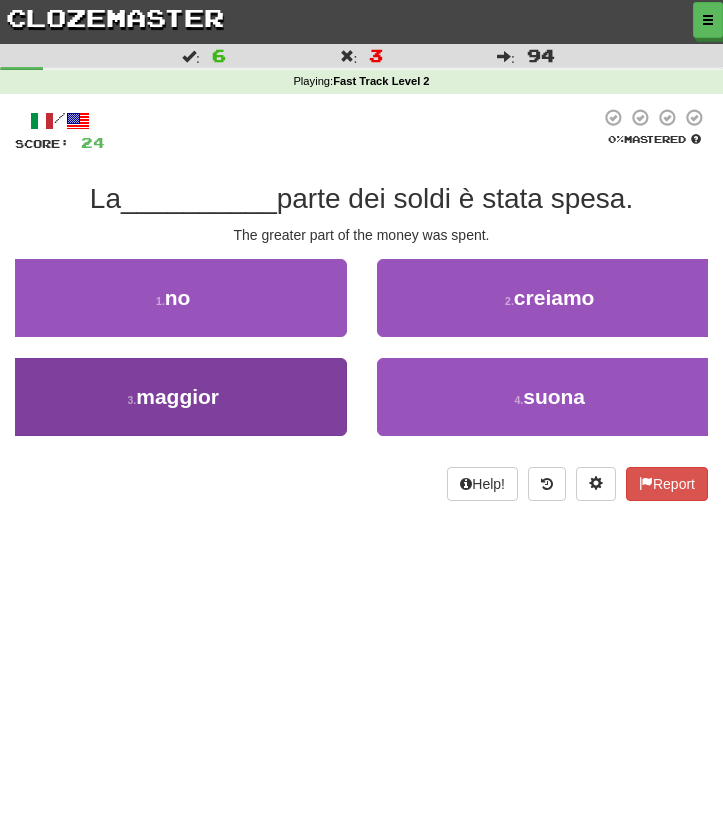 click on "3 .  maggior" at bounding box center [173, 397] 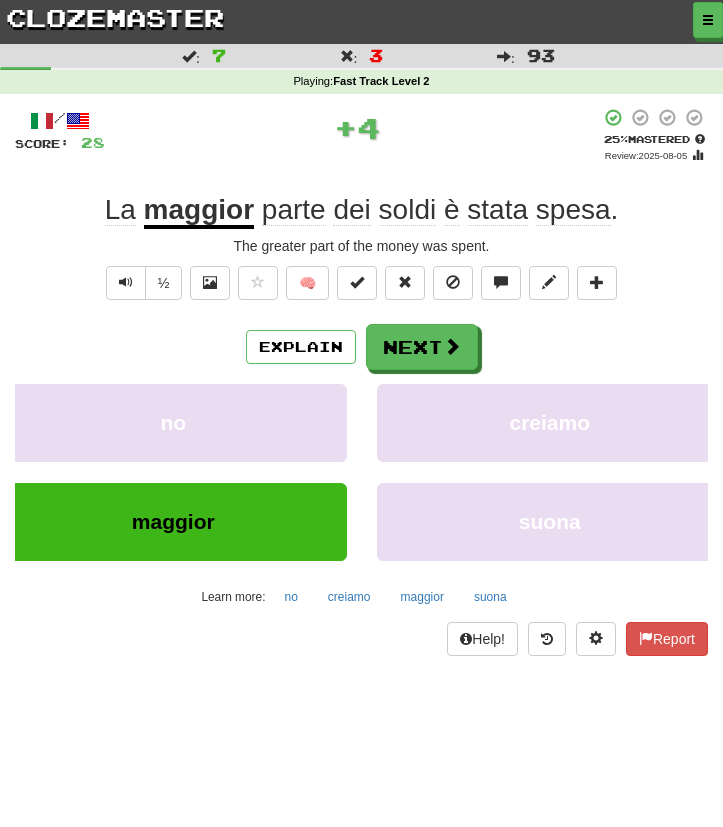 click on "/ Score: 28 + 4 25 % Mastered Review: 2025-08-05 La maggior parte dei soldi è stata spesa . The greater part of the money was spent. ½ 🧠 Explain Next no creiamo maggior suona Learn more: no creiamo maggior suona Help! Report" at bounding box center [361, 382] 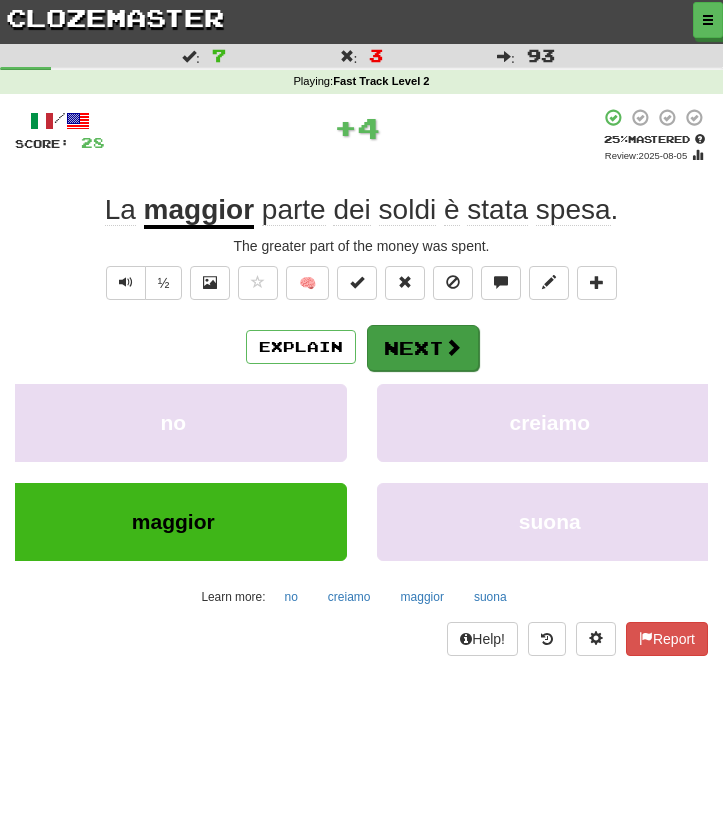 click on "Next" at bounding box center [423, 348] 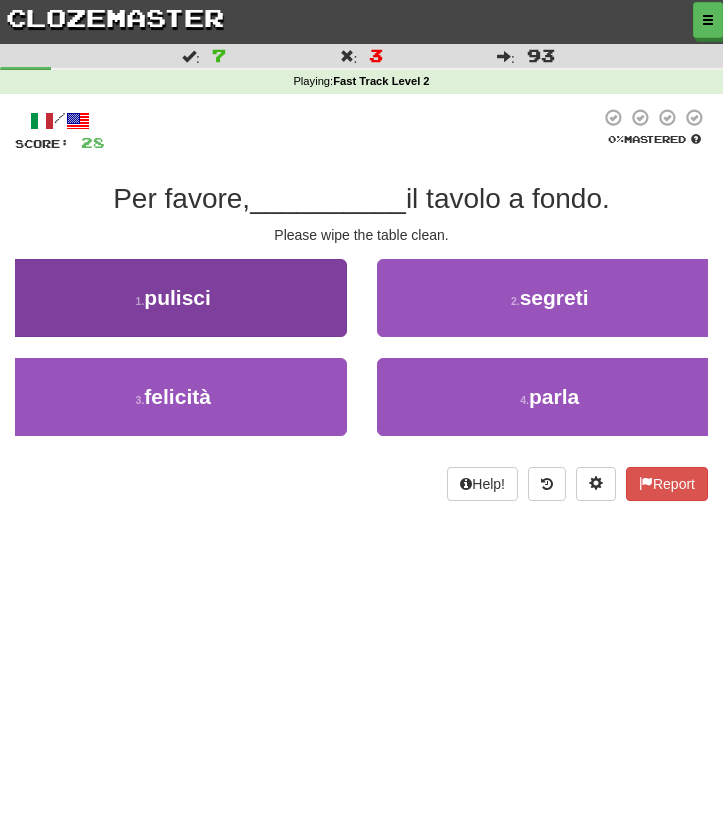 click on "1 .  pulisci" at bounding box center (173, 298) 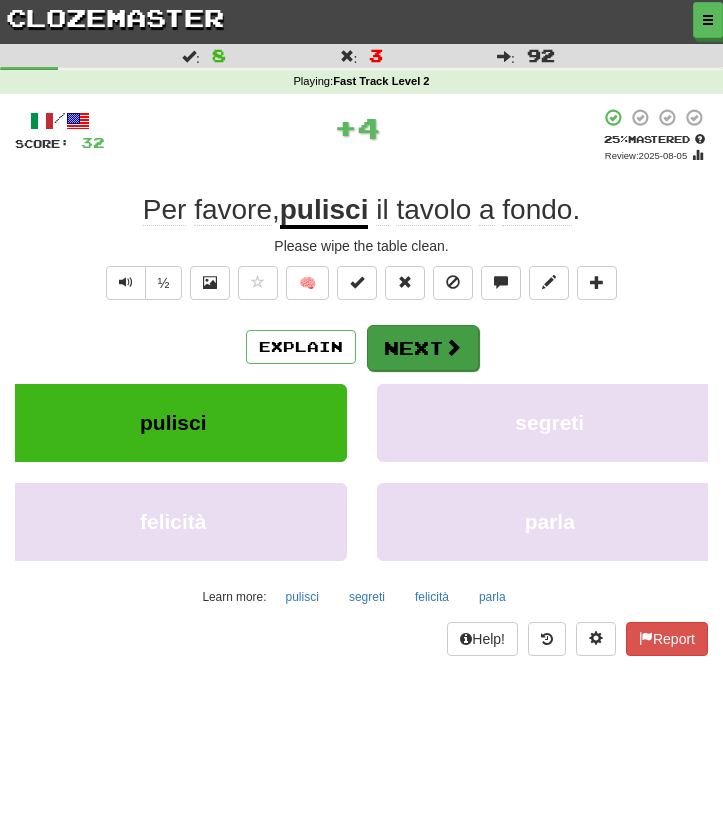 click on "Next" at bounding box center (423, 348) 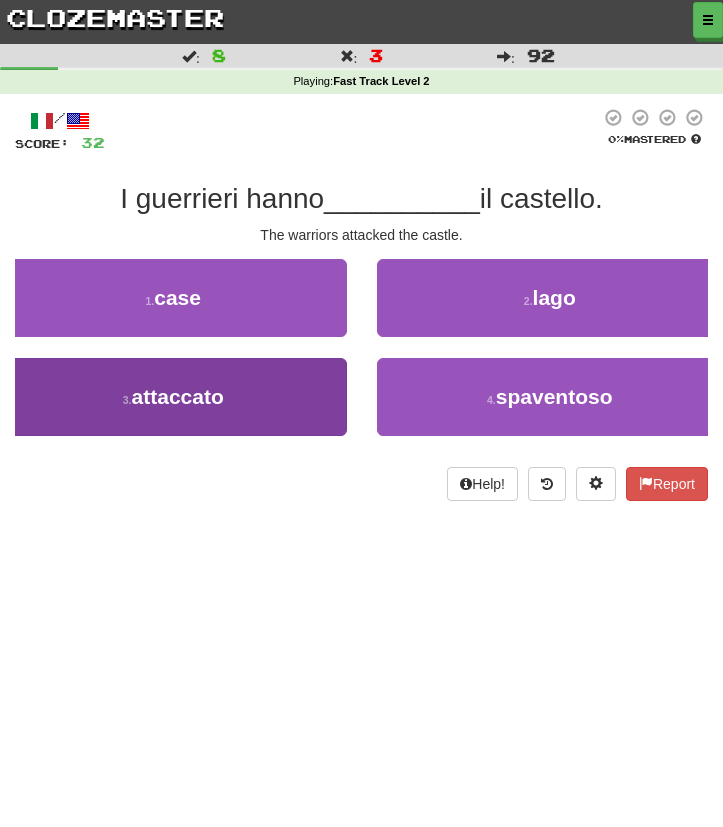 click on "3 .  attaccato" at bounding box center [173, 397] 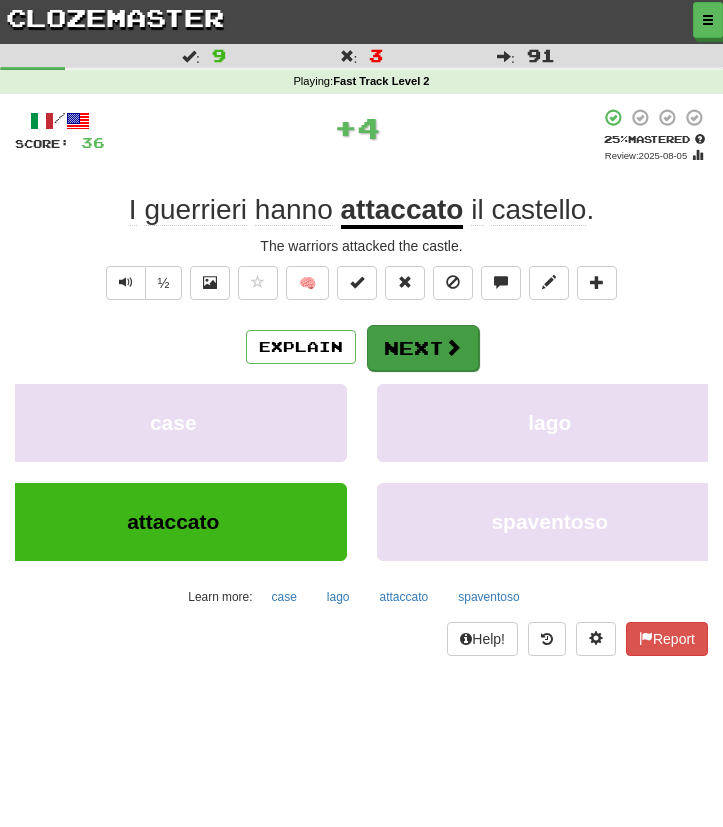 click on "Next" at bounding box center (423, 348) 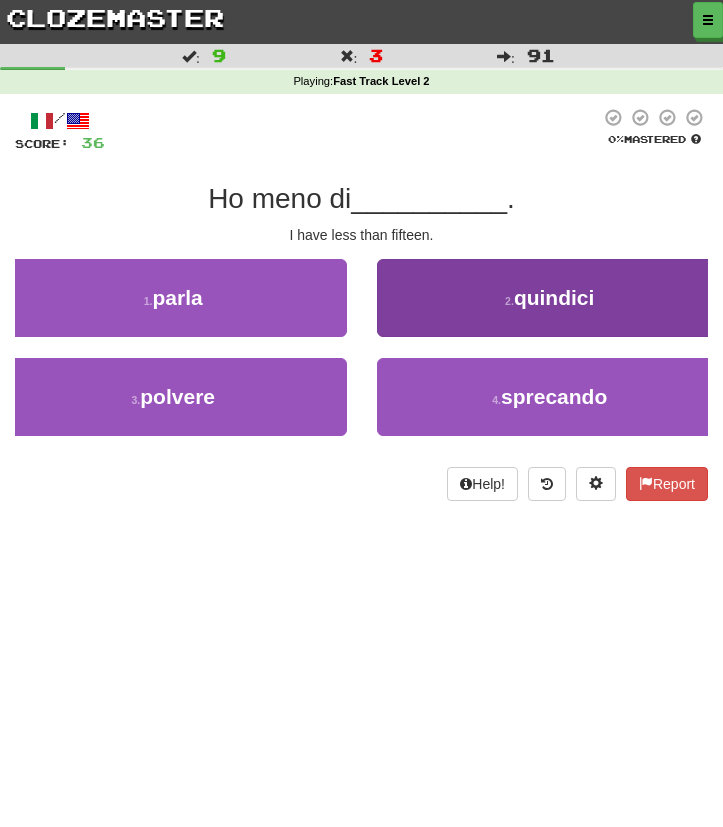 click on "2 .  quindici" at bounding box center (550, 298) 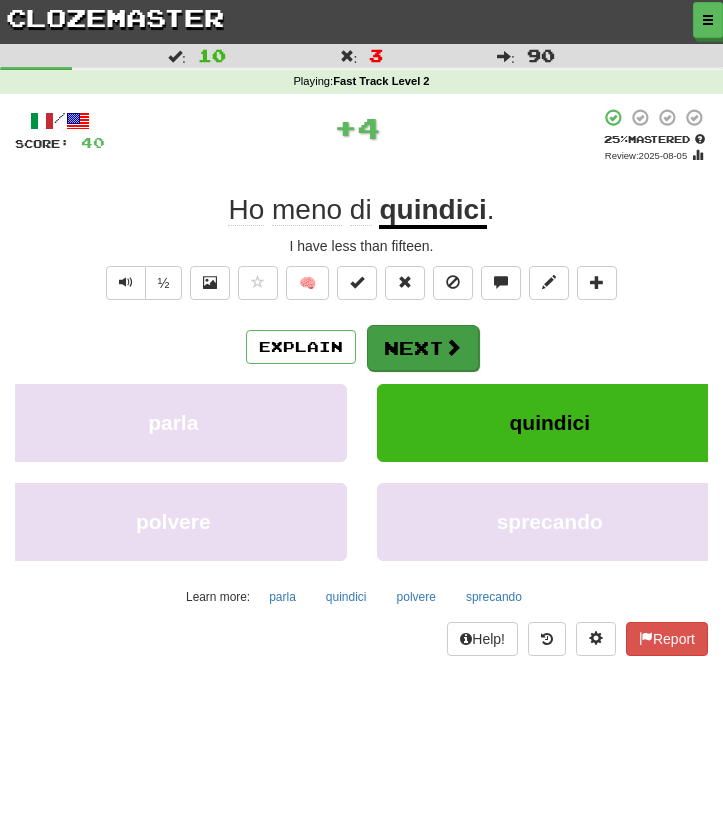 click at bounding box center [453, 347] 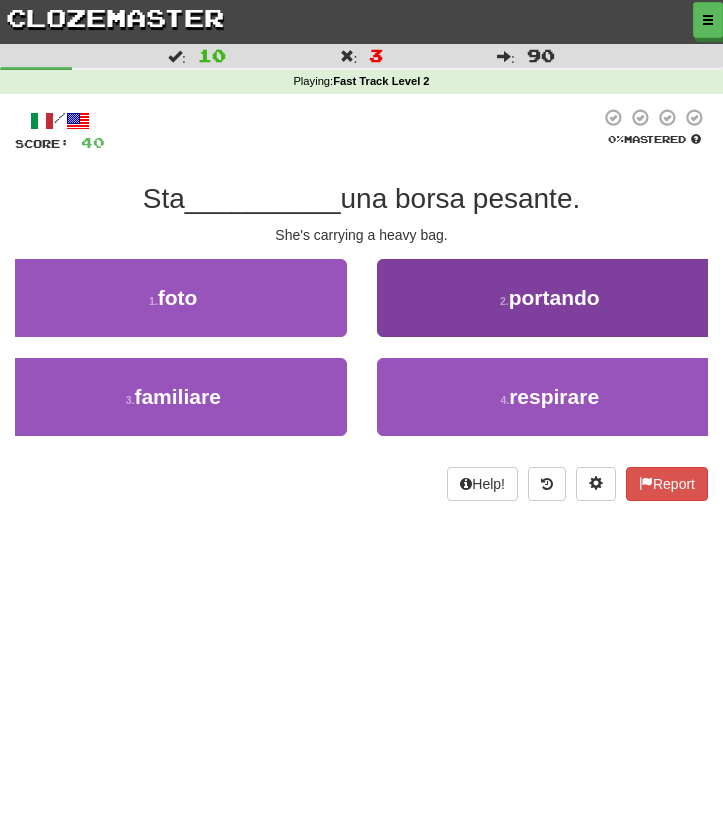 click on "2 .  portando" at bounding box center (550, 298) 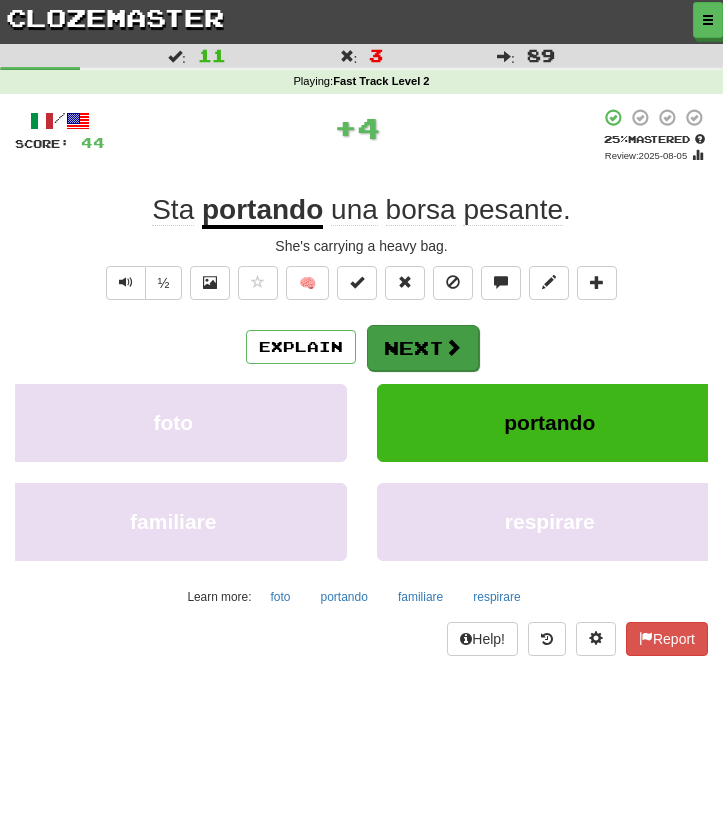 click on "Next" at bounding box center [423, 348] 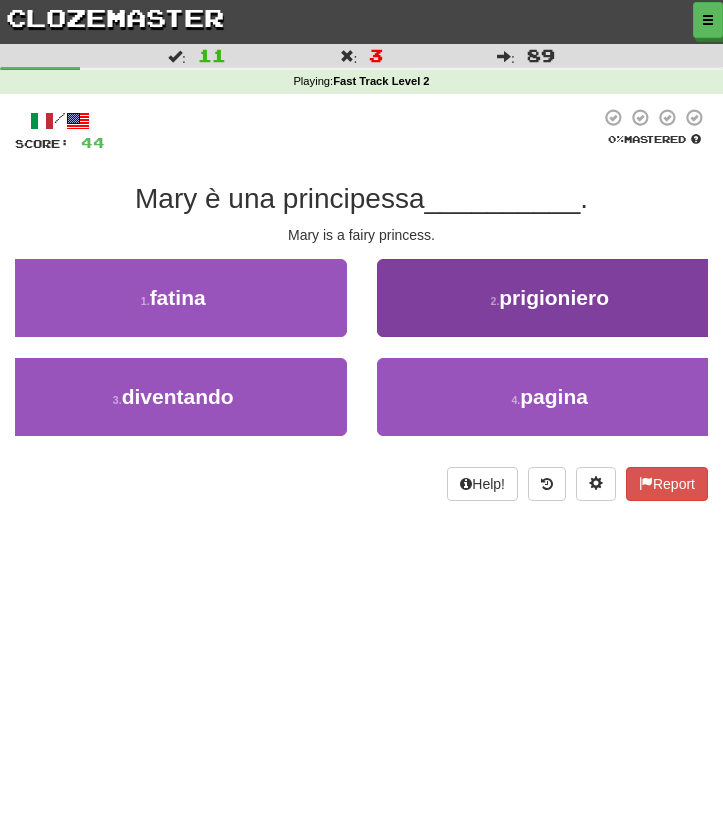 click on "2 .  prigioniero" at bounding box center (550, 298) 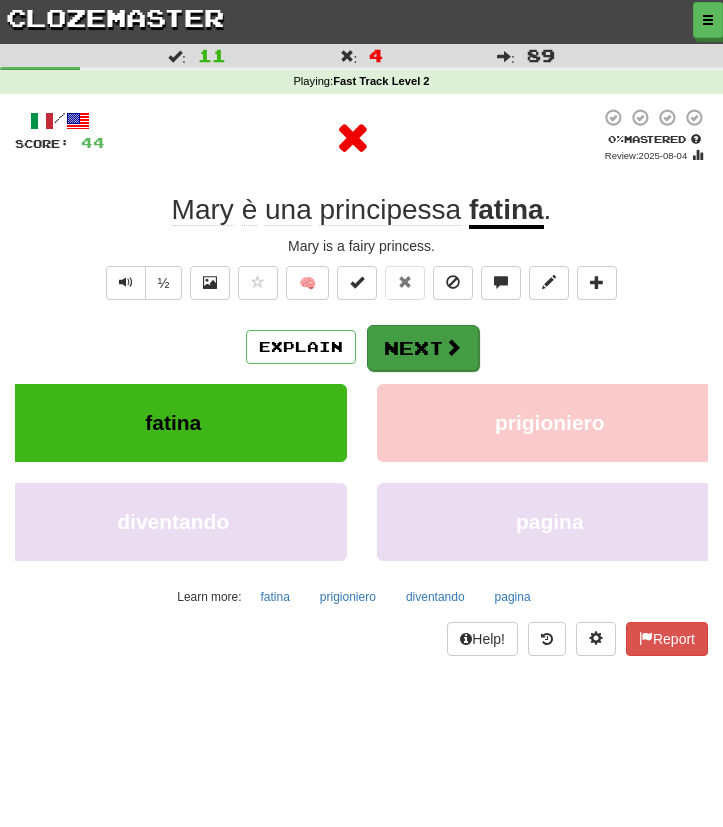 click on "Next" at bounding box center [423, 348] 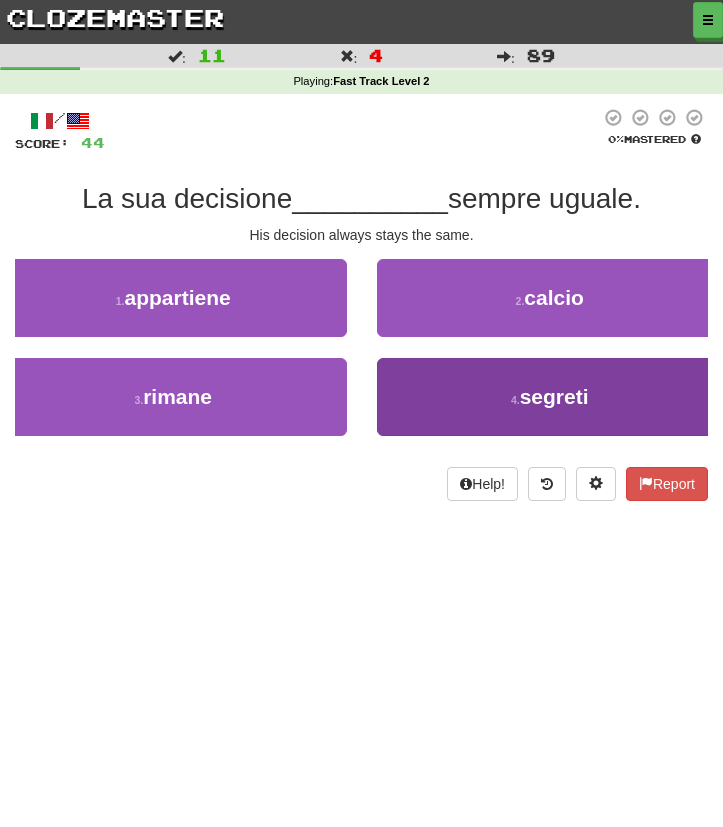 click on "4 .  segreti" at bounding box center [550, 397] 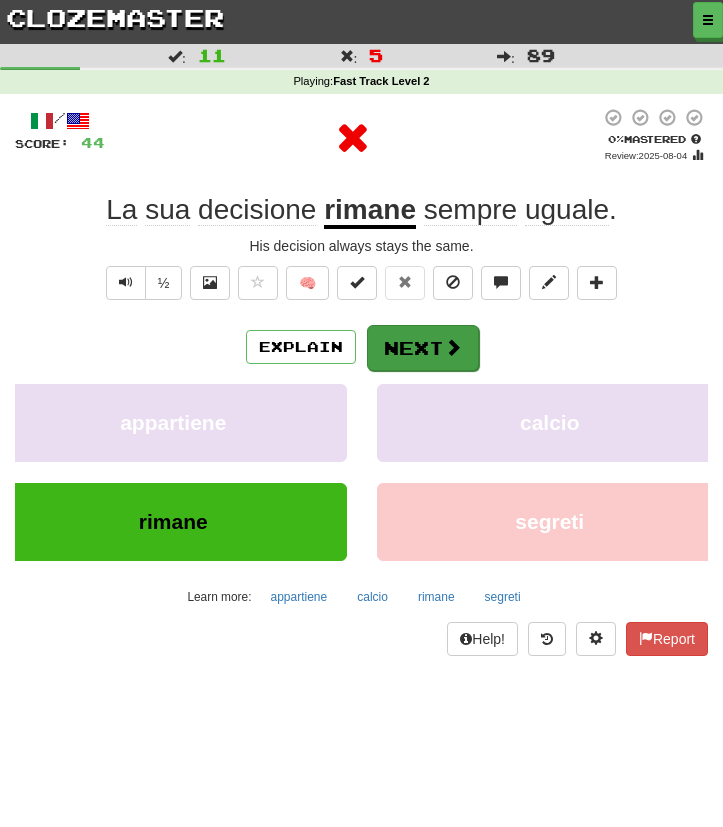 click on "Next" at bounding box center (423, 348) 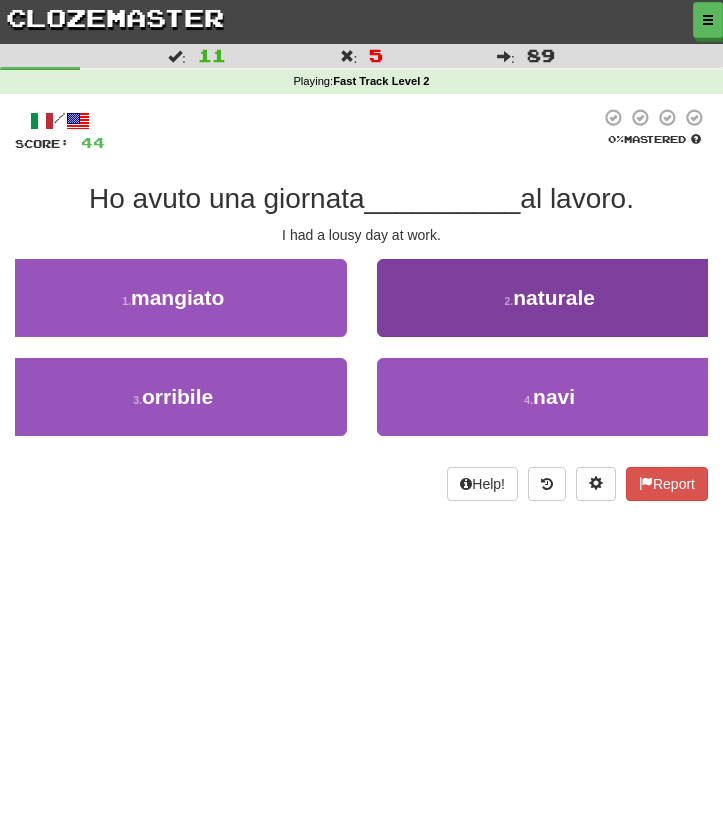 click on "2 .  naturale" at bounding box center [550, 298] 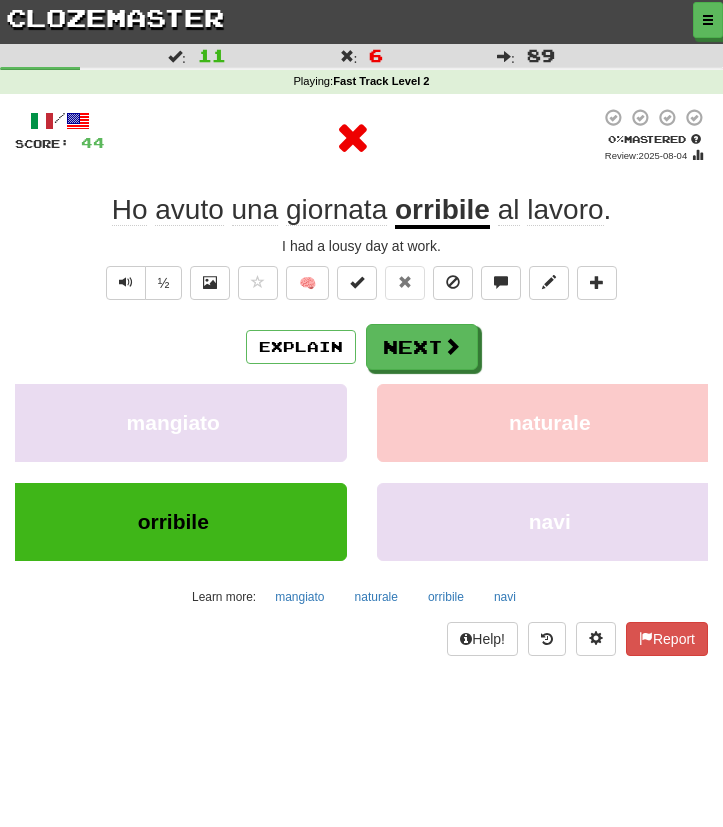 click on "Next" at bounding box center (422, 347) 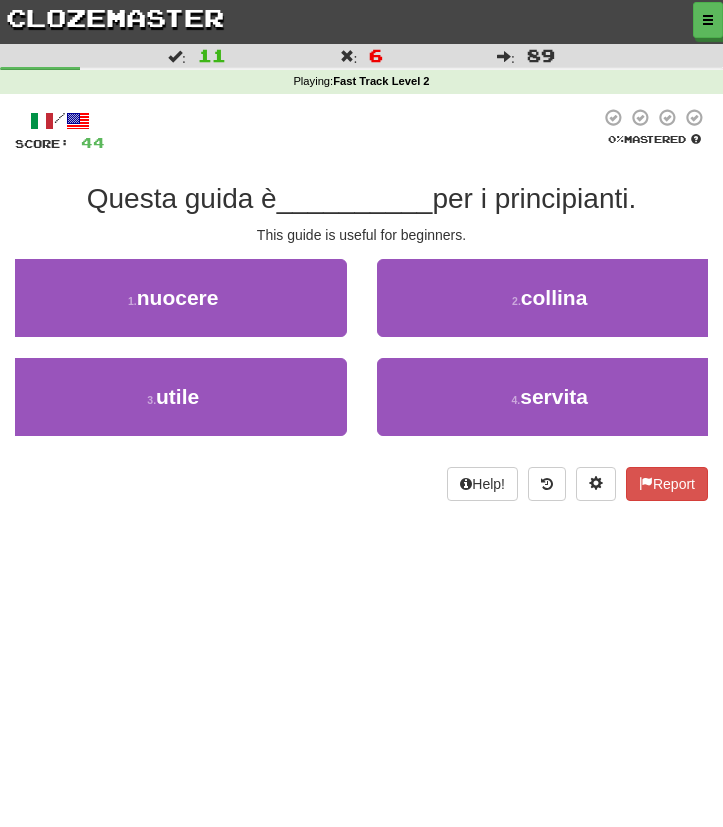 click on "/ Score: 44 0 % Mastered Questa guida è __________ per i principianti. This guide is useful for beginners. 1 . nuocere 2 . collina 3 . utile 4 . servita Help! Report" at bounding box center [361, 304] 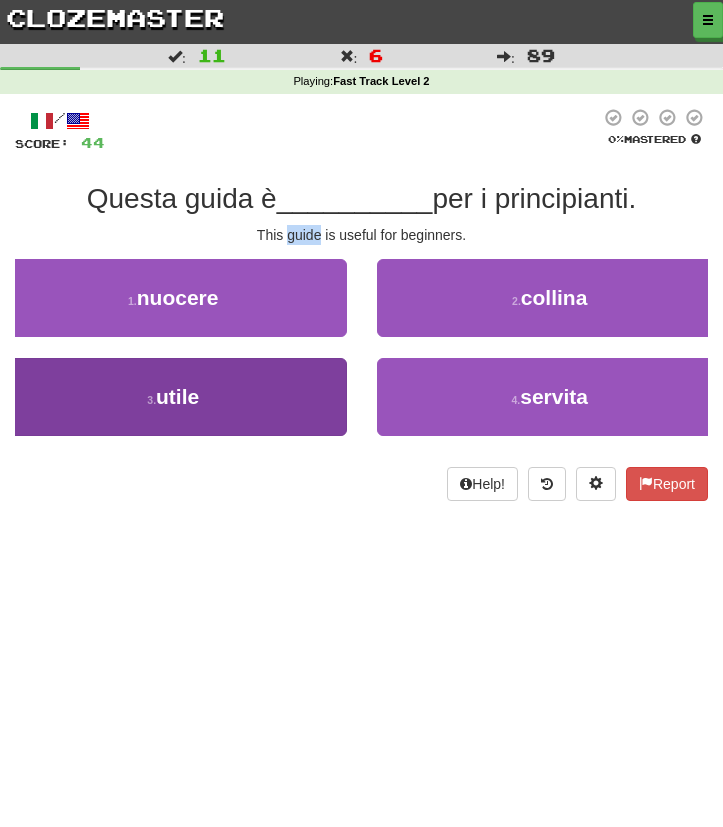 click on "3 .  utile" at bounding box center (173, 397) 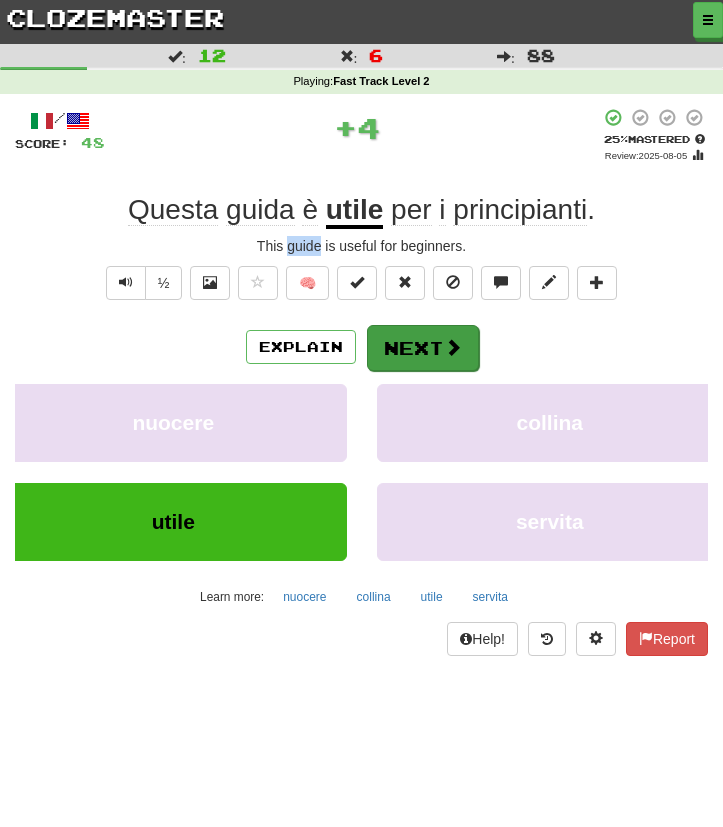 click on "Next" at bounding box center [423, 348] 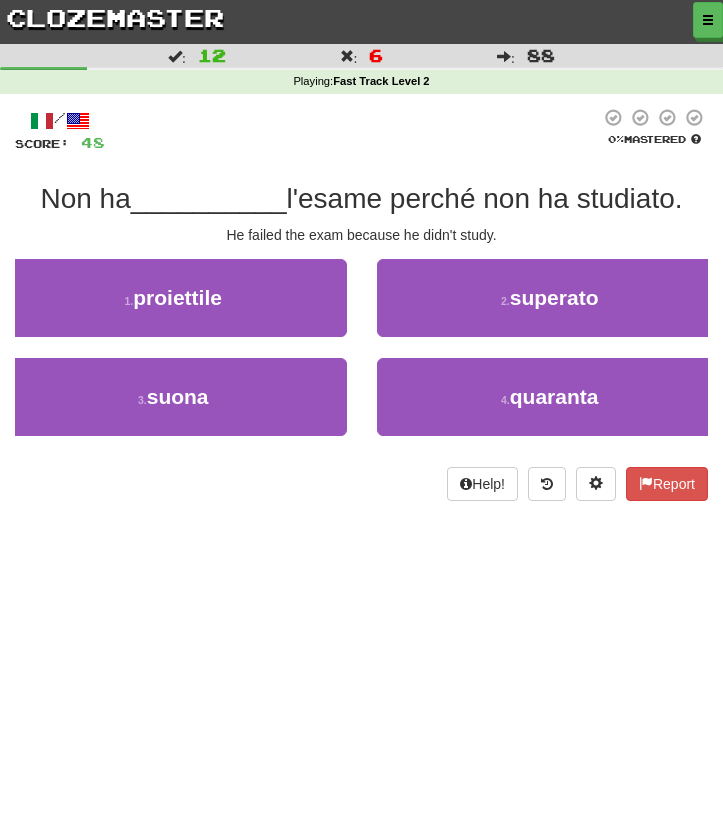 click on "He failed the exam because he didn't study." at bounding box center (361, 235) 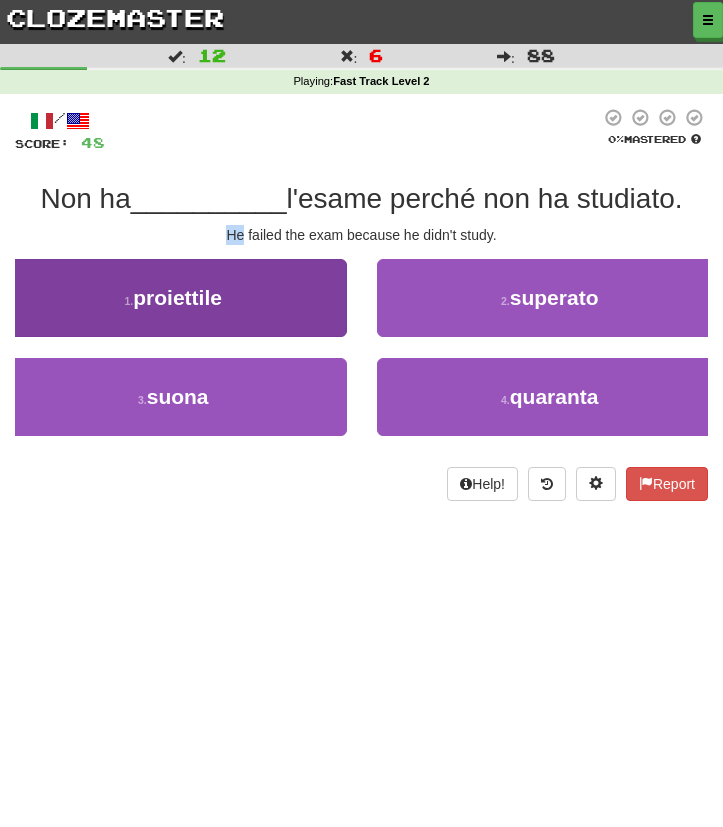 click on "1 .  proiettile" at bounding box center [173, 298] 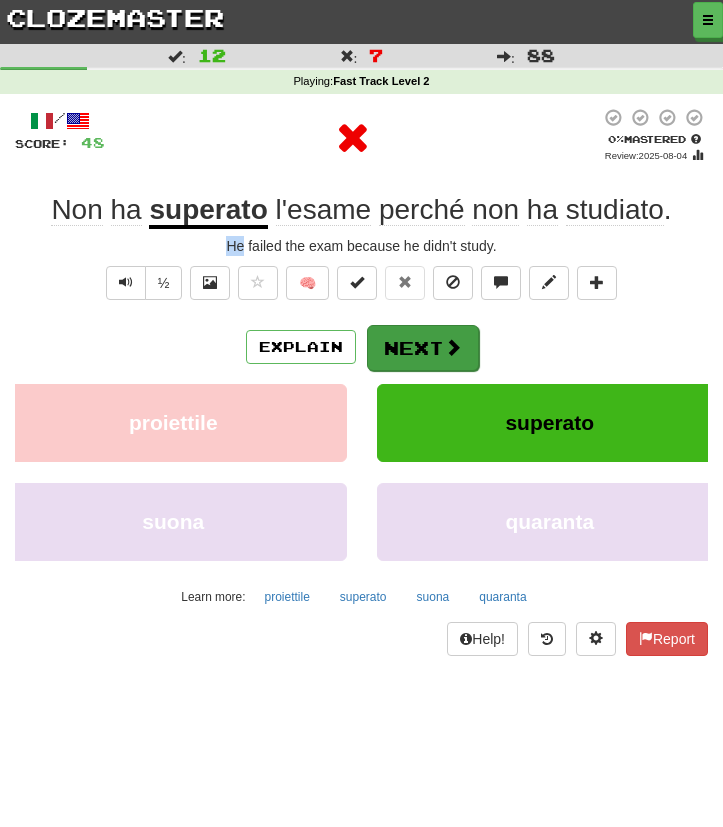 click on "Next" at bounding box center (423, 348) 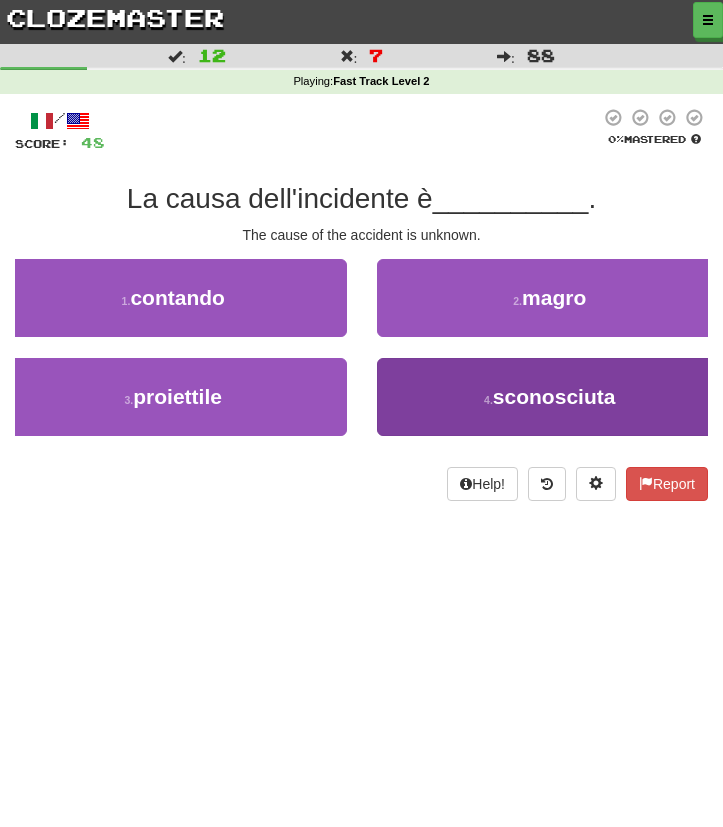 click on "4 .  sconosciuta" at bounding box center (550, 397) 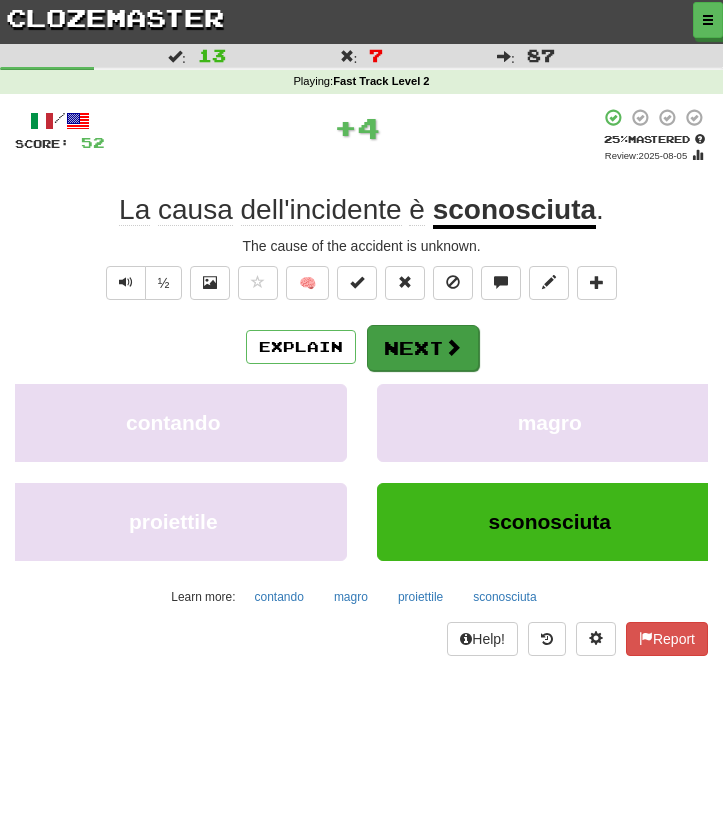 click on "Next" at bounding box center [423, 348] 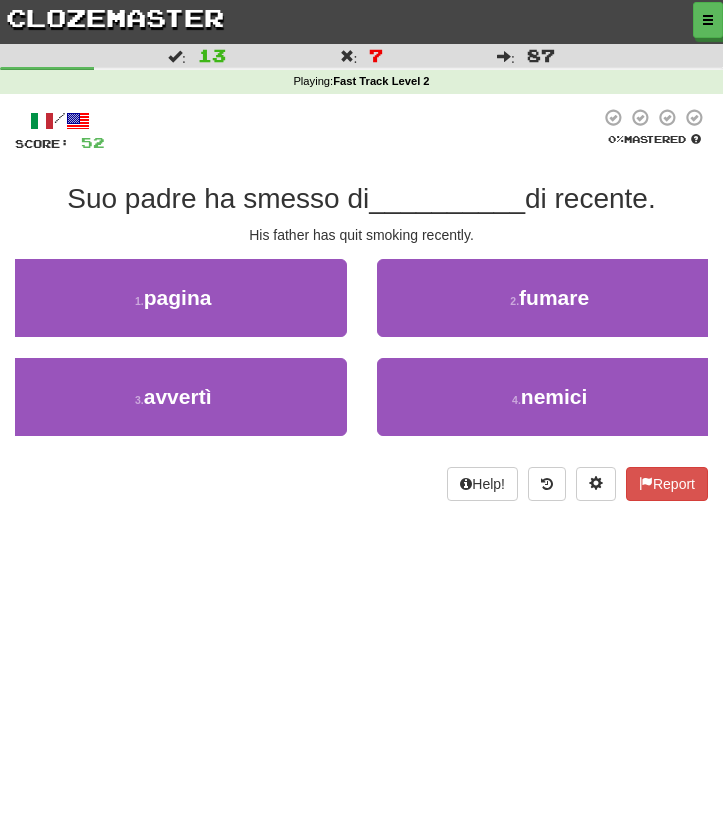 click on "His father has quit smoking recently." at bounding box center (361, 235) 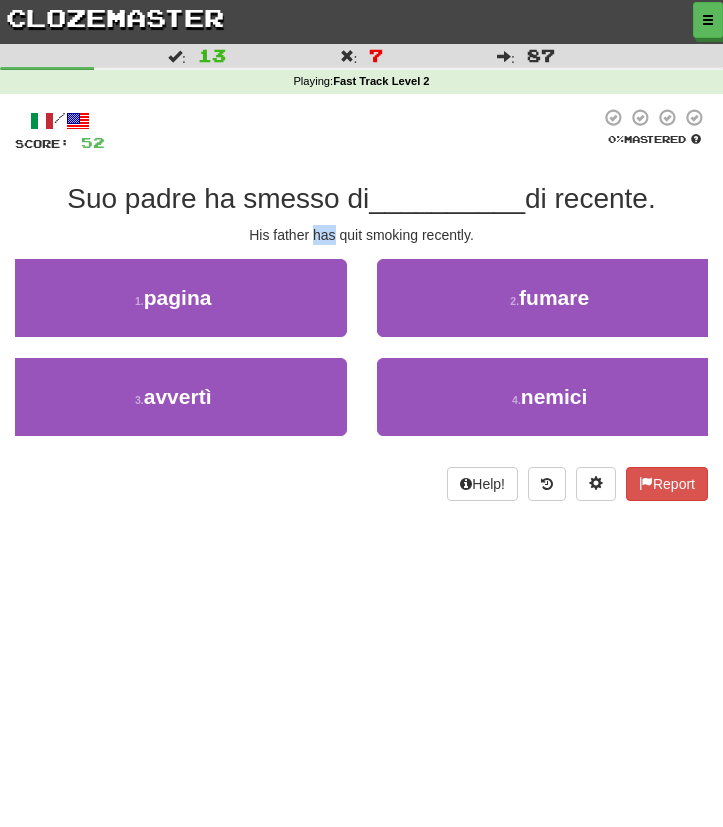 click on "His father has quit smoking recently." at bounding box center (361, 235) 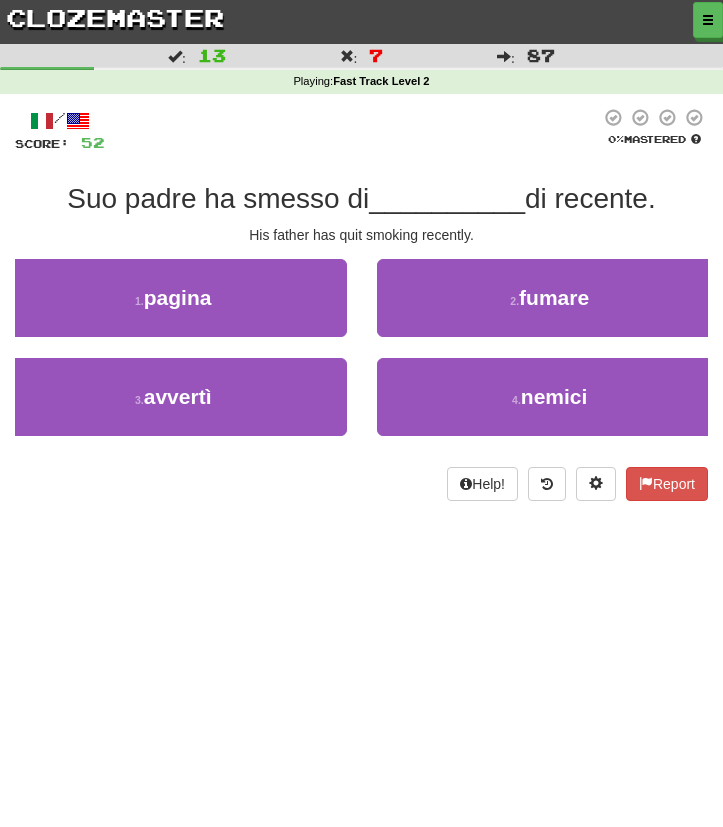 click on "His father has quit smoking recently." at bounding box center [361, 235] 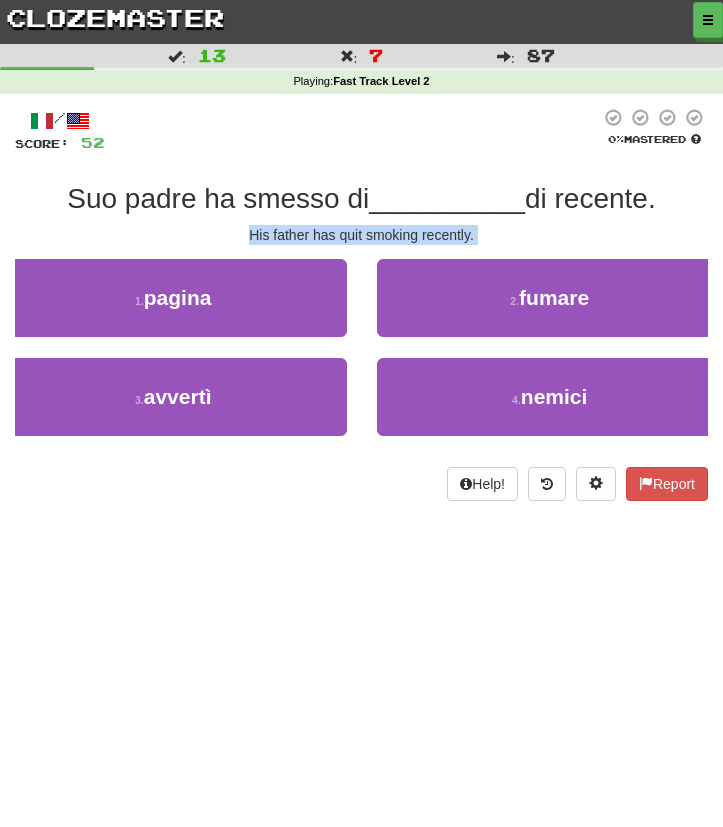 click on "His father has quit smoking recently." at bounding box center [361, 235] 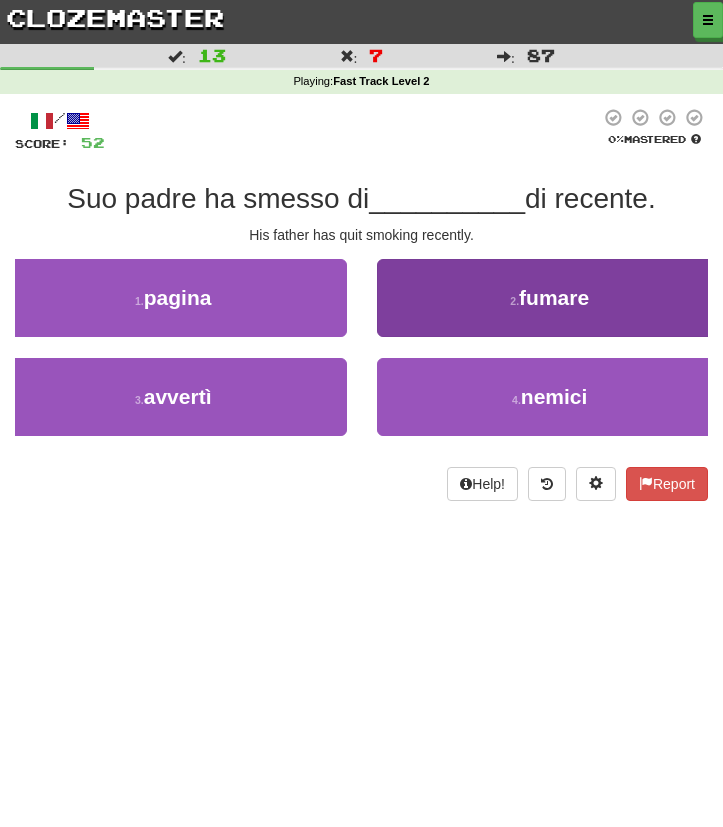 click on "2 .  fumare" at bounding box center (550, 298) 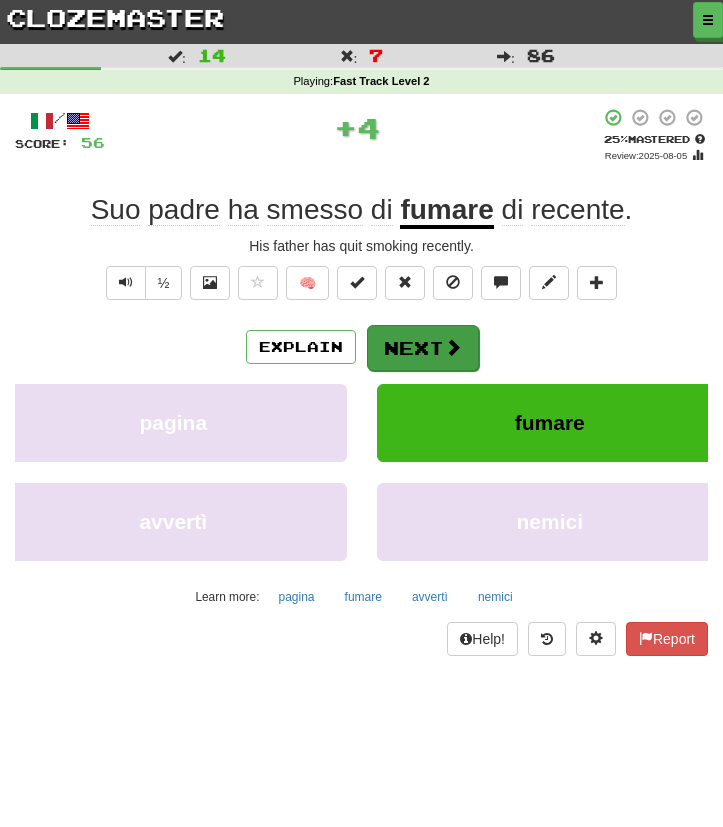 click on "Next" at bounding box center [423, 348] 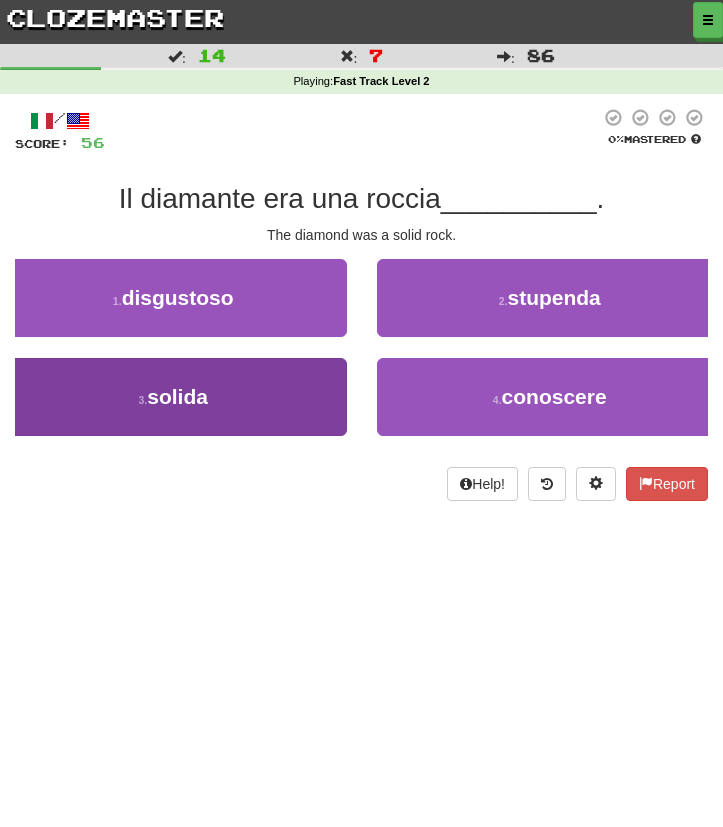 click on "3 .  solida" at bounding box center (173, 397) 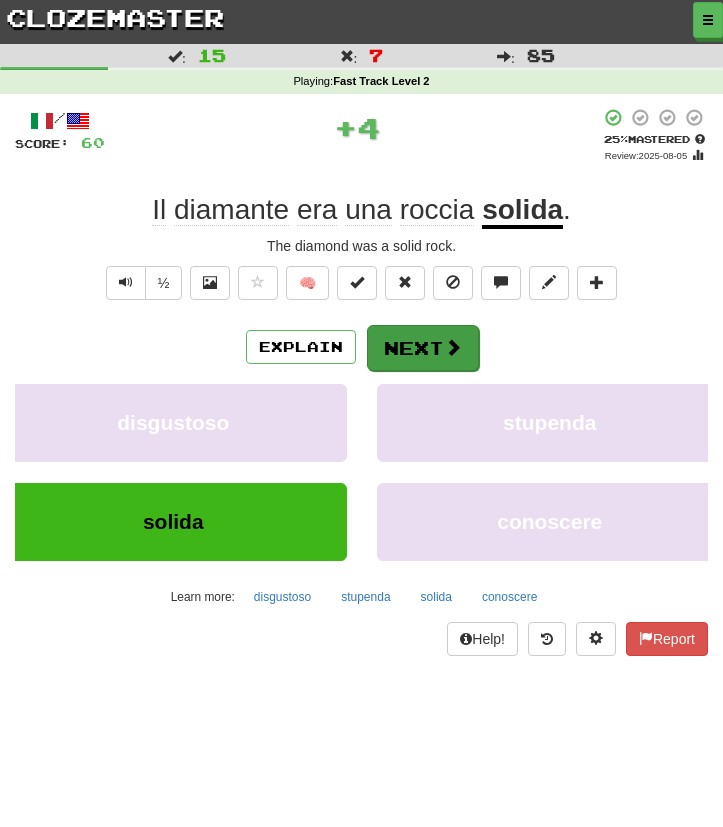 click on "Next" at bounding box center (423, 348) 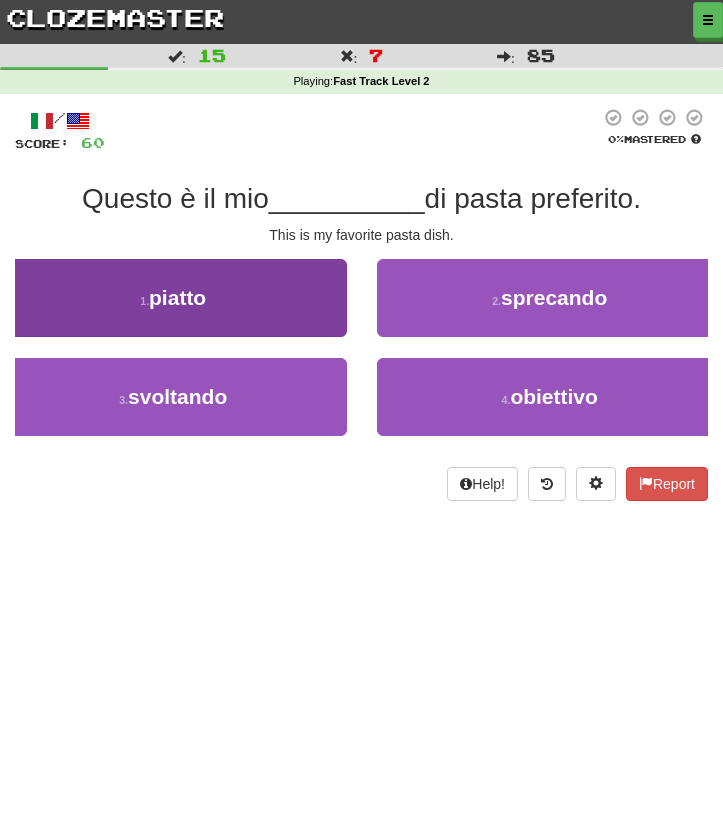 click on "1 .  piatto" at bounding box center (173, 298) 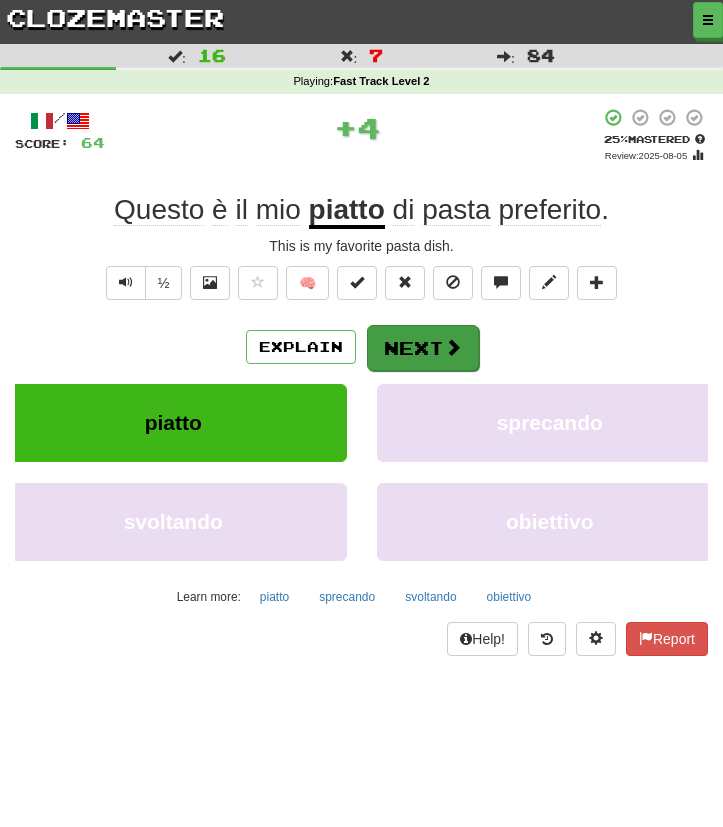 click on "Next" at bounding box center [423, 348] 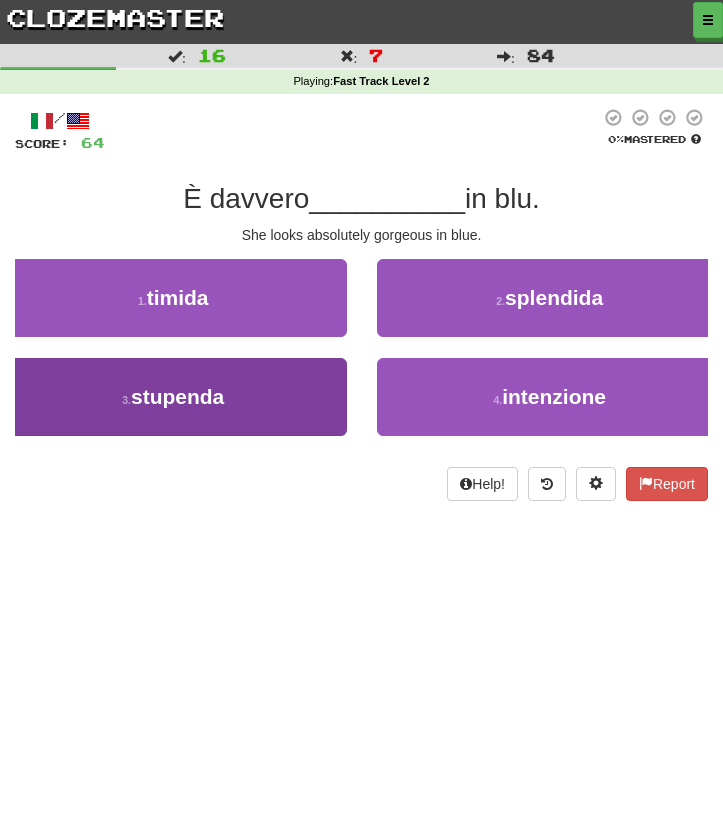 click on "3 .  stupenda" at bounding box center (173, 397) 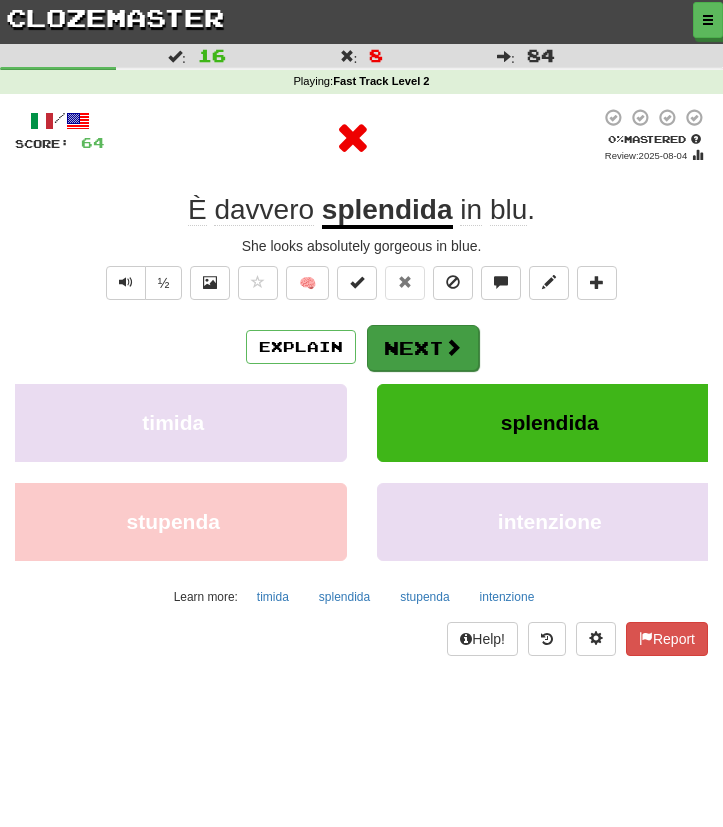 click on "Next" at bounding box center [423, 348] 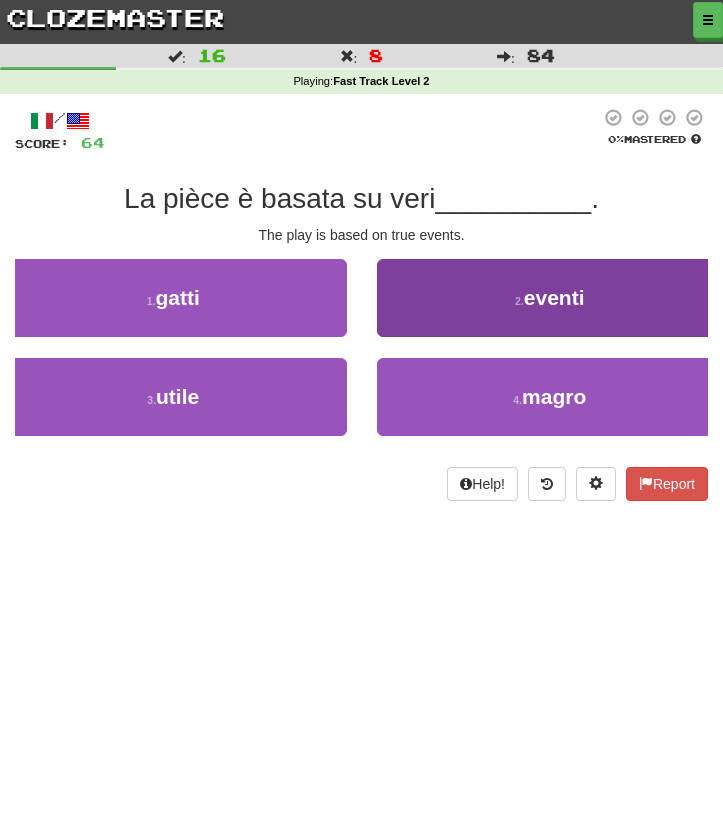 click on "2 .  eventi" at bounding box center [550, 298] 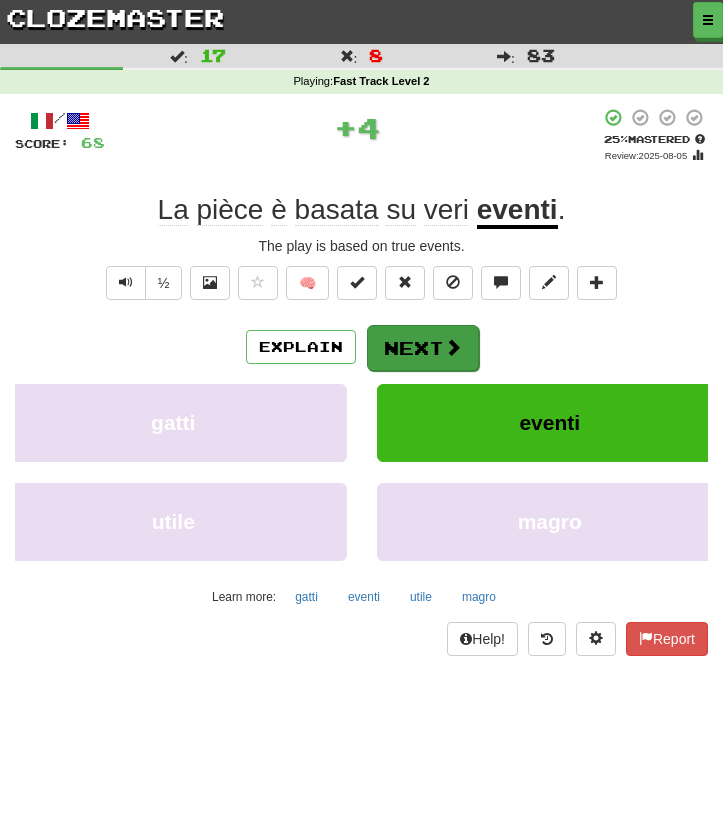 click on "Next" at bounding box center [423, 348] 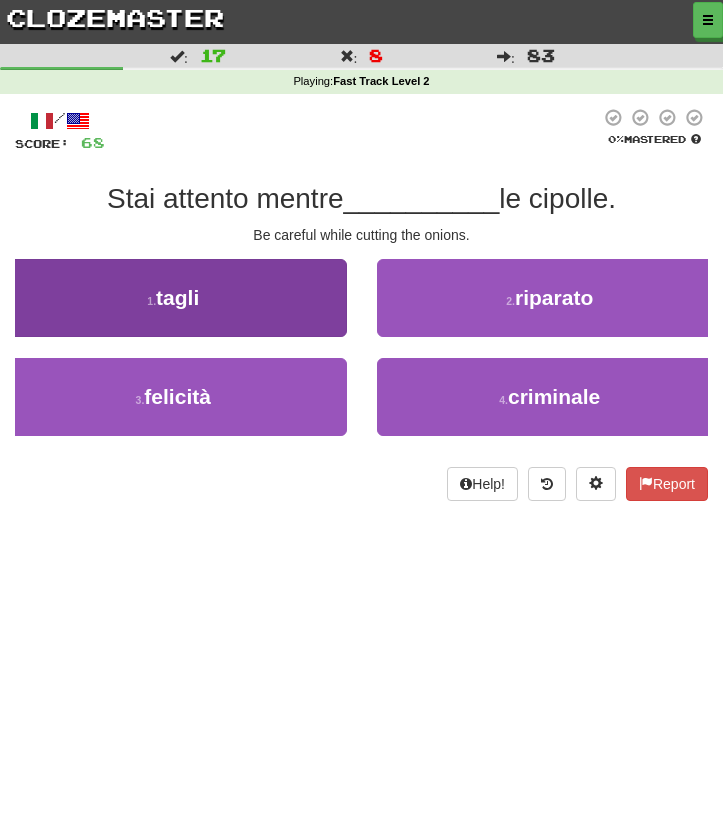 click on "1 .  tagli" at bounding box center (173, 298) 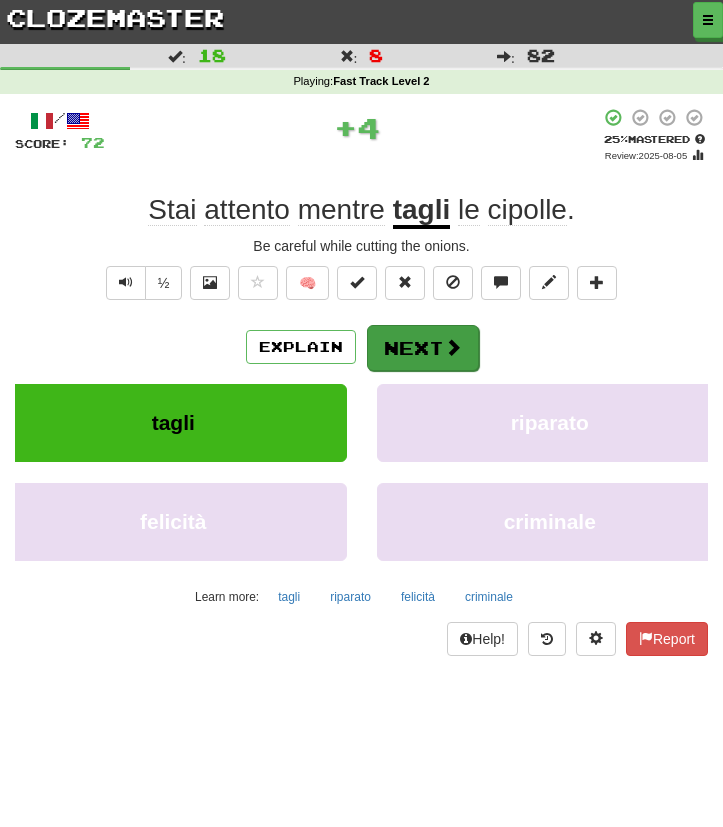 click on "Next" at bounding box center (423, 348) 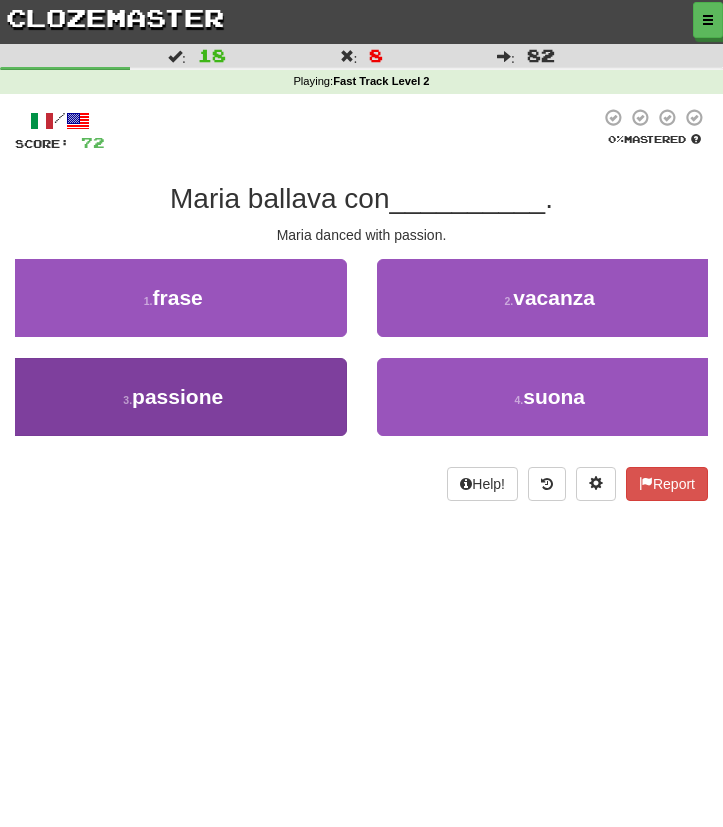 click on "3 .  passione" at bounding box center (173, 397) 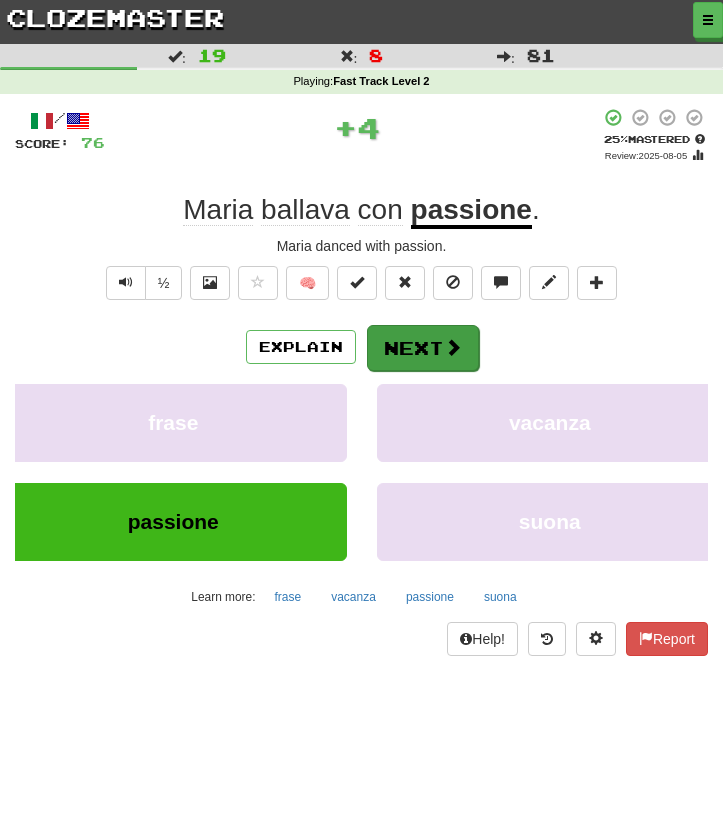 click on "Next" at bounding box center (423, 348) 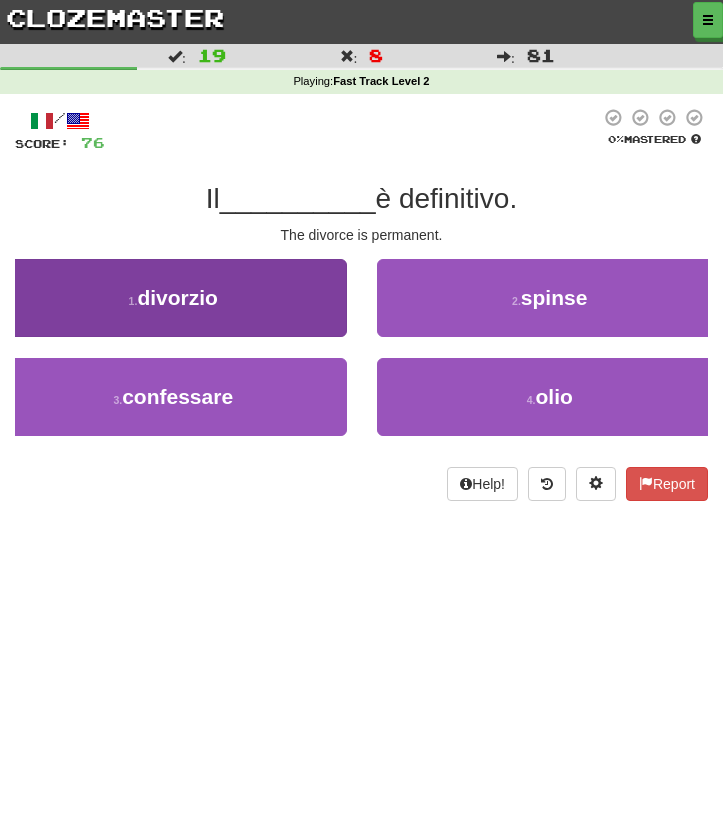 click on "1 .  divorzio" at bounding box center (173, 298) 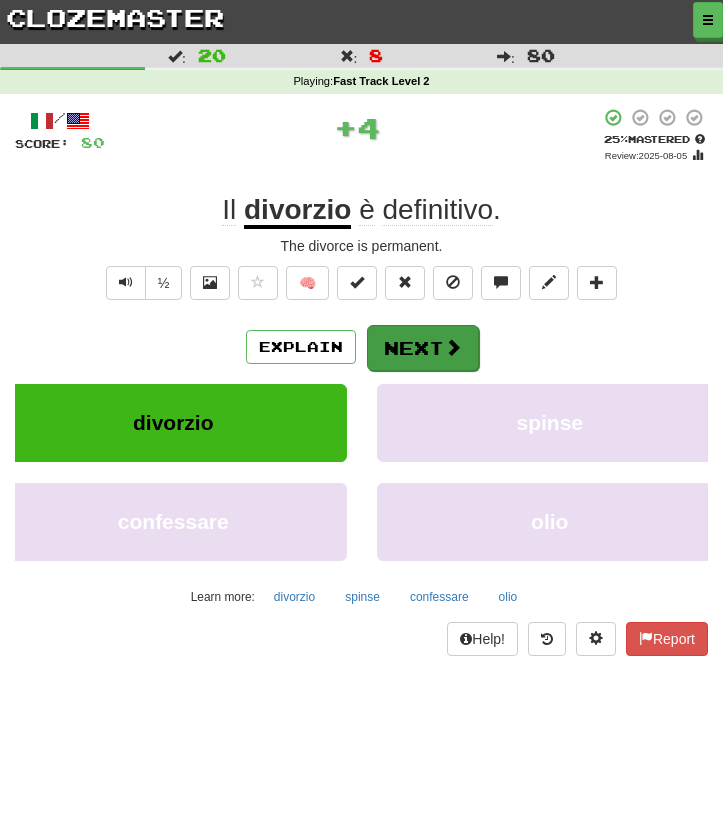 click on "Next" at bounding box center (423, 348) 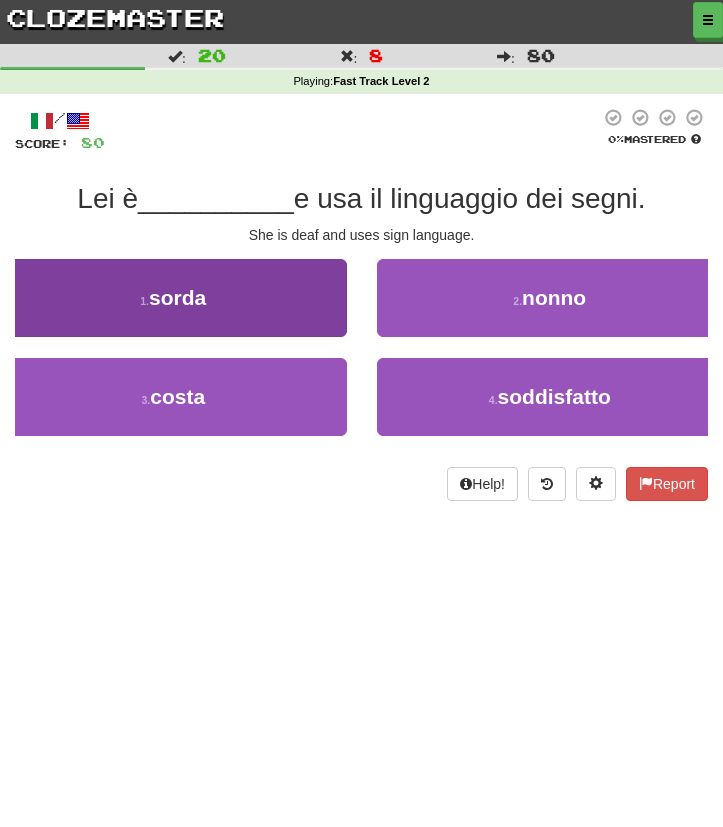 click on "1 .  sorda" at bounding box center [173, 298] 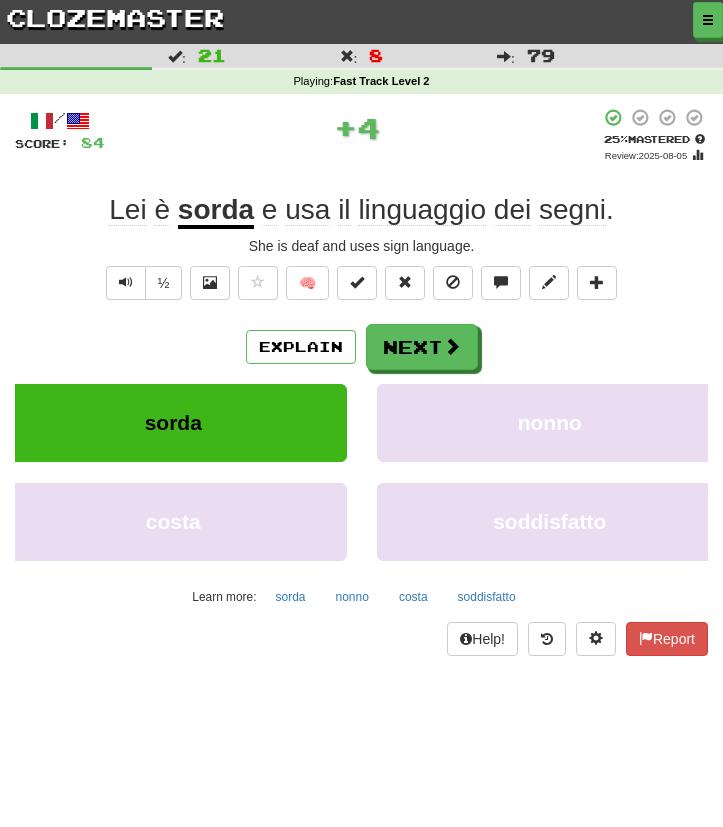 click on "Explain Next sorda nonno costa soddisfatto Learn more: sorda nonno costa soddisfatto" at bounding box center (361, 468) 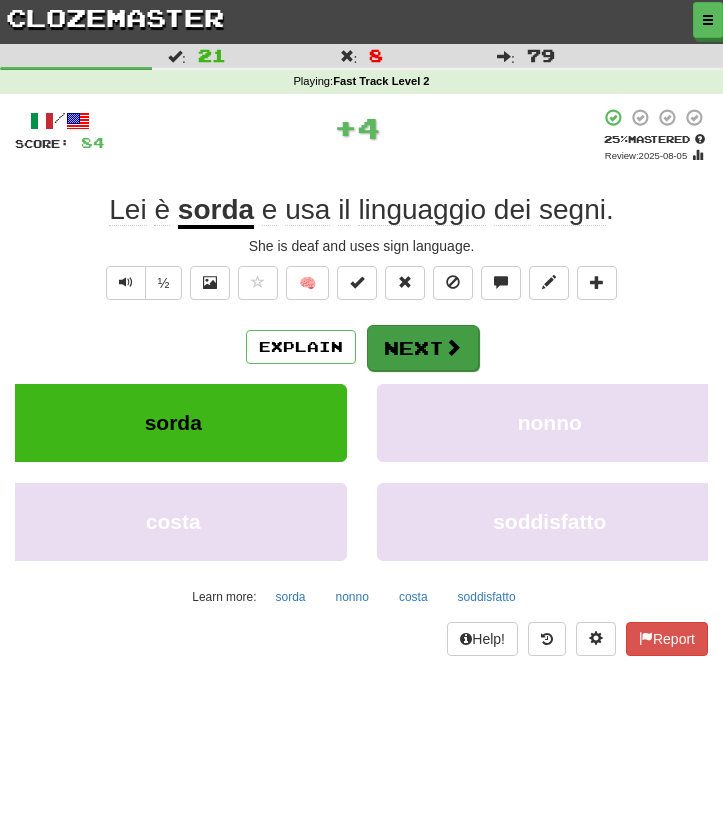 click on "Next" at bounding box center [423, 348] 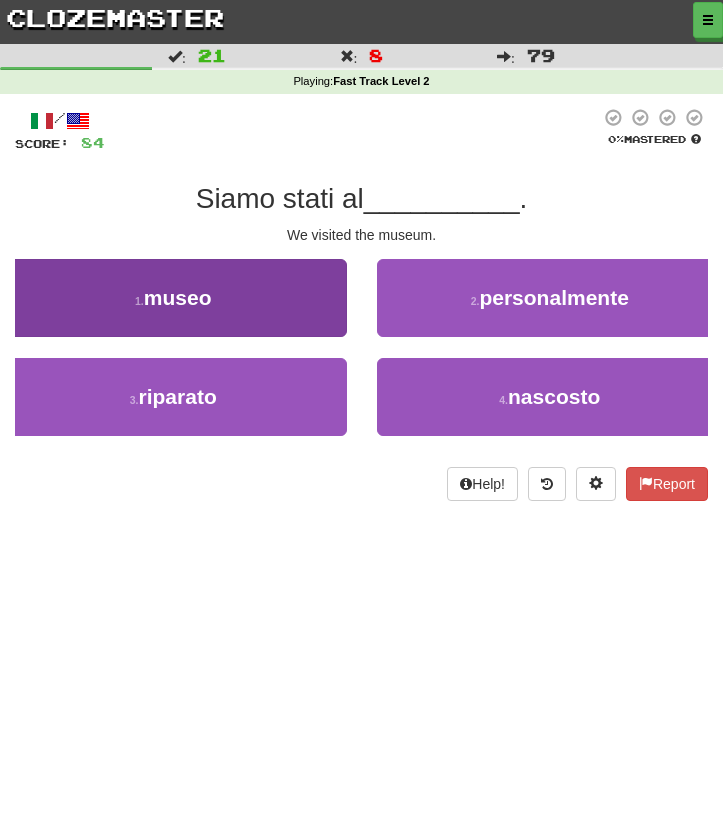 click on "museo" at bounding box center (178, 297) 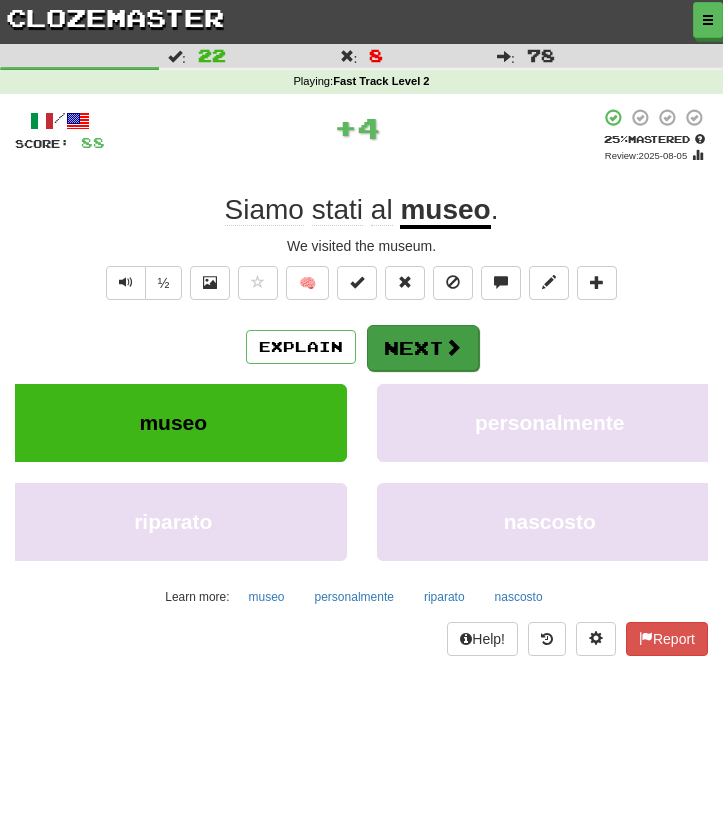 click on "Next" at bounding box center (423, 348) 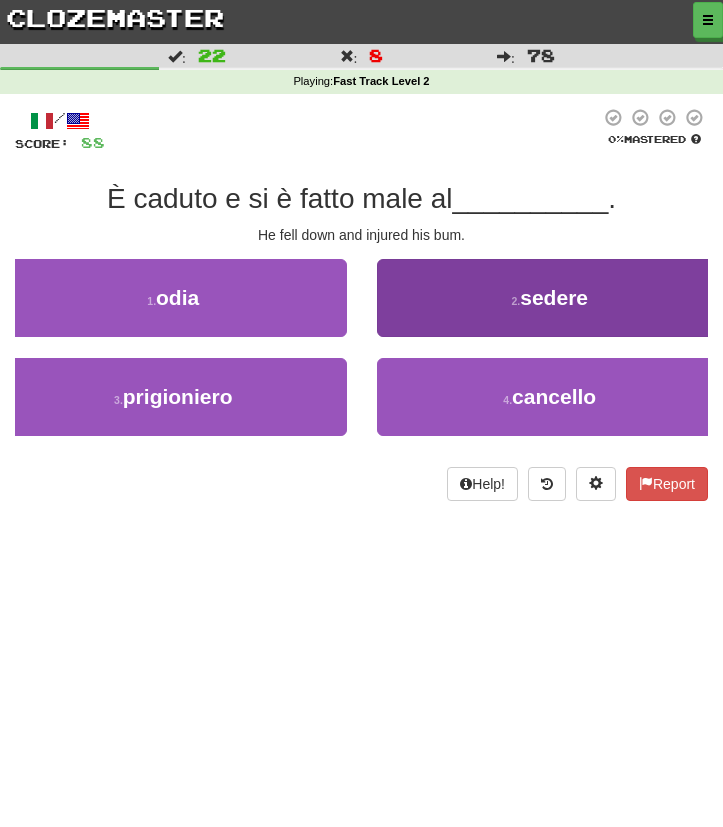 click on "2 .  sedere" at bounding box center (550, 298) 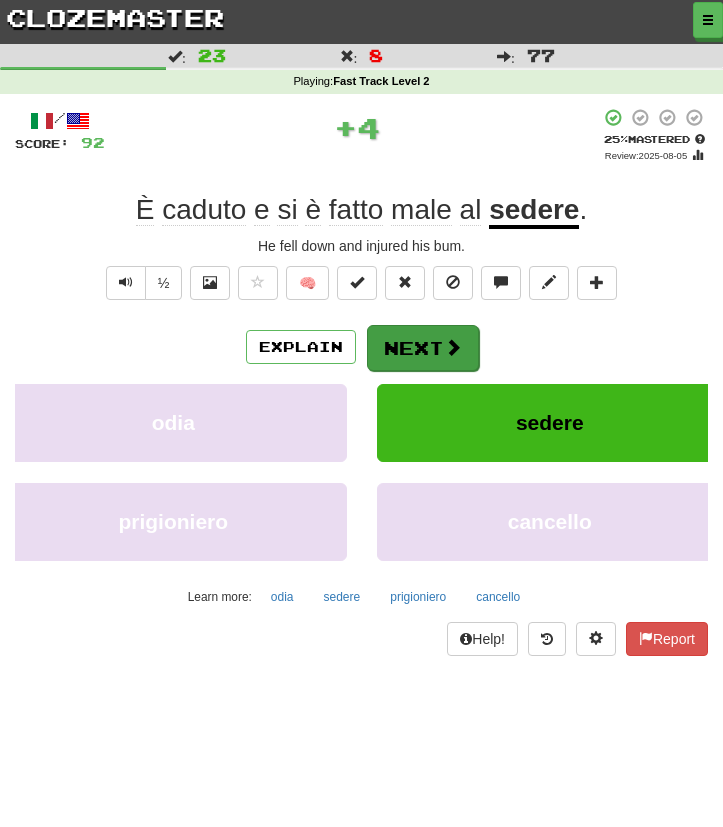 click on "Next" at bounding box center [423, 348] 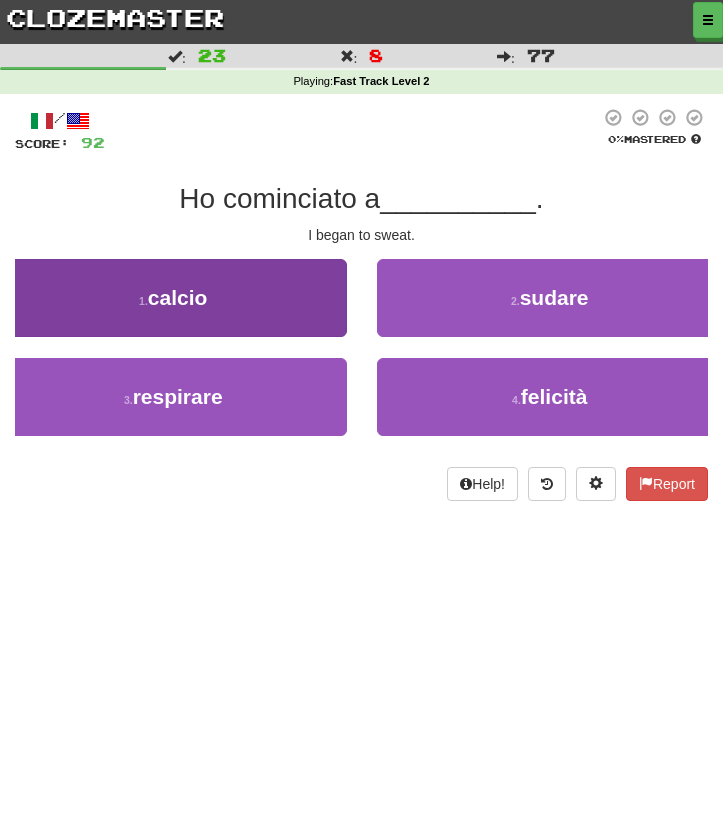 click on "1 .  calcio" at bounding box center [173, 298] 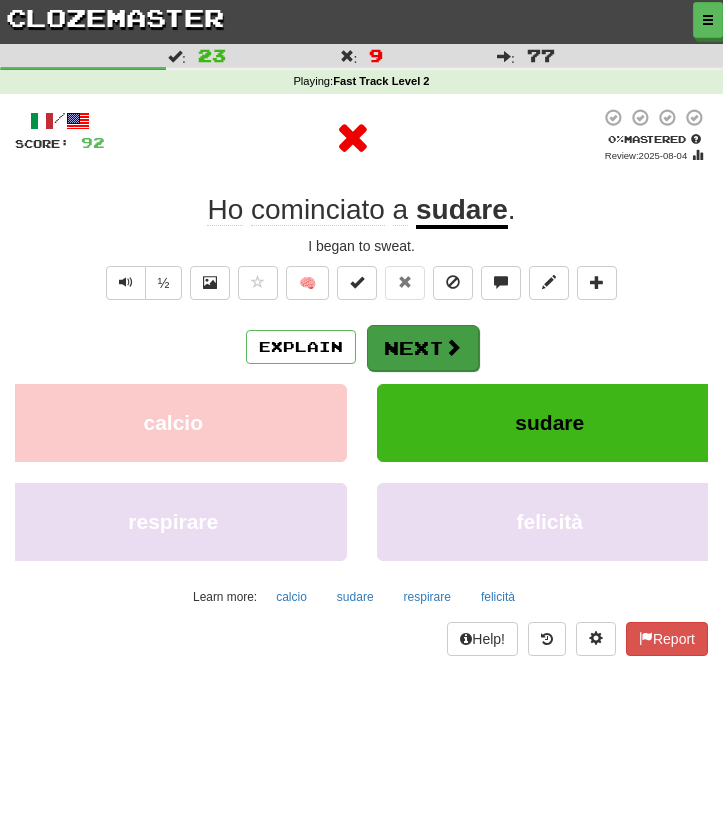 click on "Next" at bounding box center (423, 348) 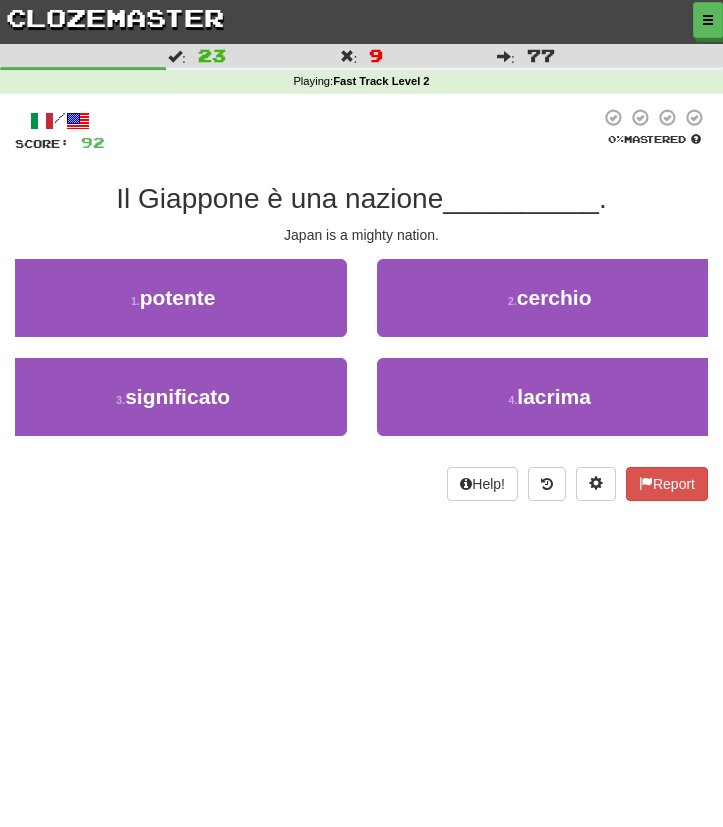 click on "3 .  significato" at bounding box center [173, 407] 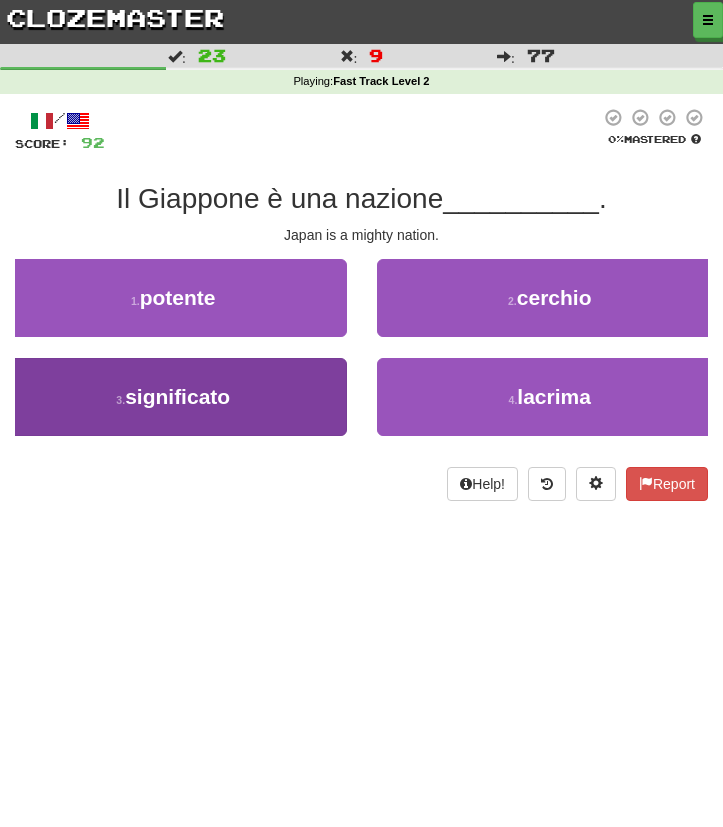 click on "significato" at bounding box center [177, 396] 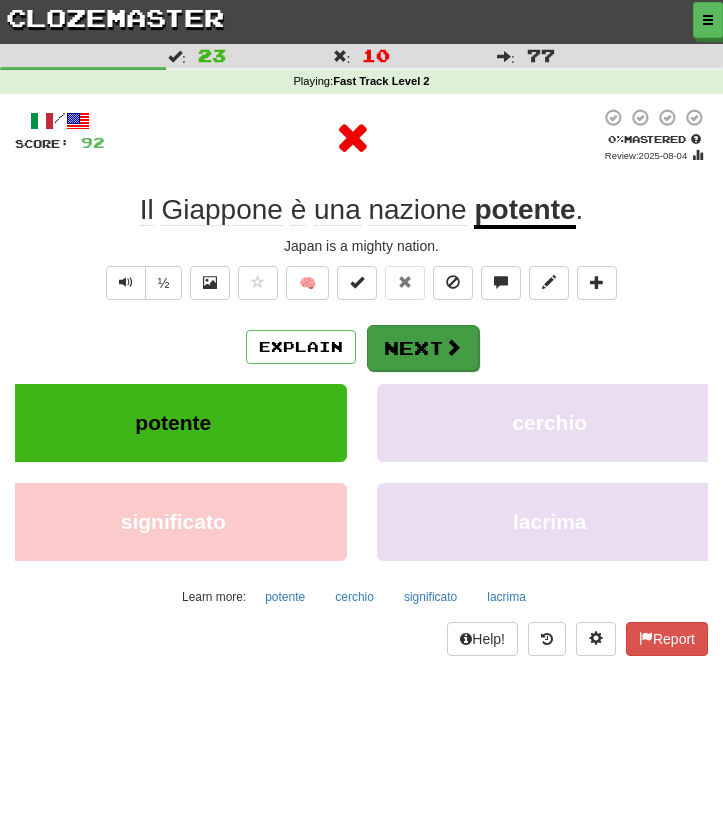 click on "Next" at bounding box center (423, 348) 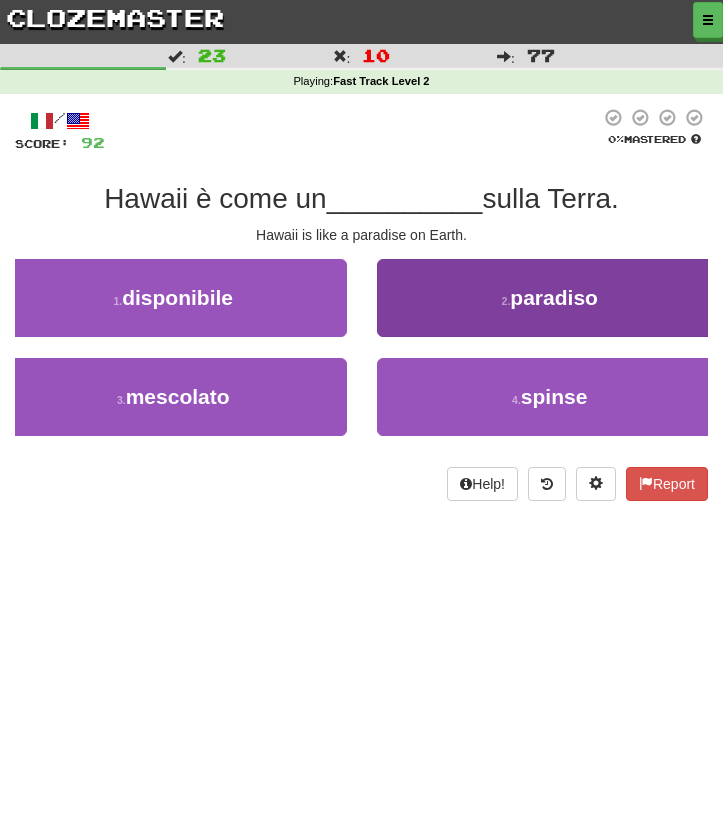 click on "2 .  paradiso" at bounding box center [550, 298] 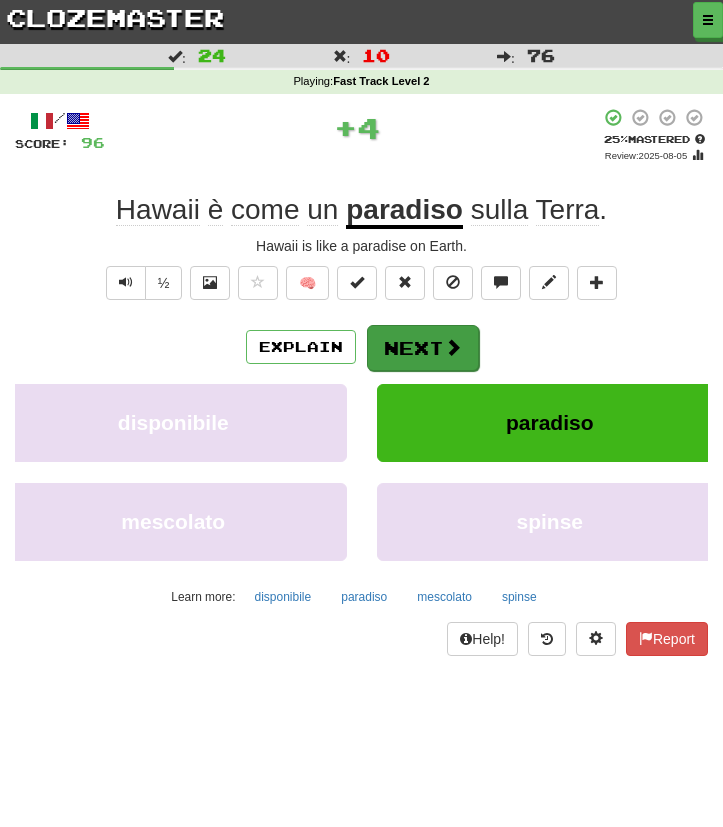 click on "Next" at bounding box center (423, 348) 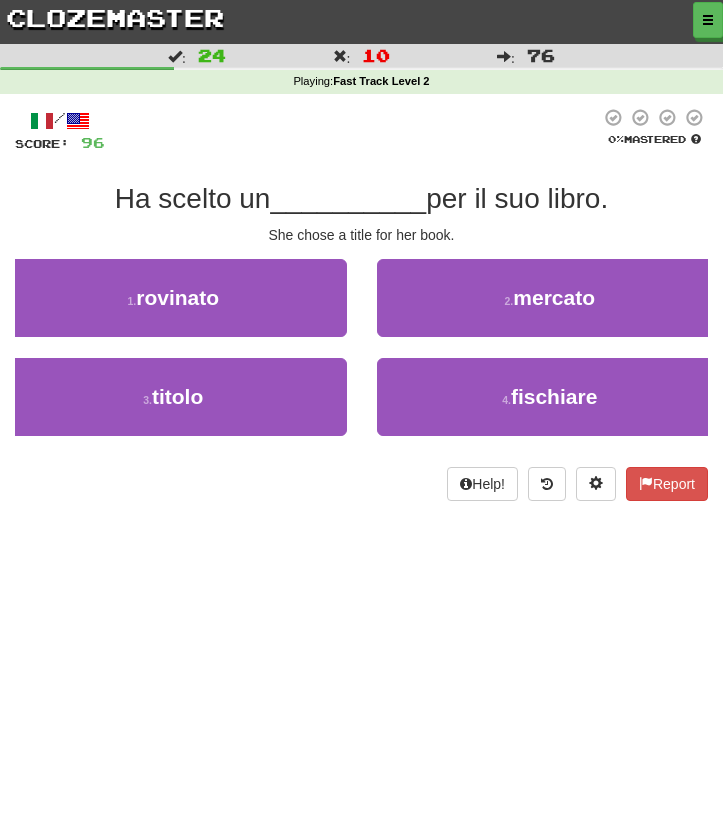 click on "4 .  fischiare" at bounding box center (550, 397) 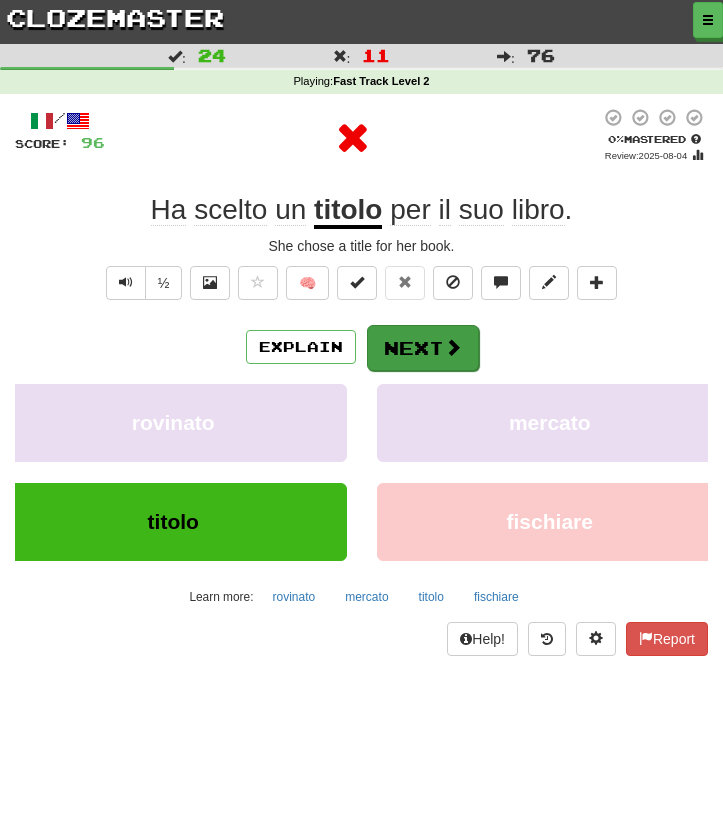 click on "Next" at bounding box center (423, 348) 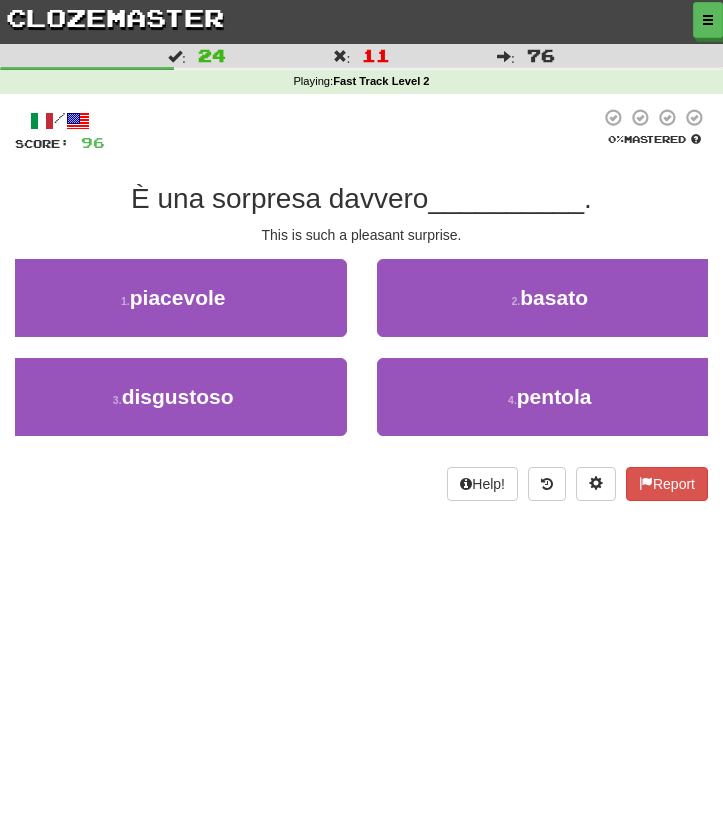 click on "This is such a pleasant surprise." at bounding box center (361, 235) 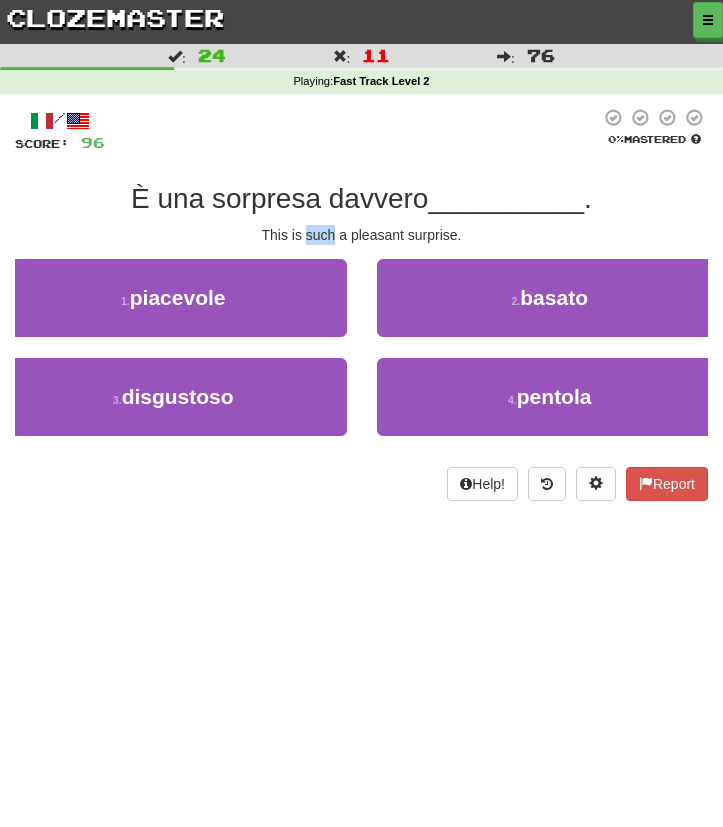click on "This is such a pleasant surprise." at bounding box center (361, 235) 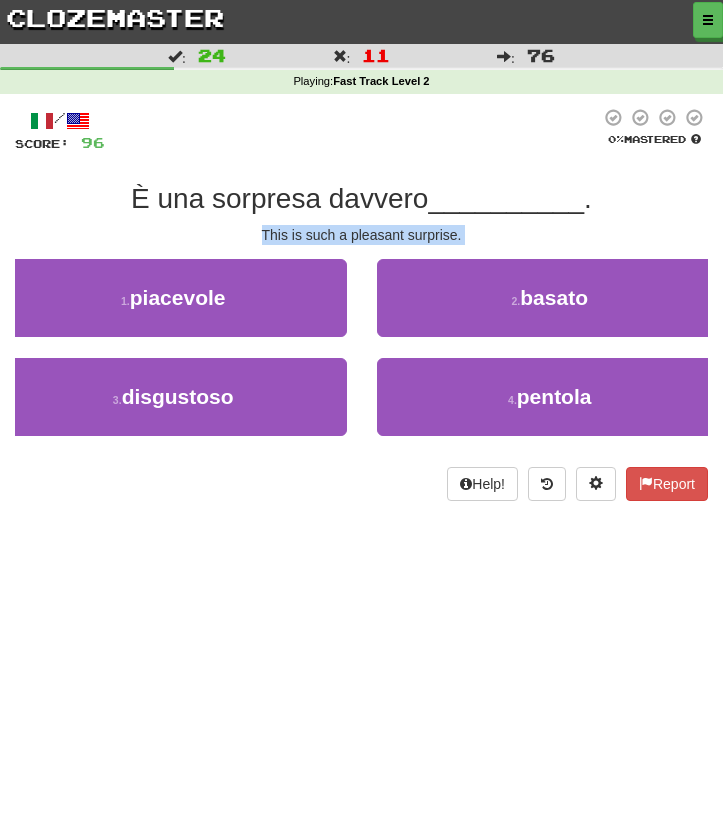 click on "This is such a pleasant surprise." at bounding box center [361, 235] 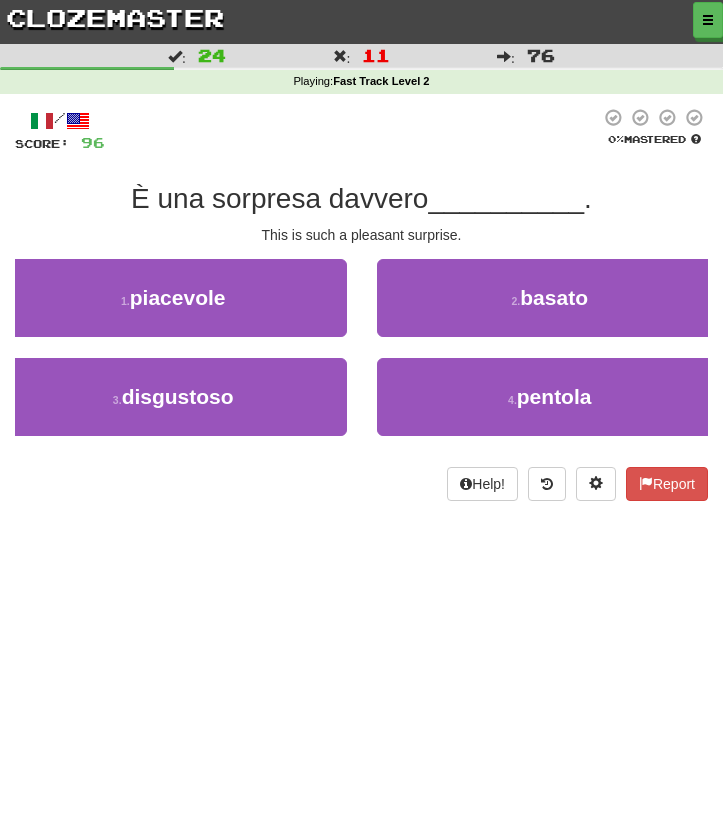 click on "1 .  piacevole" at bounding box center [173, 308] 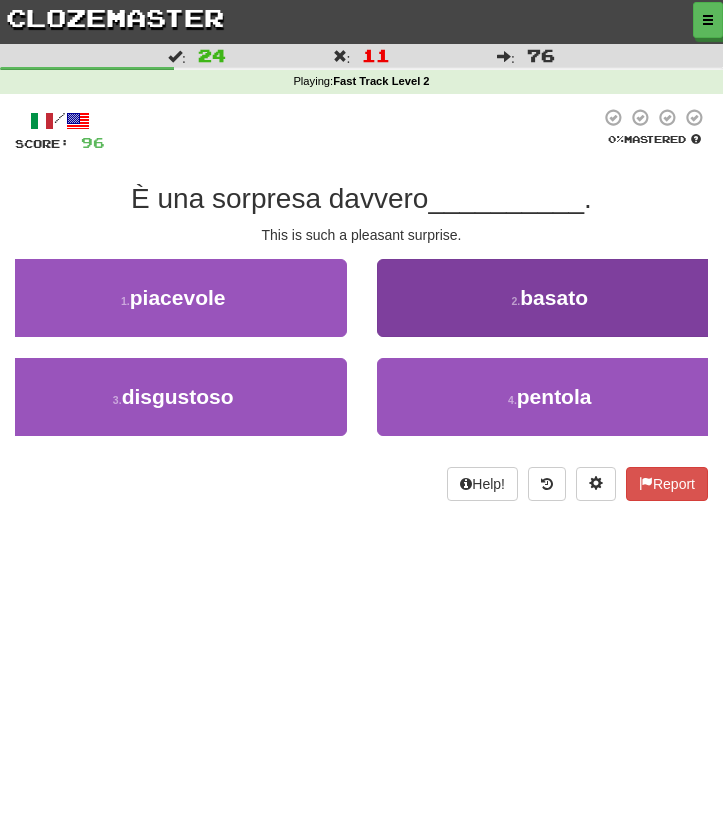 click on "2 .  basato" at bounding box center (550, 298) 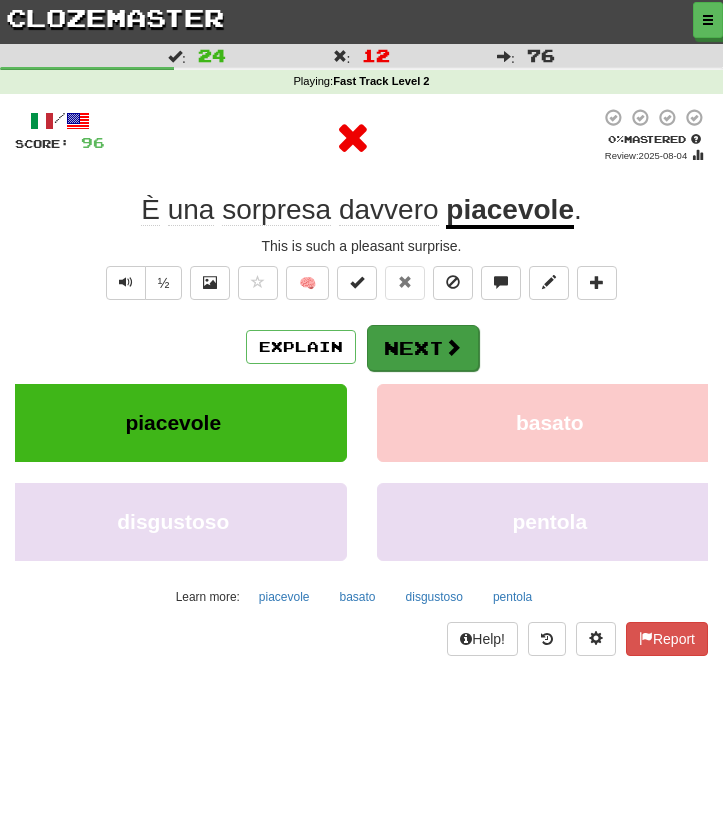 click on "Next" at bounding box center [423, 348] 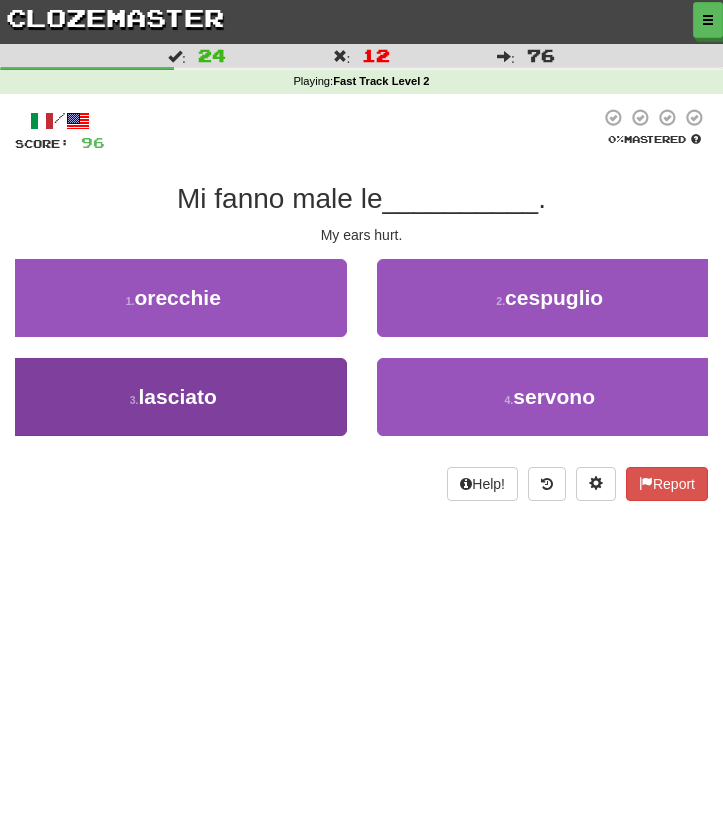 click on "3 .  lasciato" at bounding box center (173, 397) 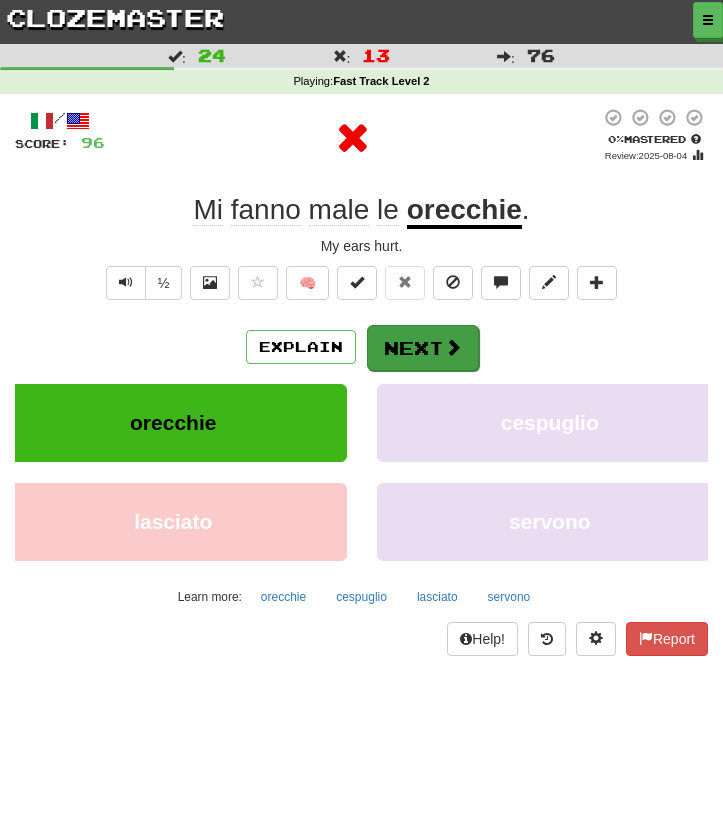 click on "Next" at bounding box center [423, 348] 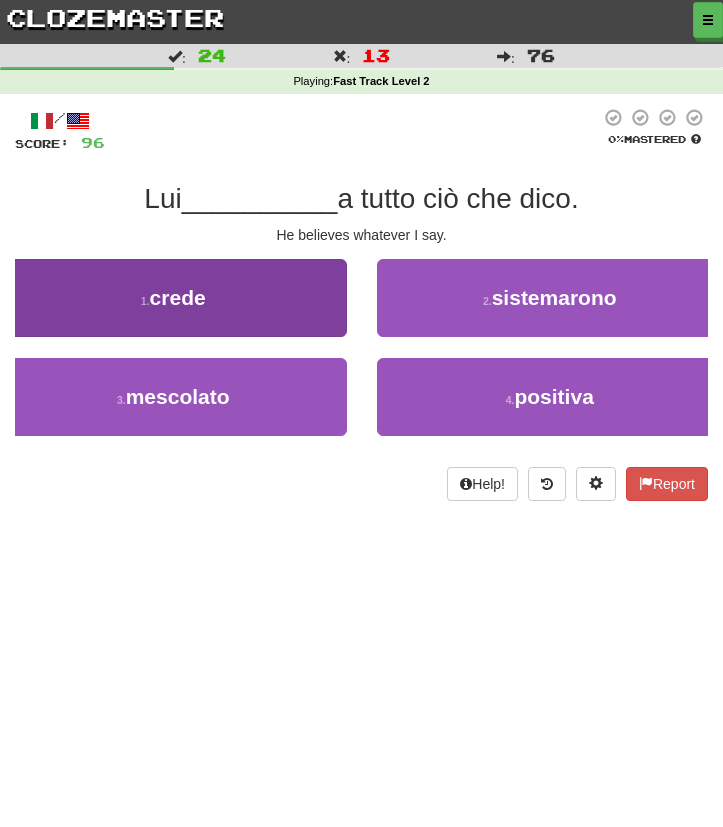 click on "1 .  crede" at bounding box center [173, 298] 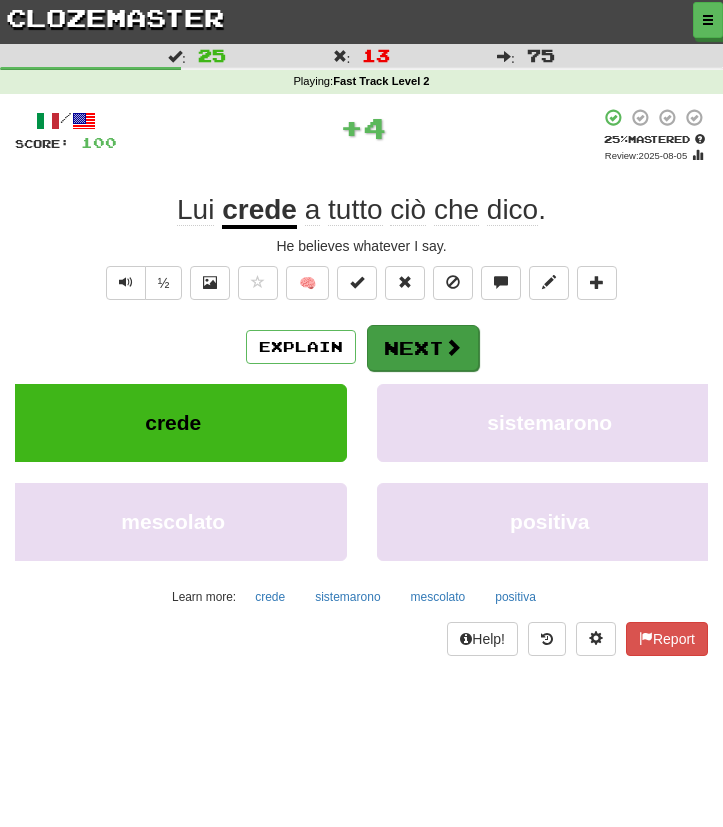 click on "Next" at bounding box center (423, 348) 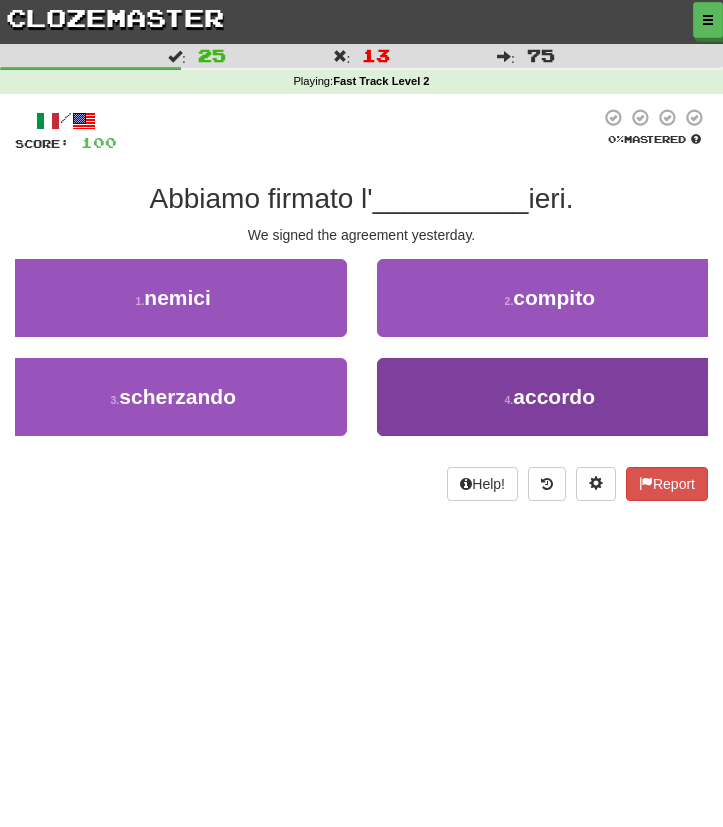 click on "4 .  accordo" at bounding box center [550, 397] 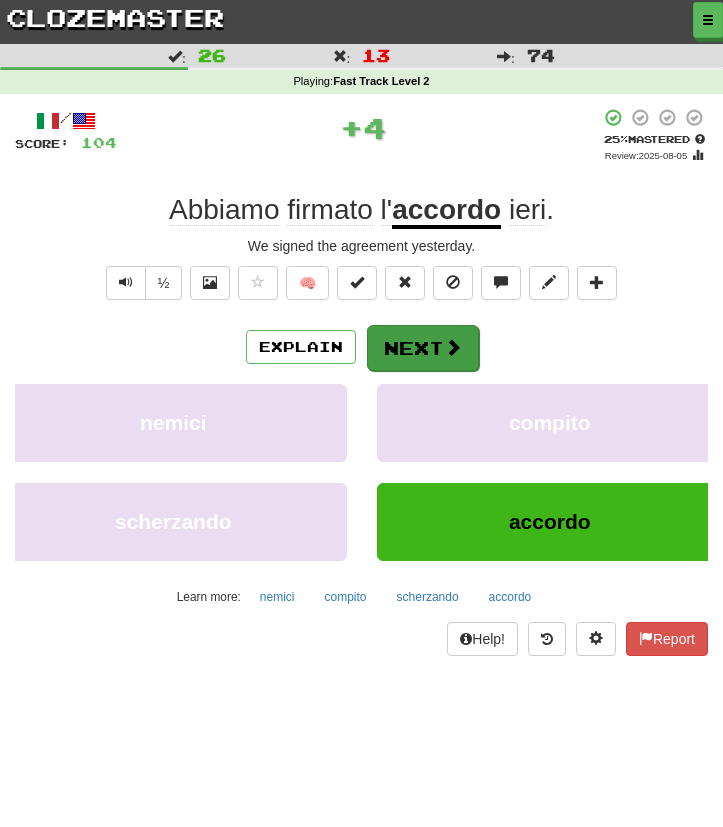 click on "Next" at bounding box center (423, 348) 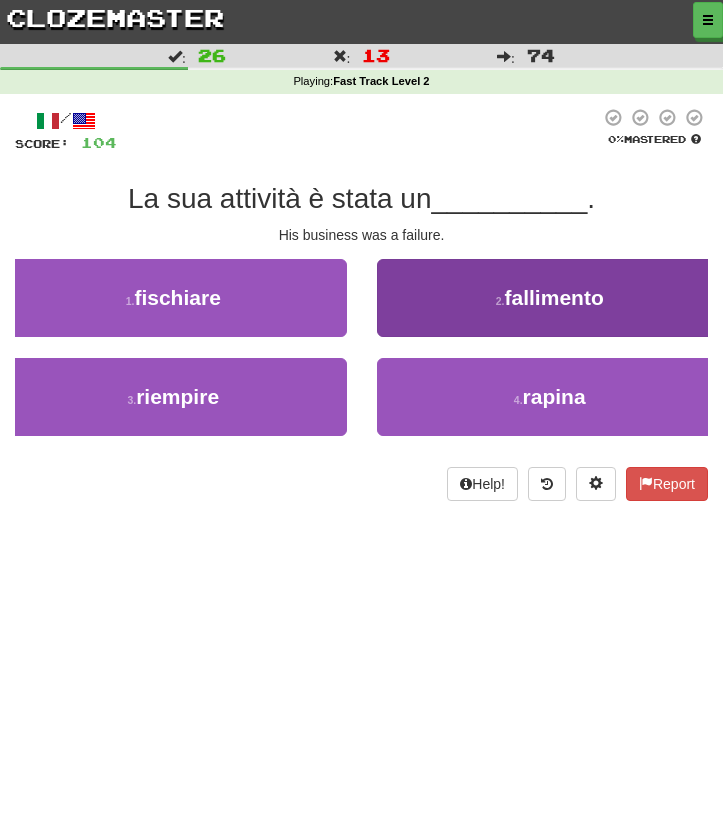 click on "2 .  fallimento" at bounding box center (550, 298) 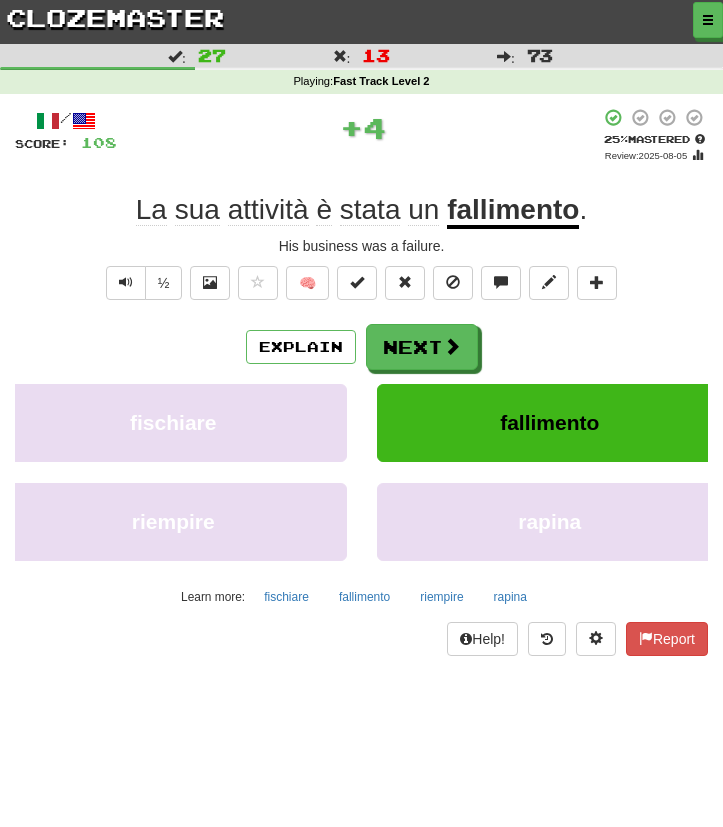 click on "Next" at bounding box center (422, 347) 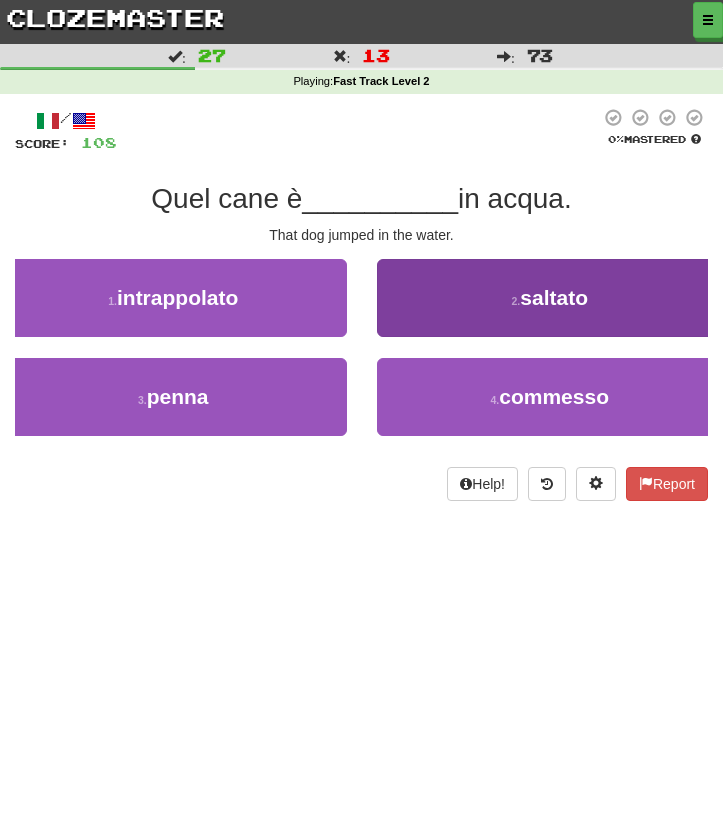 click on "2 .  saltato" at bounding box center [550, 298] 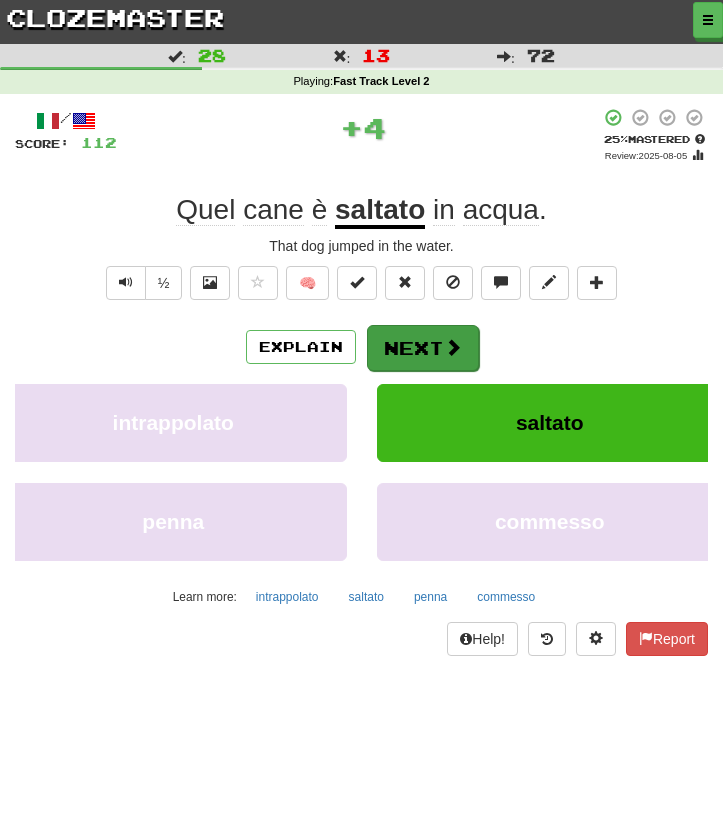 click on "Next" at bounding box center [423, 348] 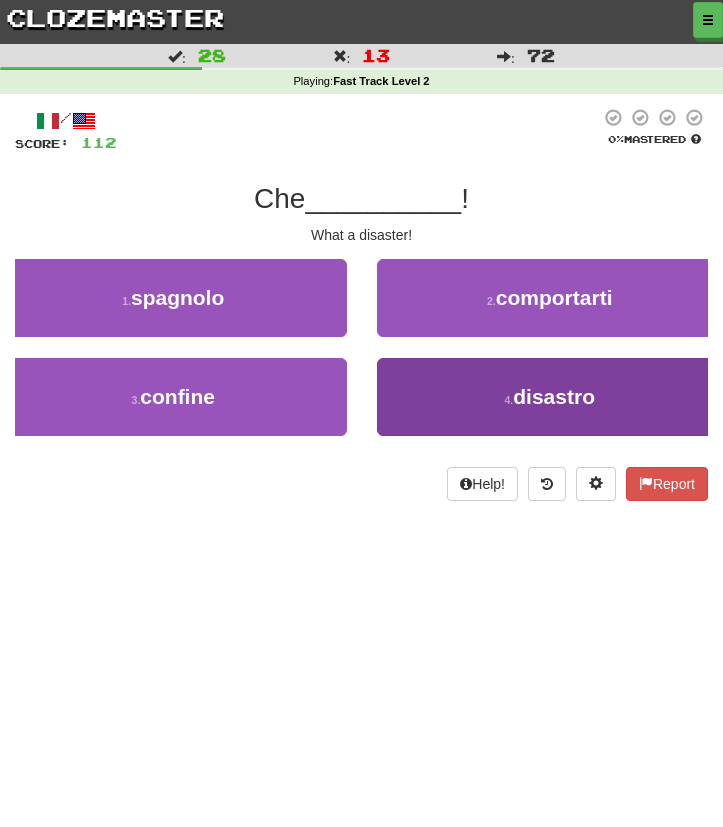 click on "4 .  disastro" at bounding box center (550, 397) 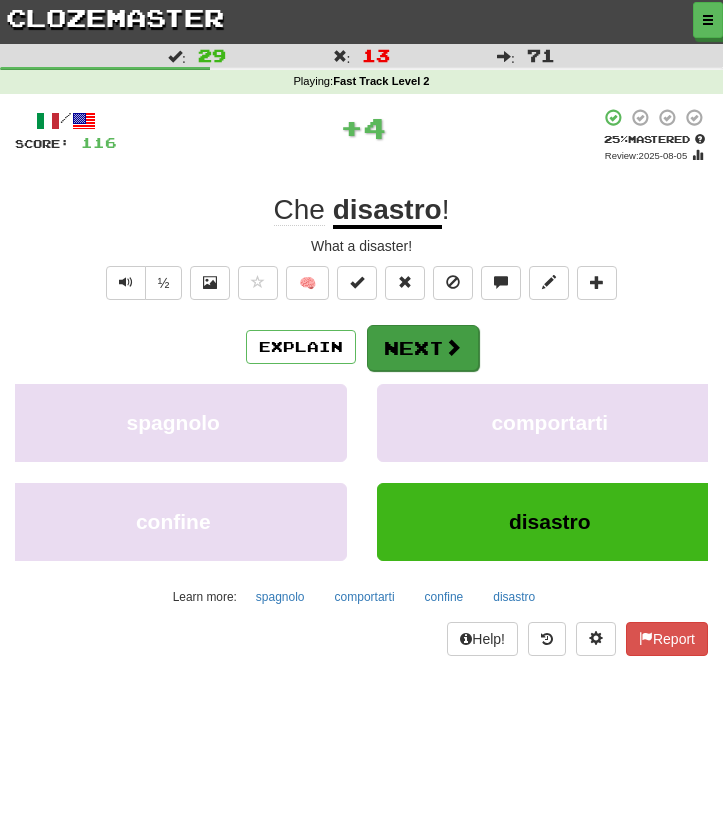 click at bounding box center (453, 347) 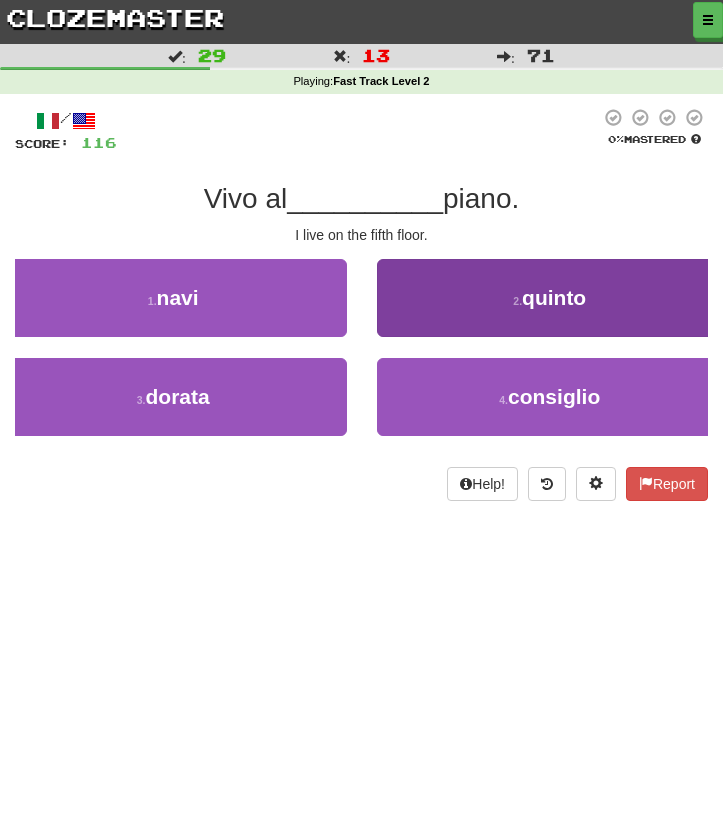 click on "2 .  quinto" at bounding box center (550, 298) 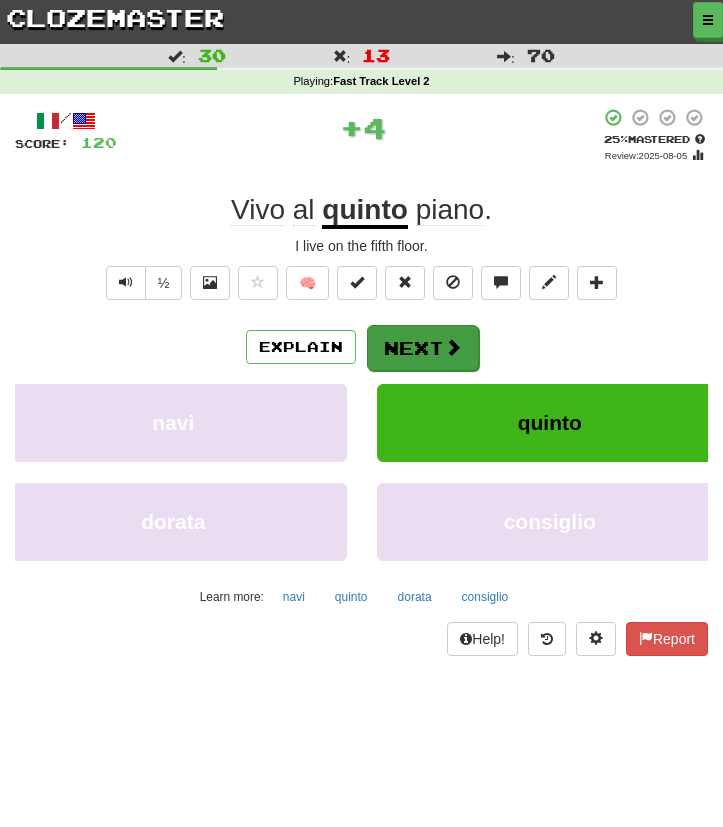 click on "Next" at bounding box center (423, 348) 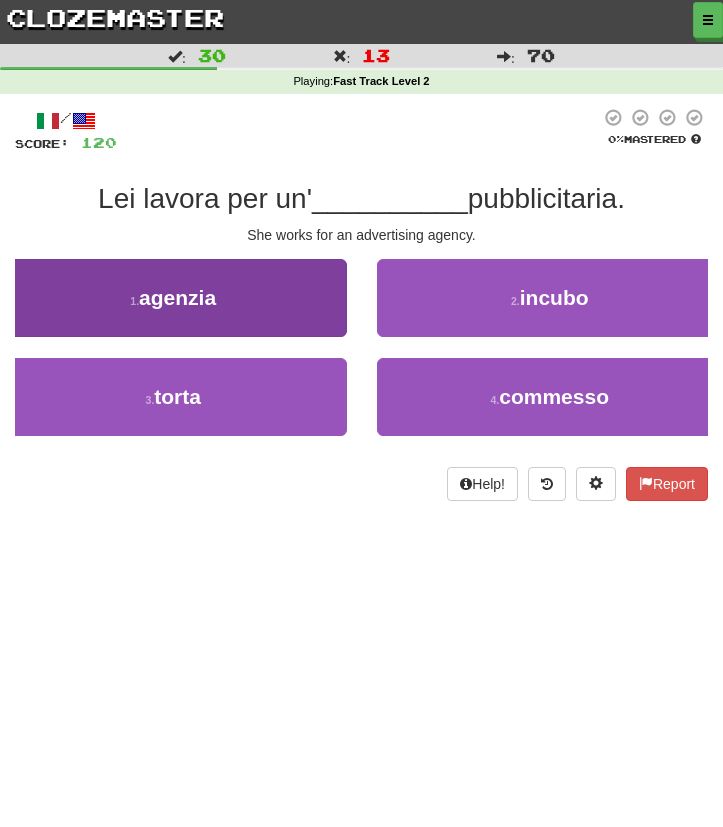 click on "1 .  agenzia" at bounding box center (173, 298) 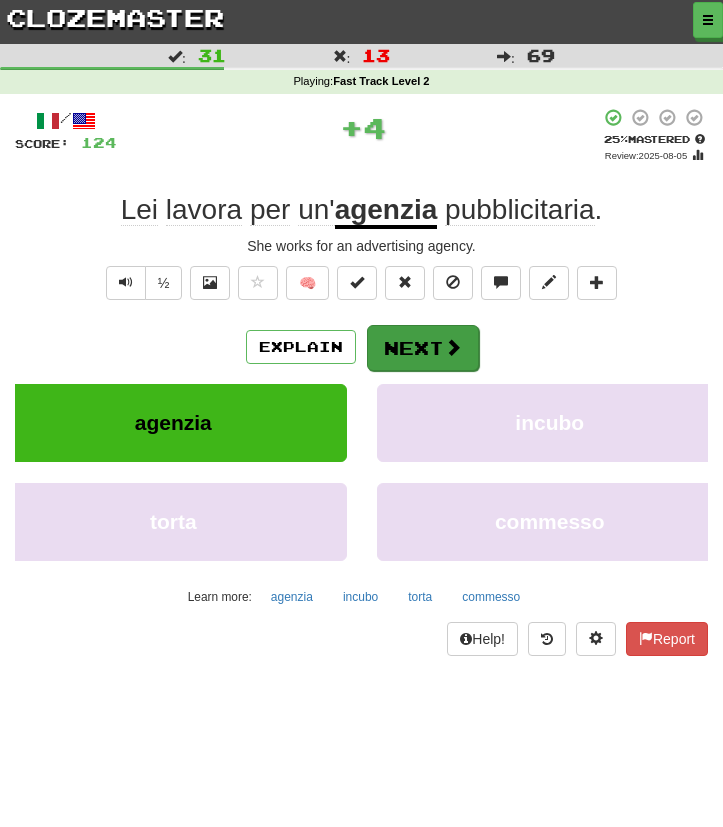 click on "Next" at bounding box center (423, 348) 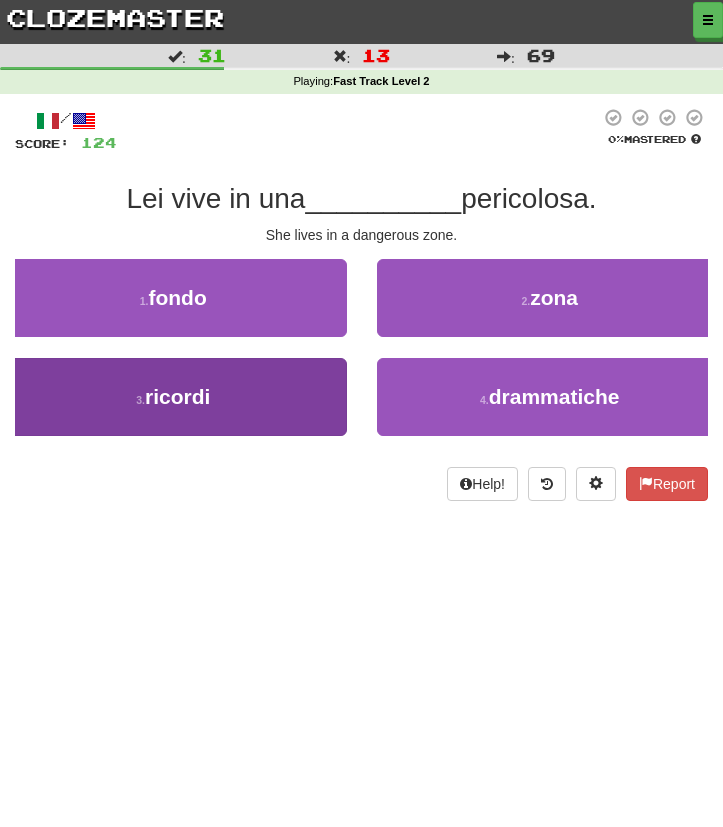 click on "2 .  zona" at bounding box center (550, 298) 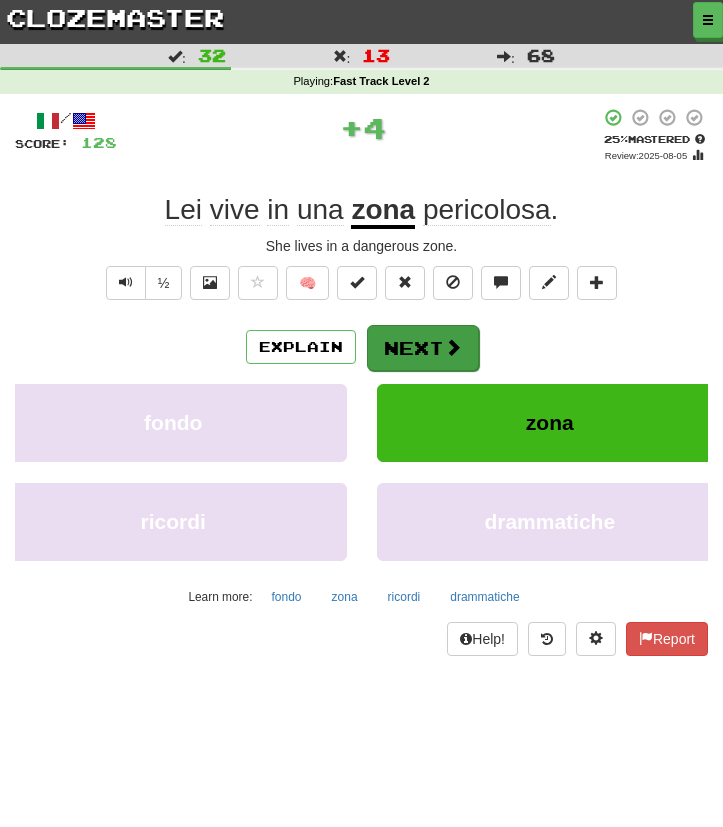 click on "Next" at bounding box center (423, 348) 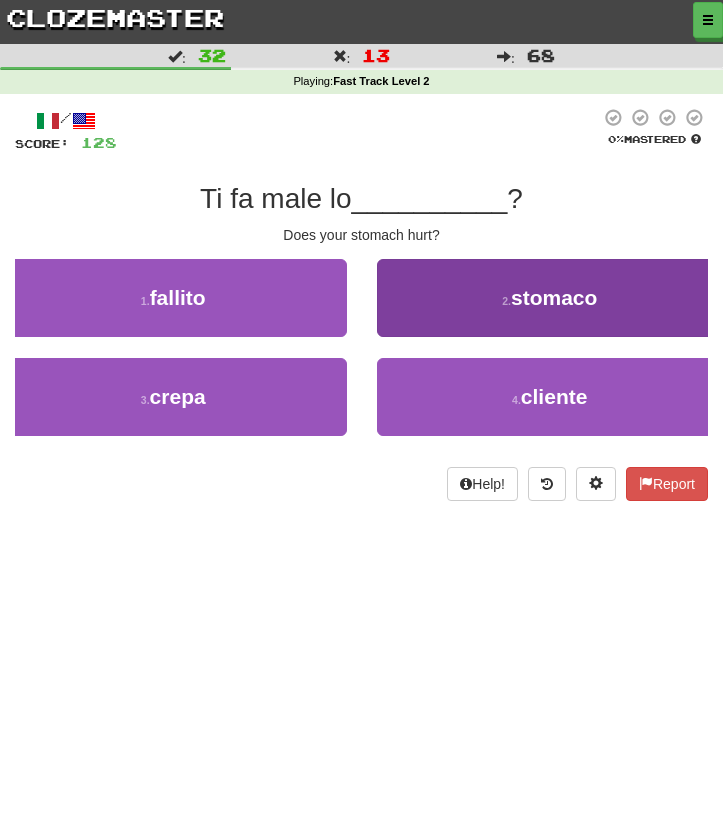 click on "2 .  stomaco" at bounding box center (550, 298) 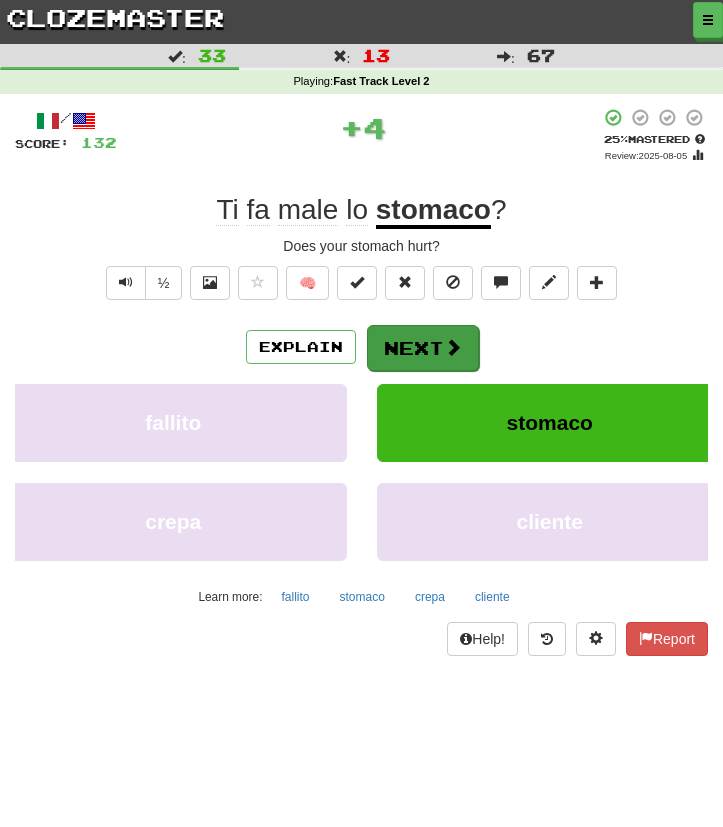 click on "Next" at bounding box center (423, 348) 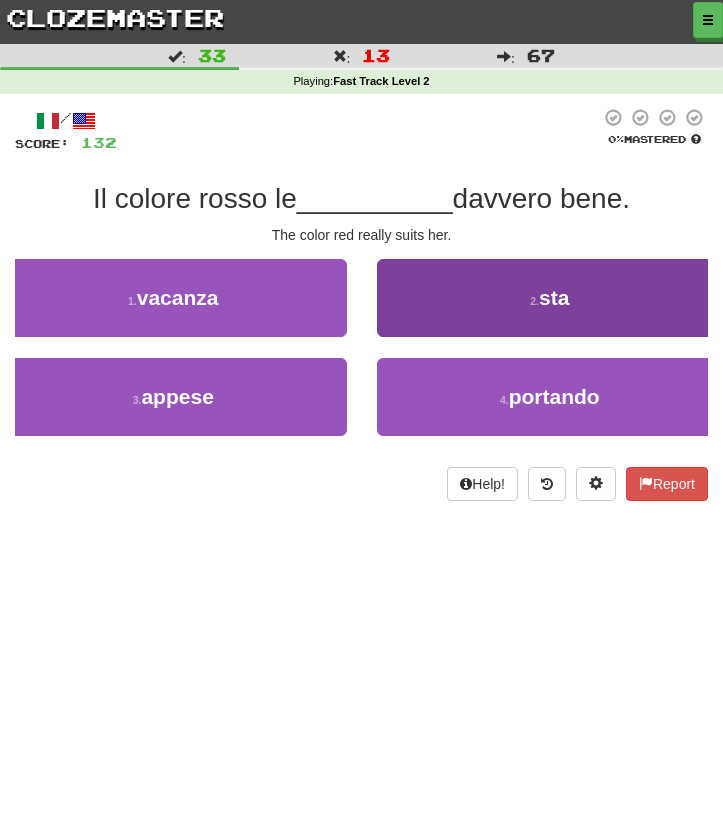 click on "2 .  sta" at bounding box center [550, 298] 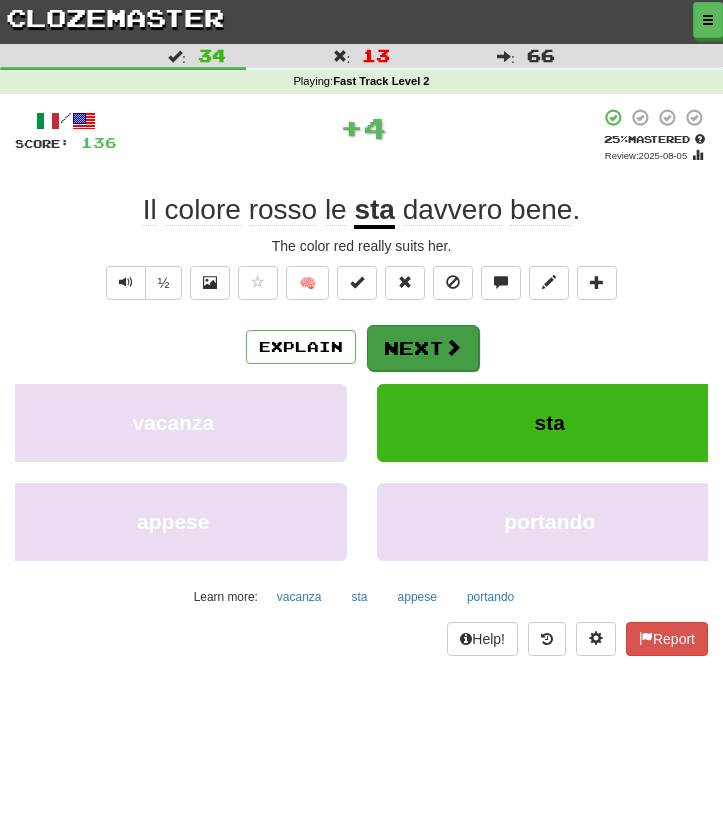 click on "Next" at bounding box center (423, 348) 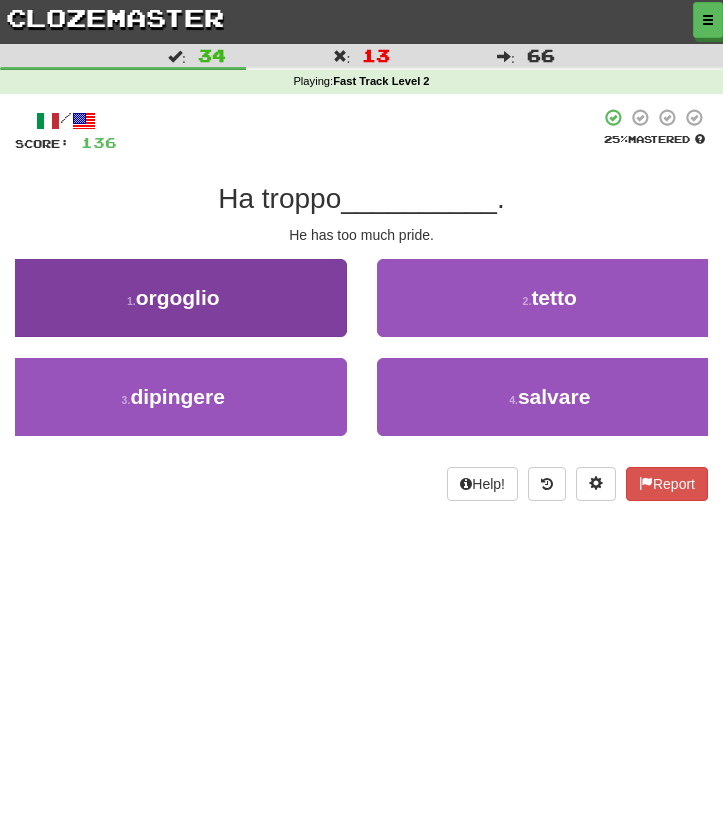 click on "1 .  orgoglio" at bounding box center [173, 298] 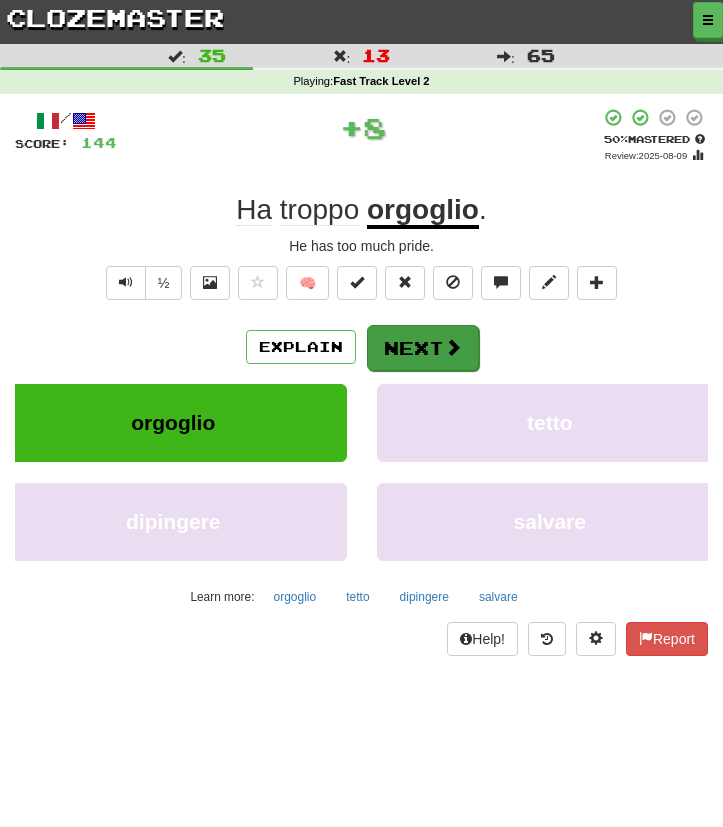 click on "Next" at bounding box center (423, 348) 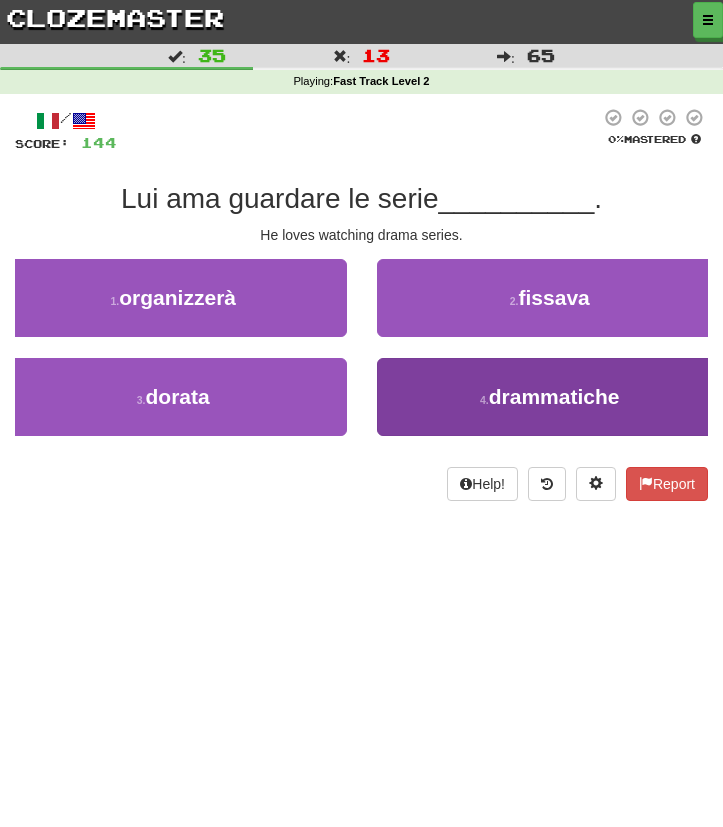 click on "4 .  drammatiche" at bounding box center [550, 397] 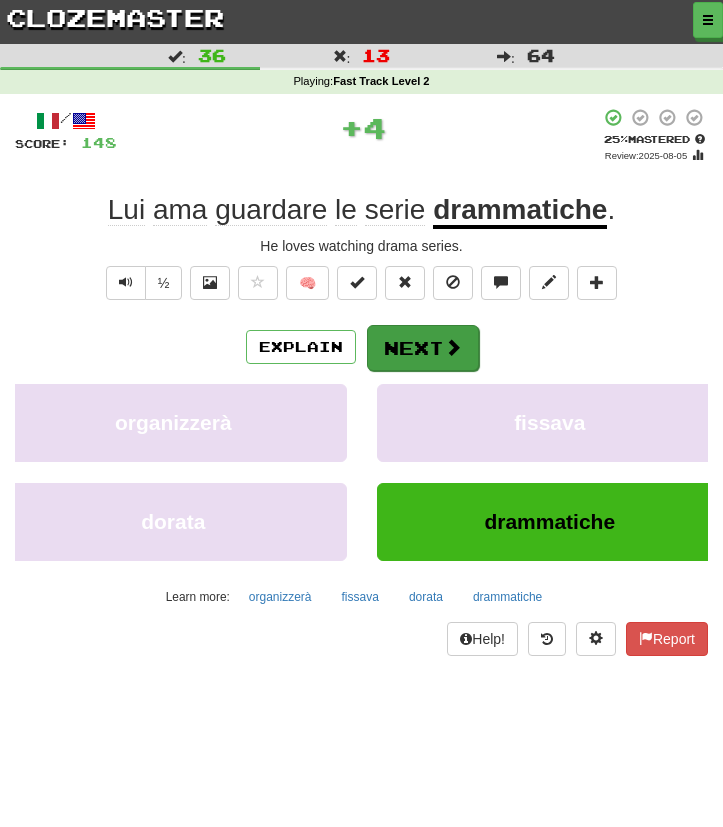 click on "Next" at bounding box center (423, 348) 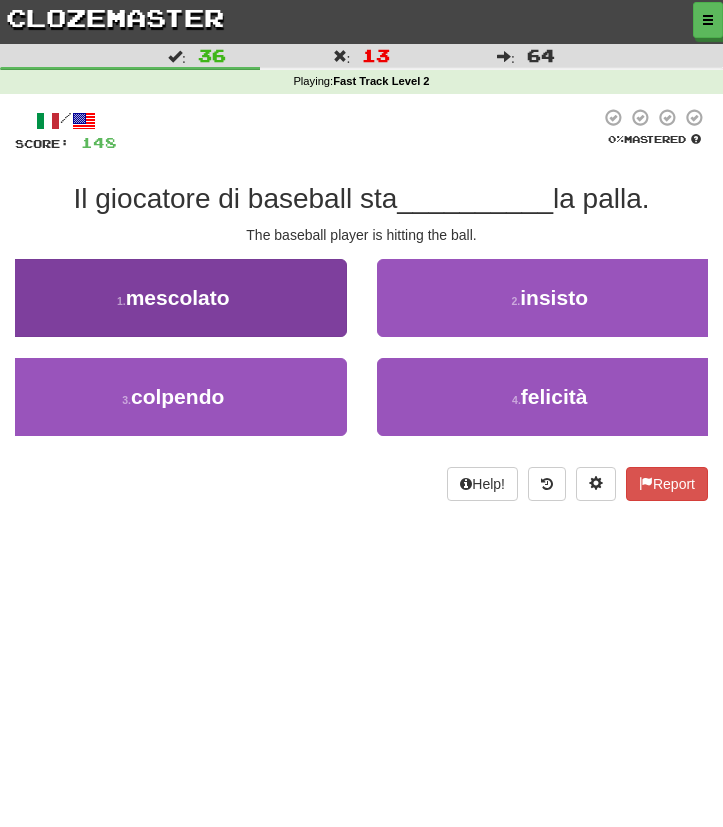 click on "1 .  mescolato" at bounding box center (173, 298) 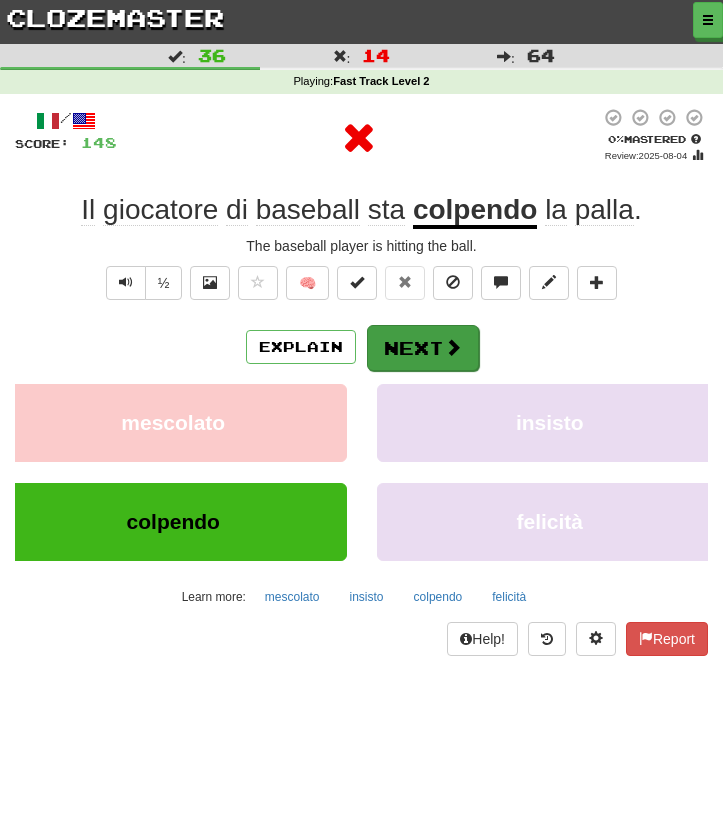 click on "Next" at bounding box center [423, 348] 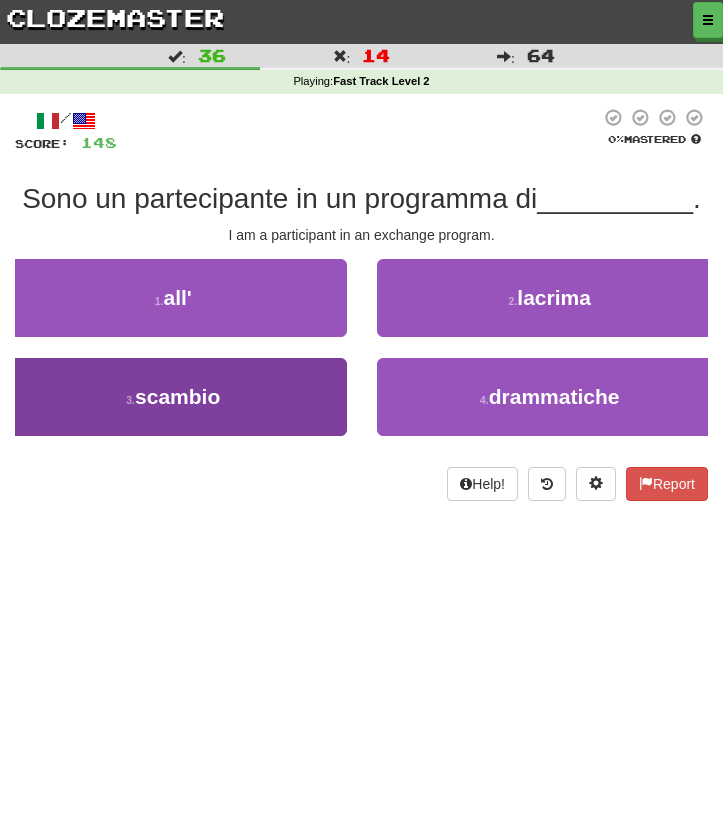 click on "3 .  scambio" at bounding box center [173, 397] 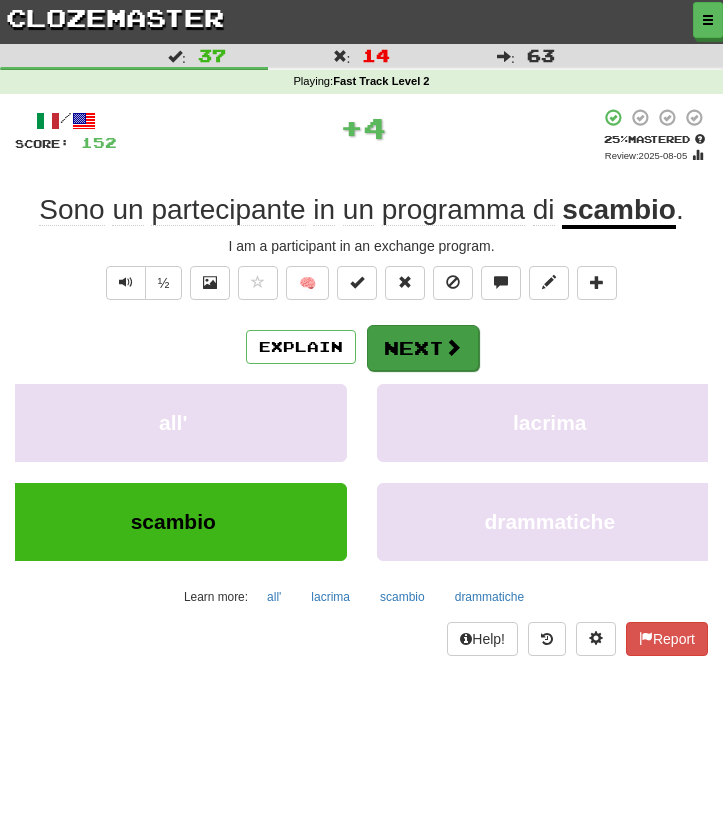 click on "Next" at bounding box center [423, 348] 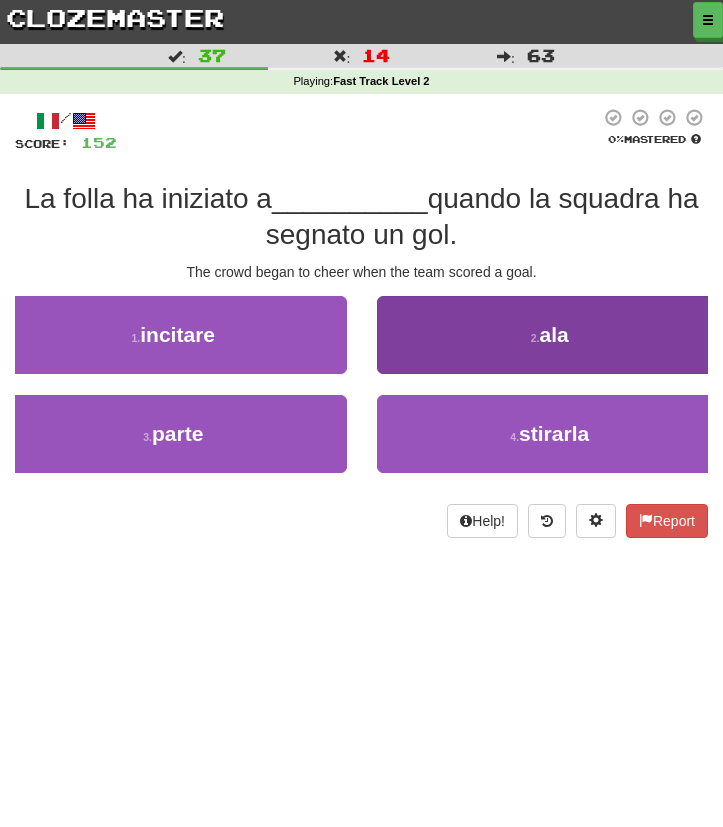 click on "2 .  ala" at bounding box center (550, 335) 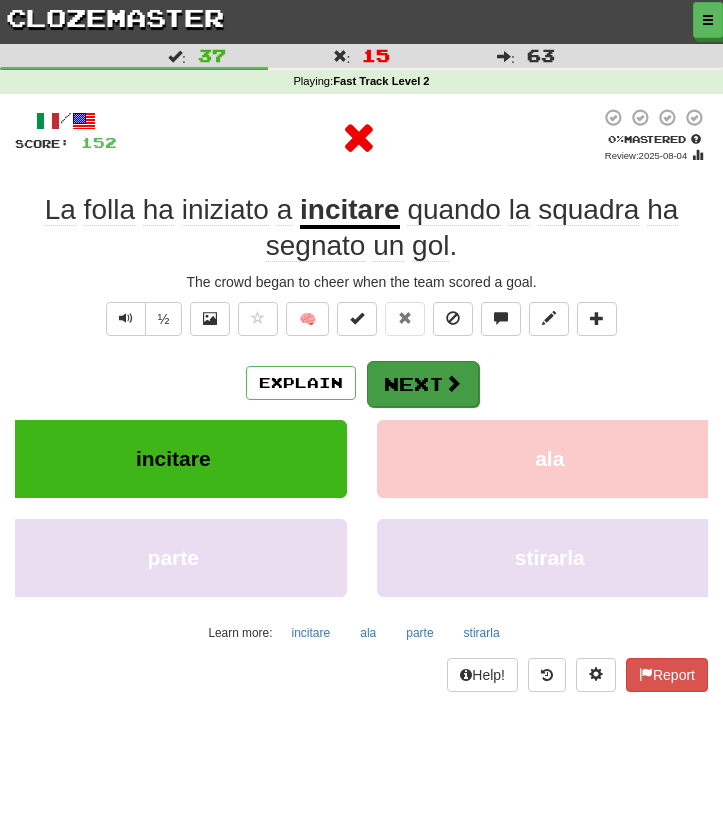 click on "Next" at bounding box center (423, 384) 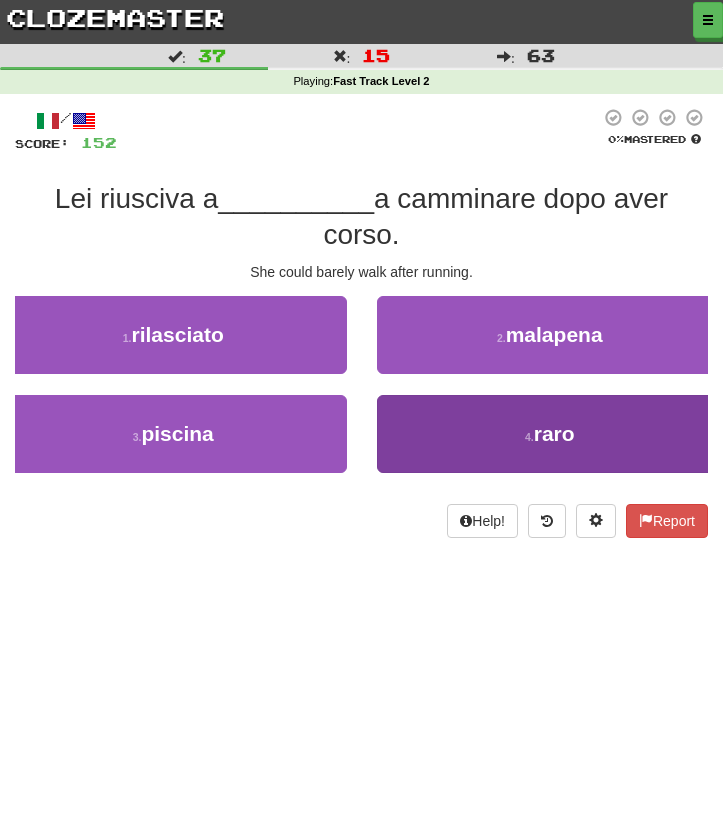 click on "4 .  raro" at bounding box center [550, 434] 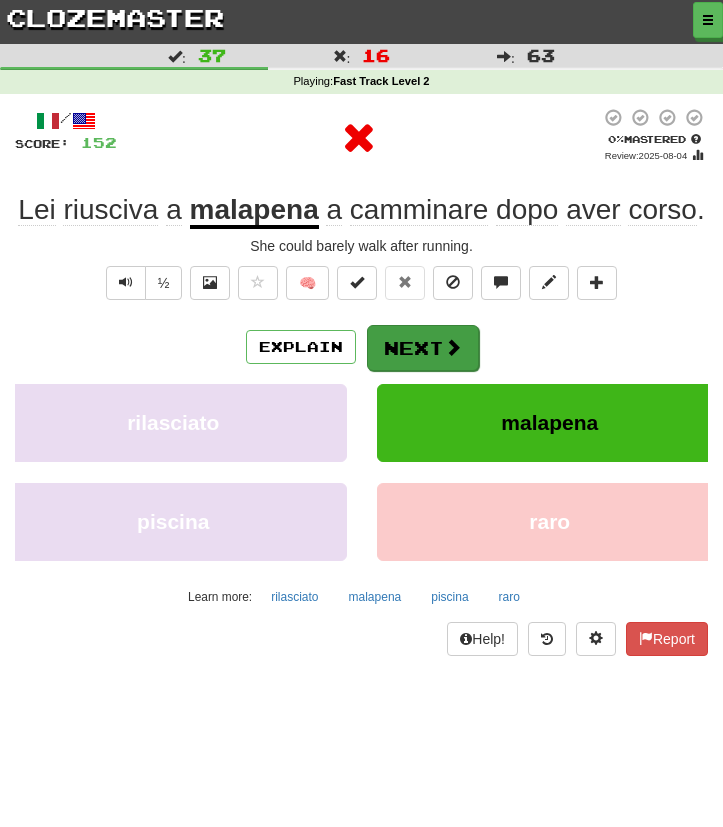 click on "Next" at bounding box center [423, 348] 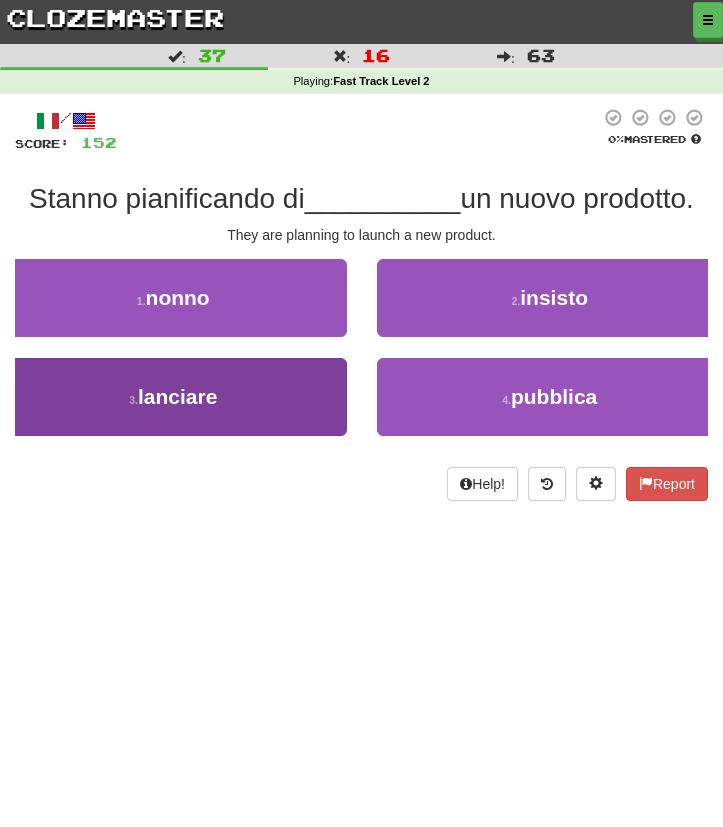 click on "3 .  lanciare" at bounding box center [173, 397] 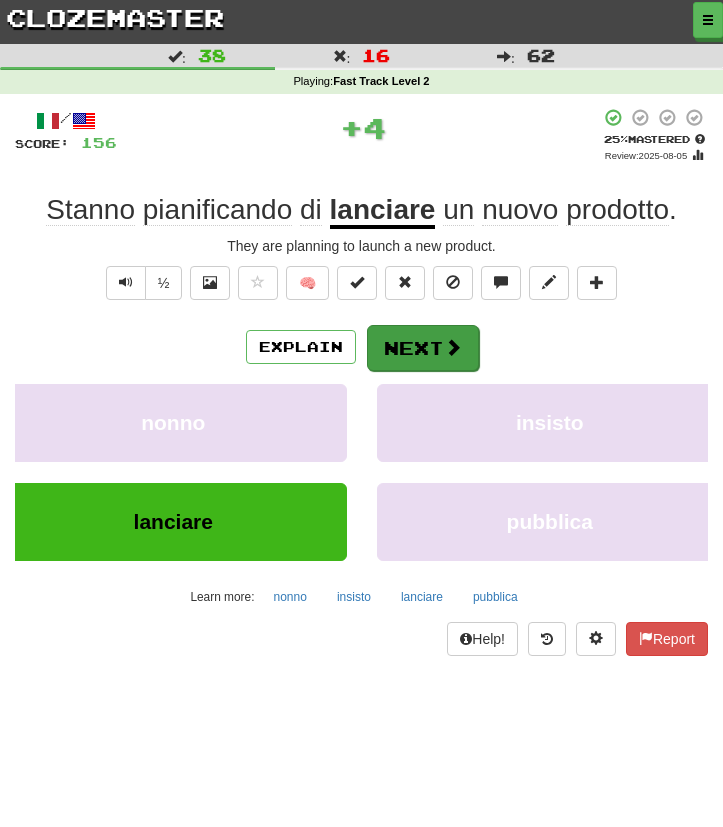 click on "Next" at bounding box center (423, 348) 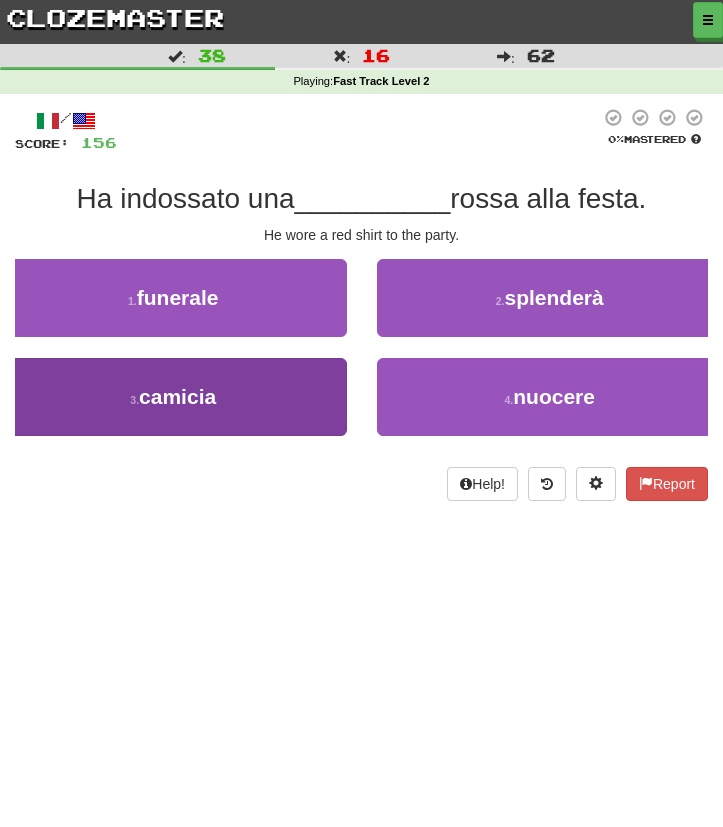 click on "3 .  camicia" at bounding box center [173, 397] 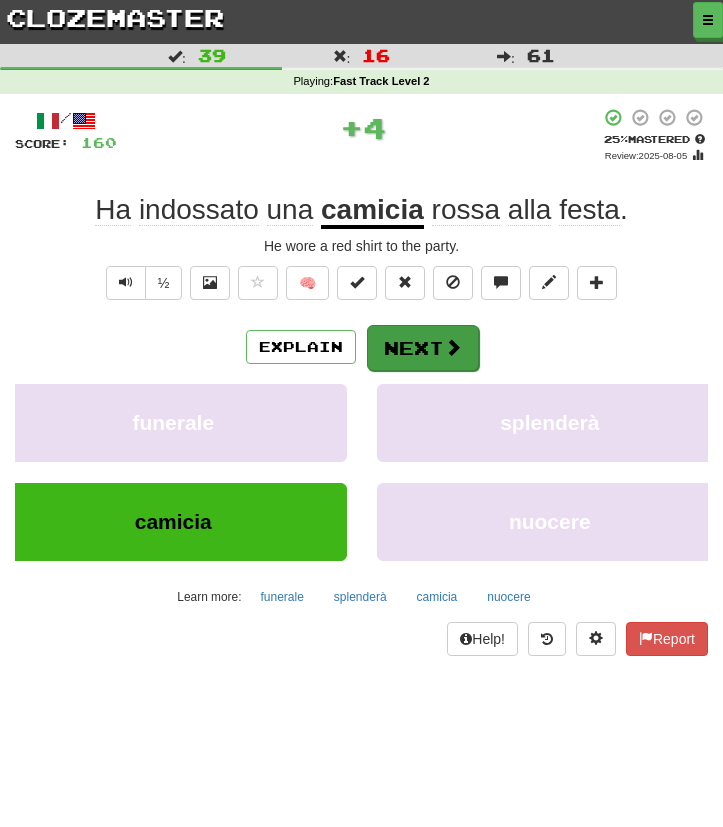 click on "Next" at bounding box center [423, 348] 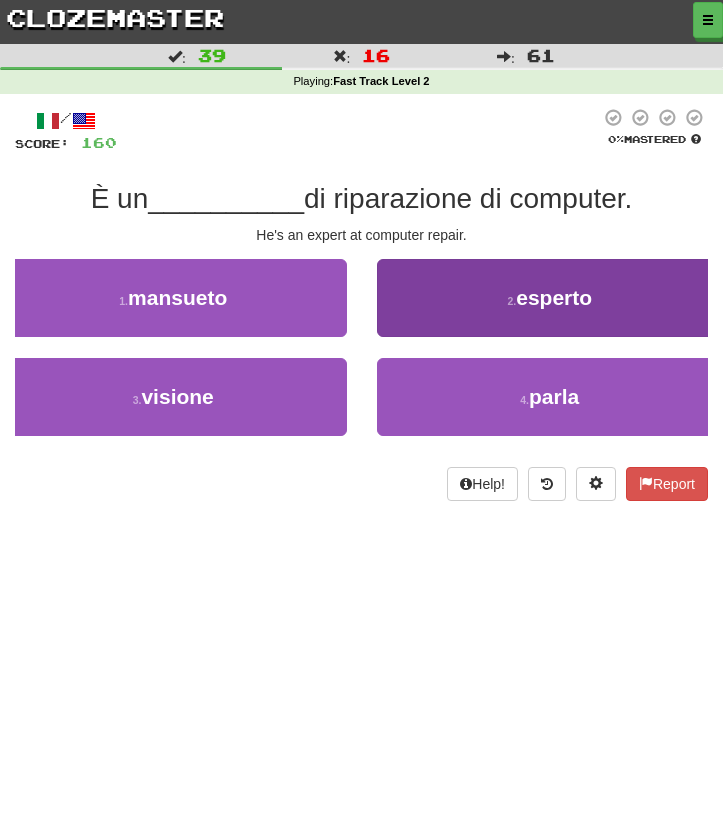 click on "2 .  esperto" at bounding box center (550, 298) 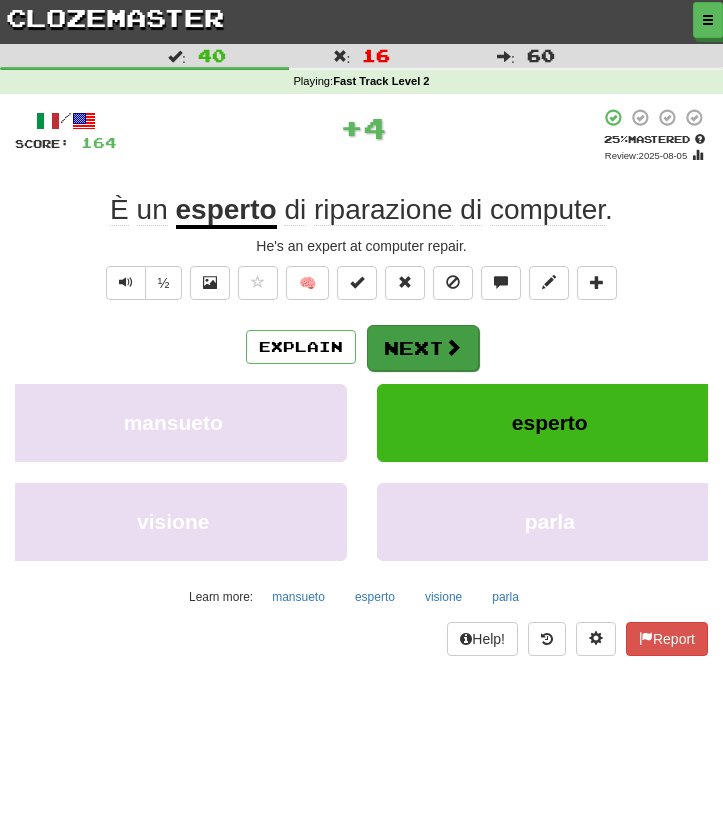 click at bounding box center [453, 347] 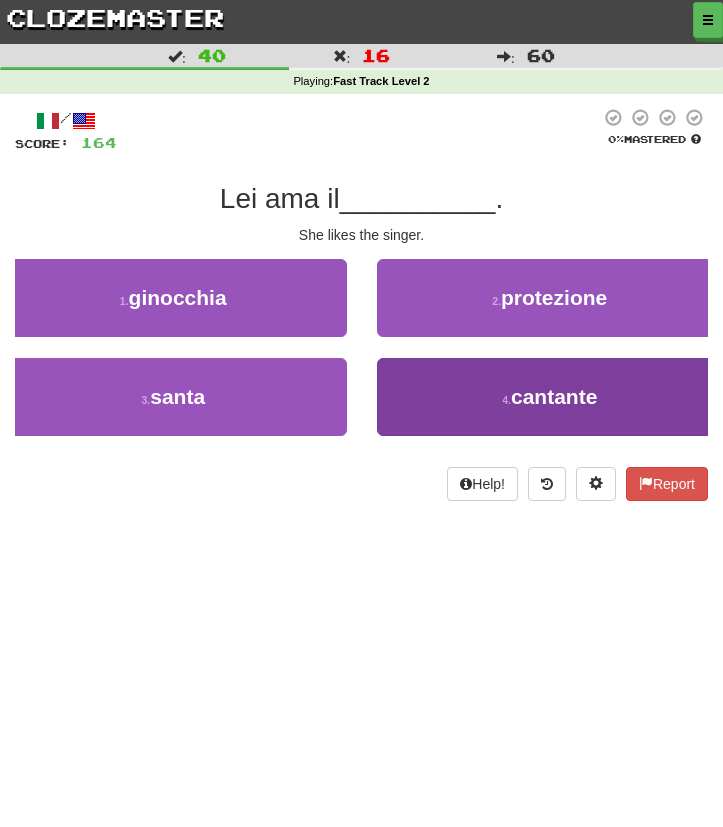 click on "4 .  cantante" at bounding box center (550, 397) 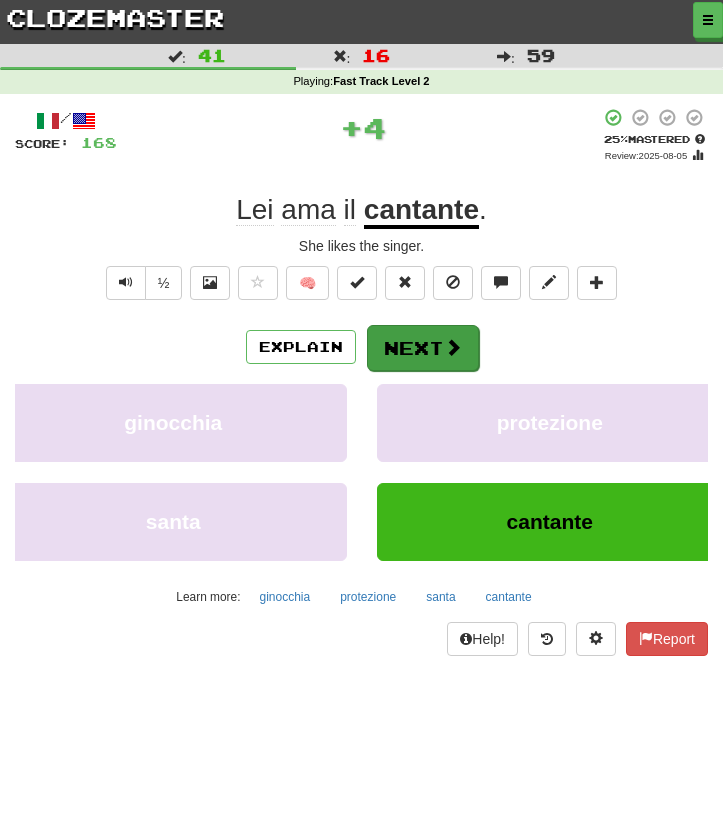 click on "Next" at bounding box center [423, 348] 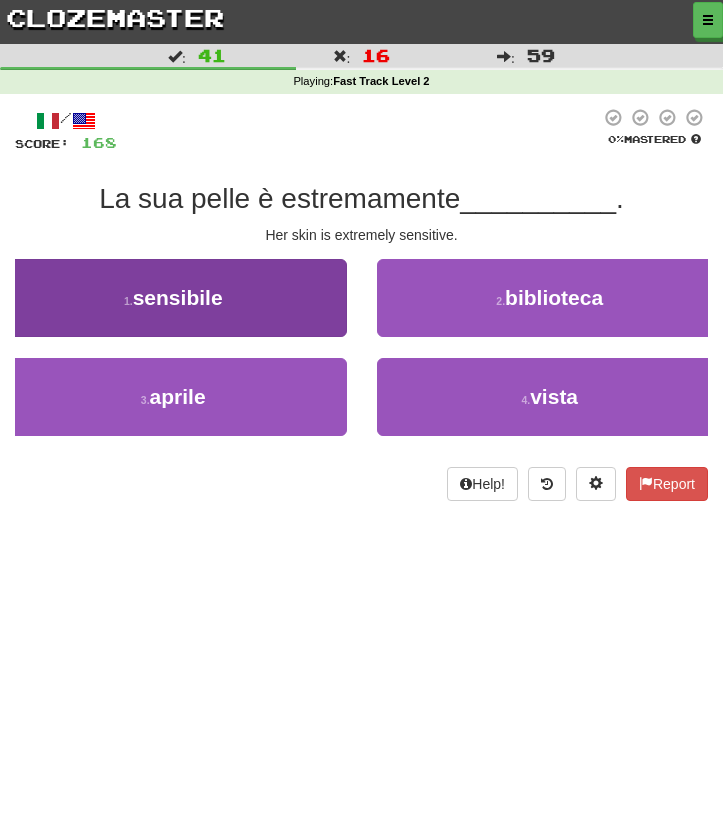 click on "1 .  sensibile" at bounding box center (173, 298) 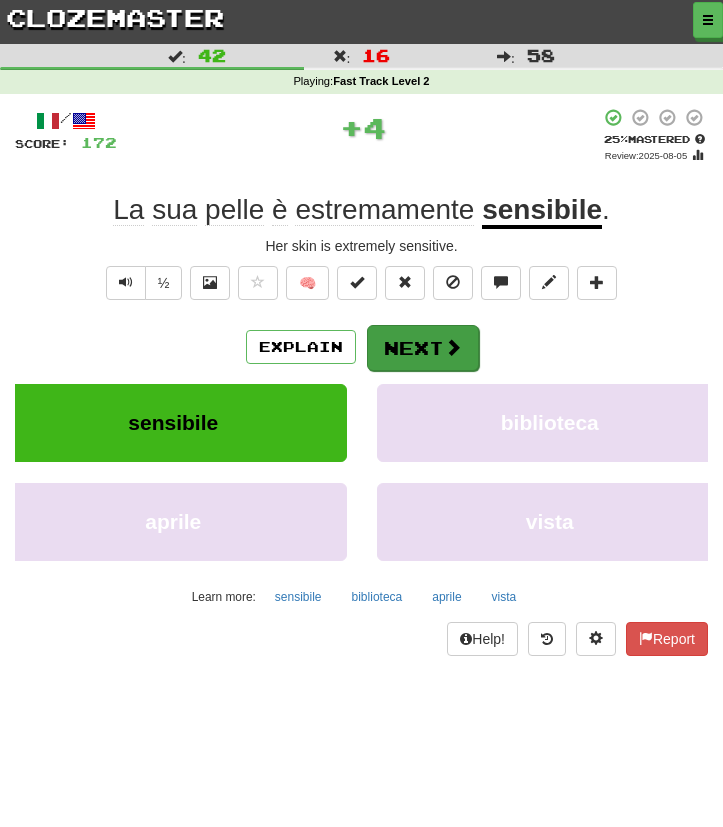 click on "Next" at bounding box center [423, 348] 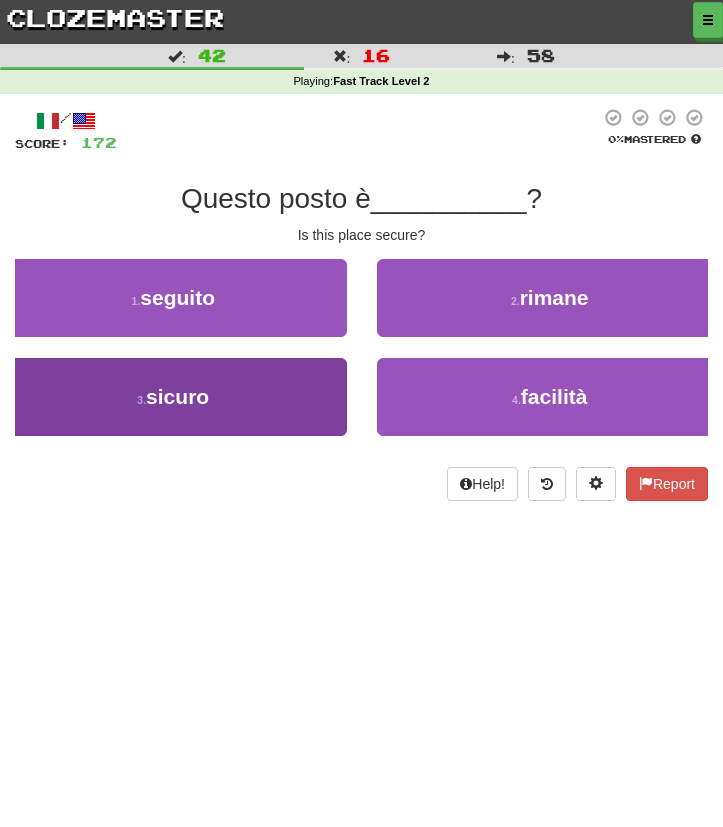 click on "sicuro" at bounding box center (177, 396) 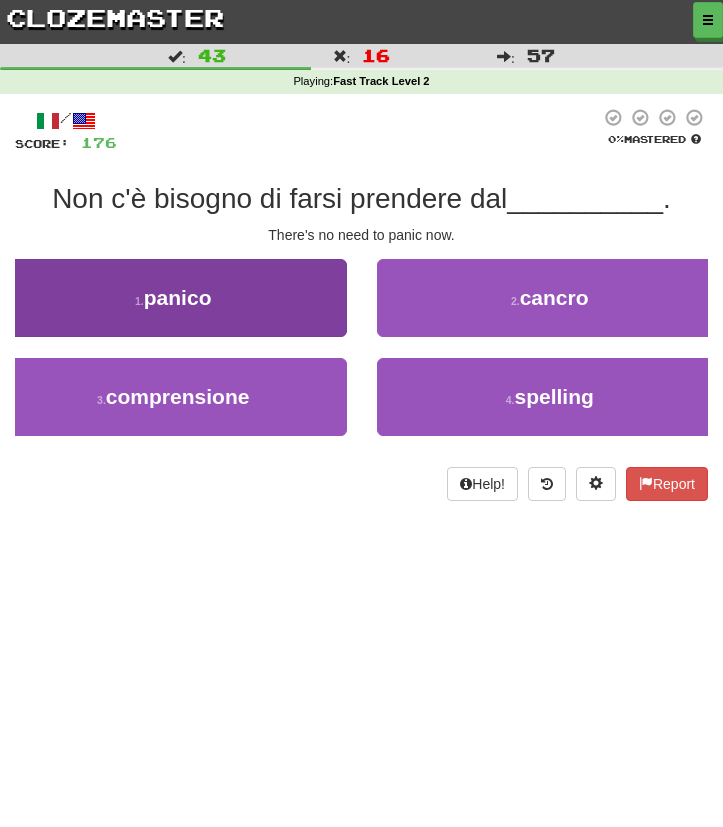 click on "1 .  panico" at bounding box center (173, 298) 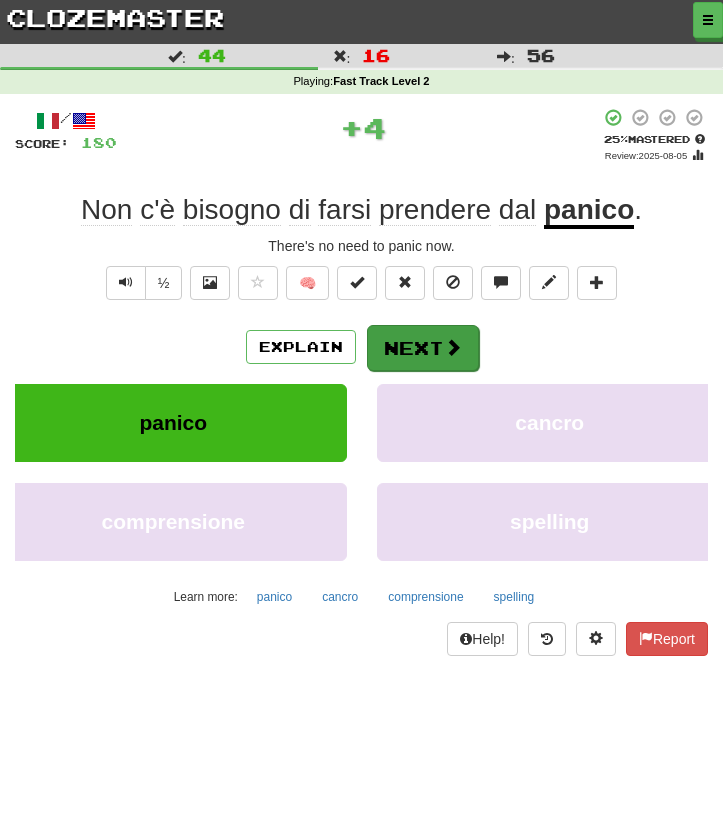click on "Next" at bounding box center [423, 348] 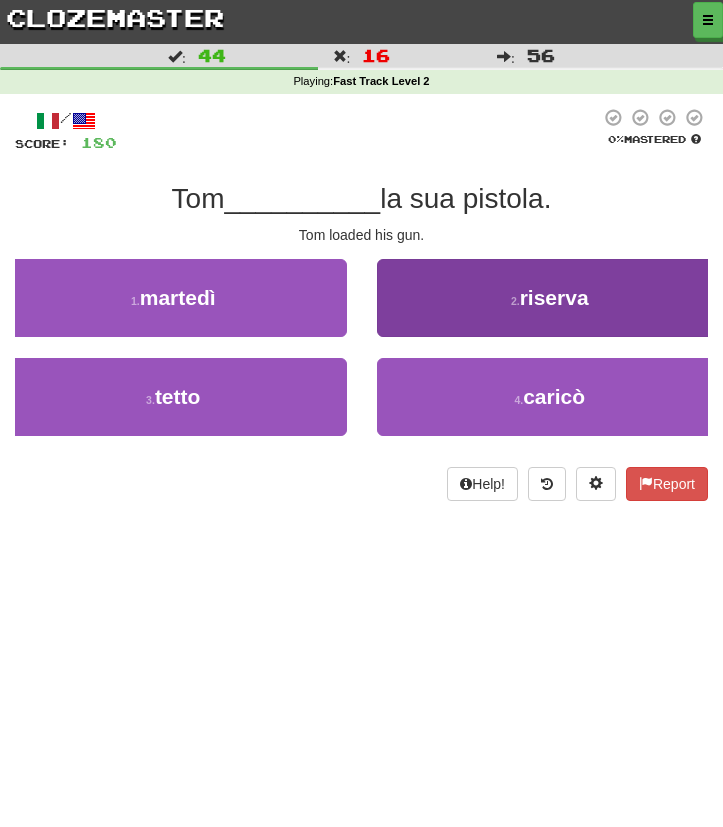 click on "2 .  riserva" at bounding box center (550, 298) 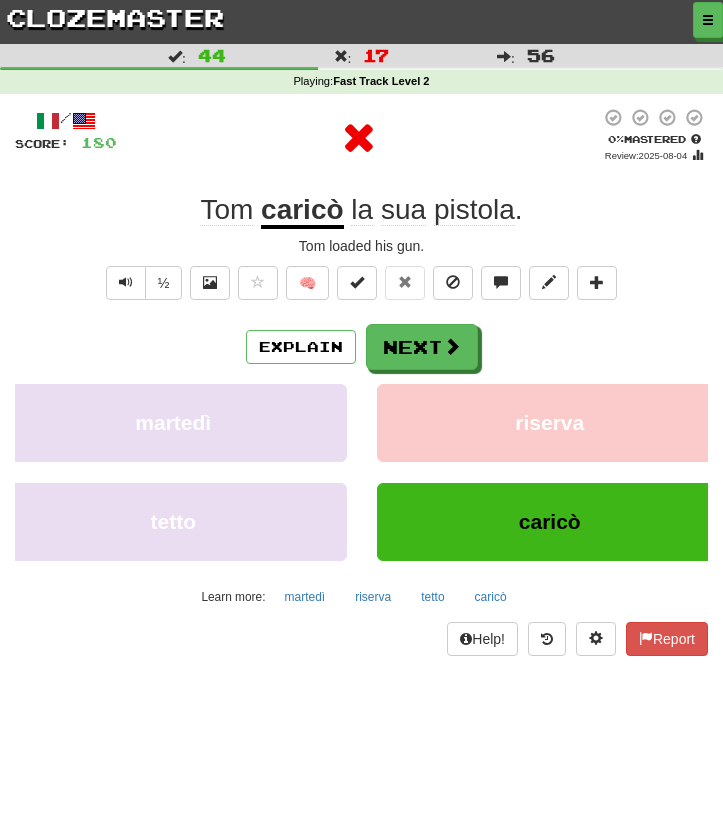 click on "Explain Next" at bounding box center (361, 347) 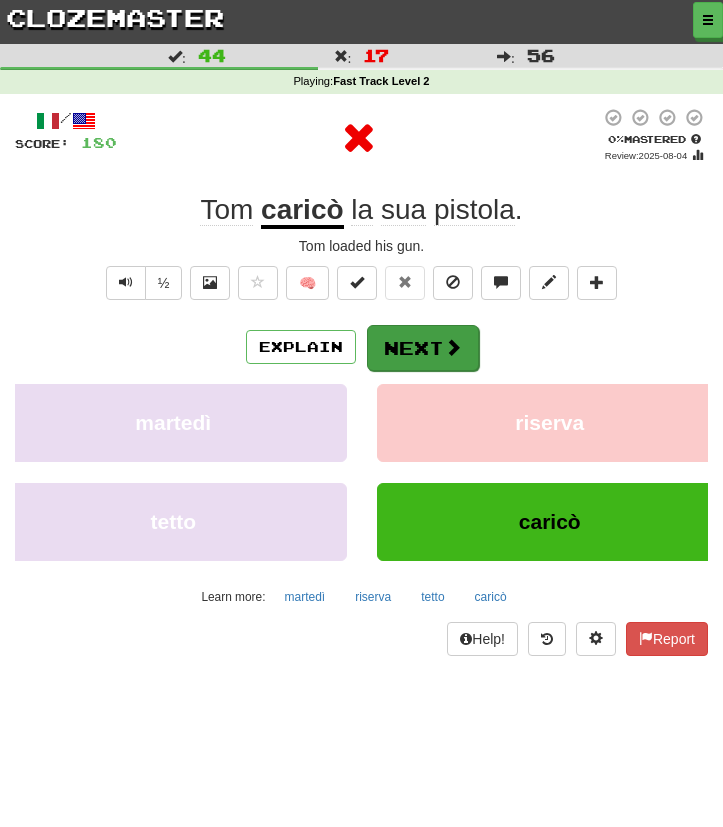 click on "Next" at bounding box center (423, 348) 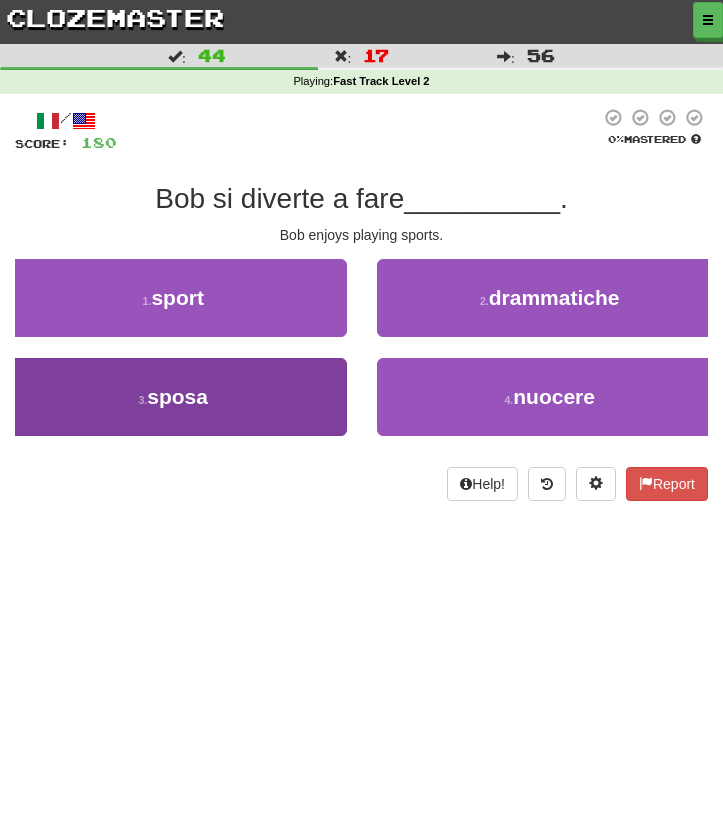 click on "3 .  sposa" at bounding box center (173, 397) 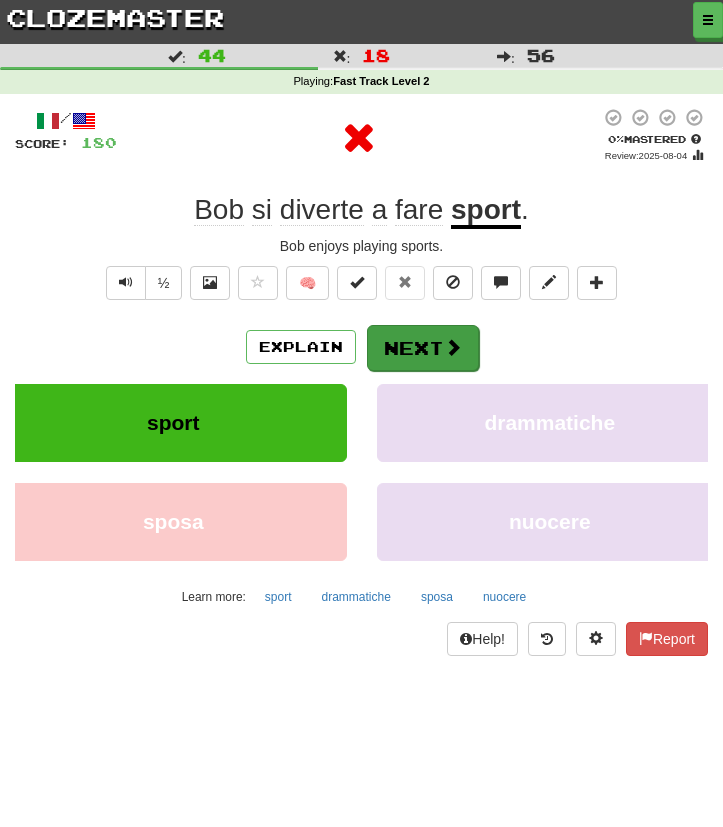 click on "Next" at bounding box center [423, 348] 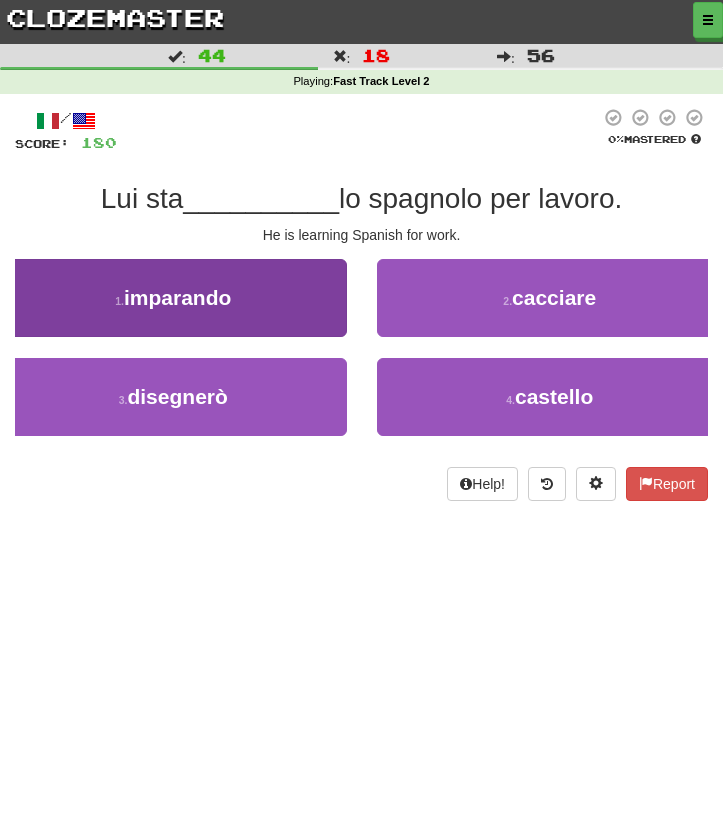 click on "1 .  imparando" at bounding box center (173, 298) 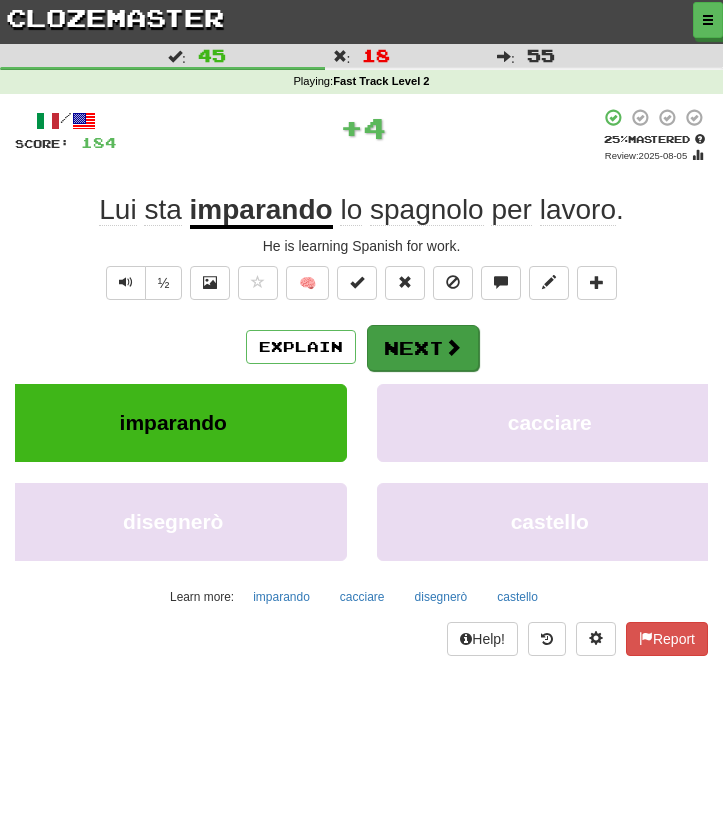 click on "Next" at bounding box center (423, 348) 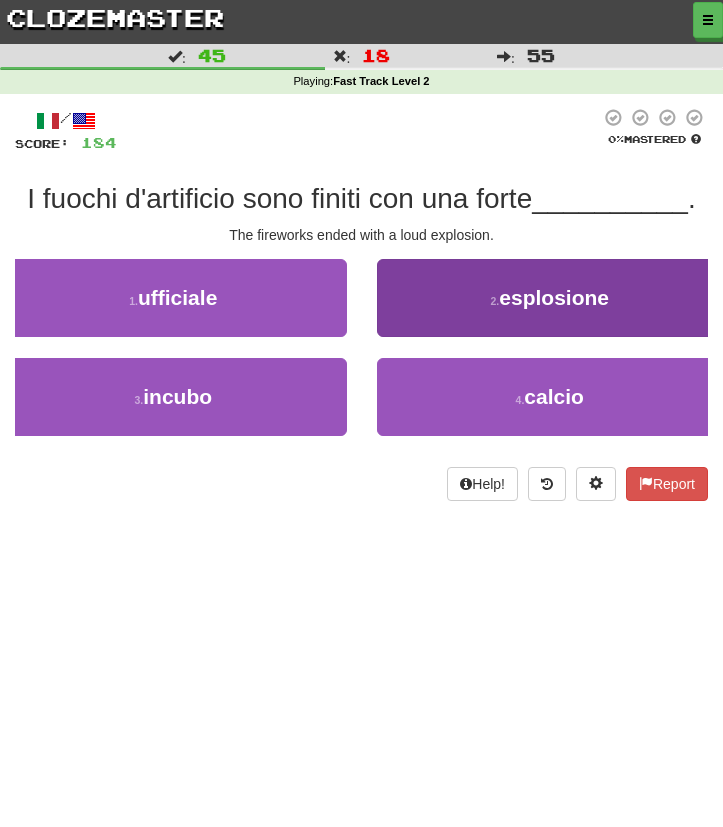 click on "2 .  esplosione" at bounding box center (550, 298) 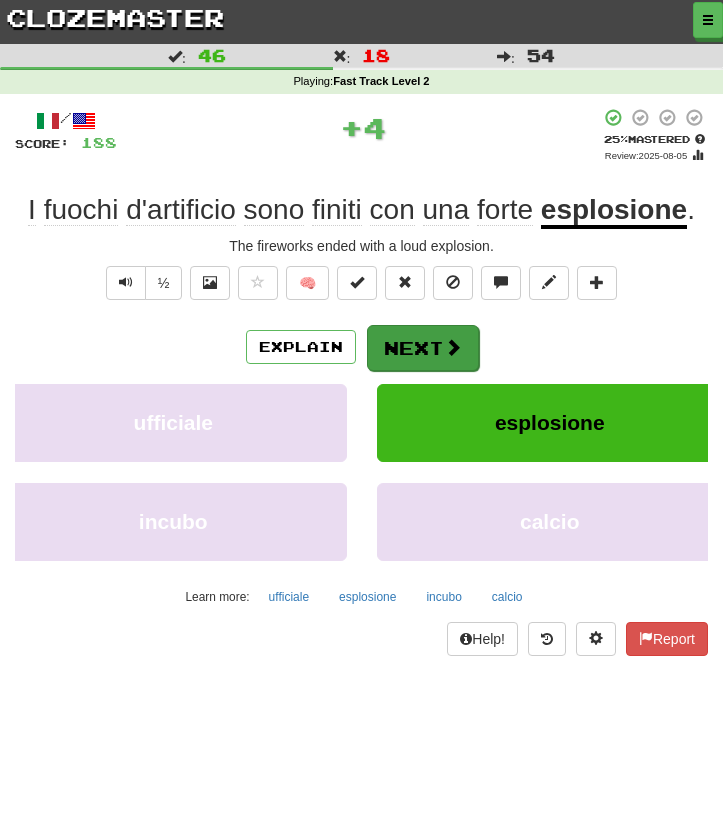 click on "Next" at bounding box center (423, 348) 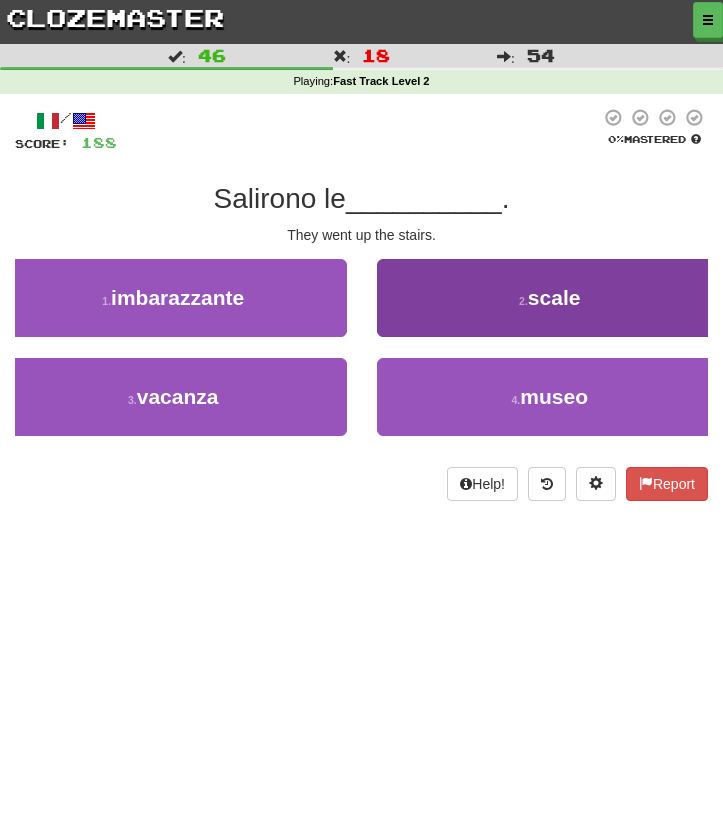 click on "2 .  scale" at bounding box center [550, 298] 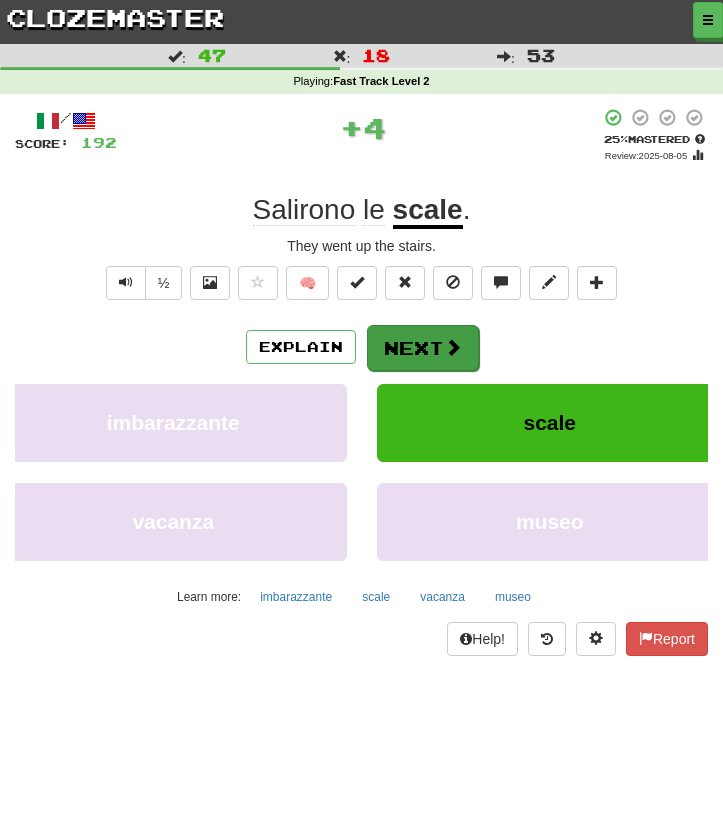 click on "Next" at bounding box center (423, 348) 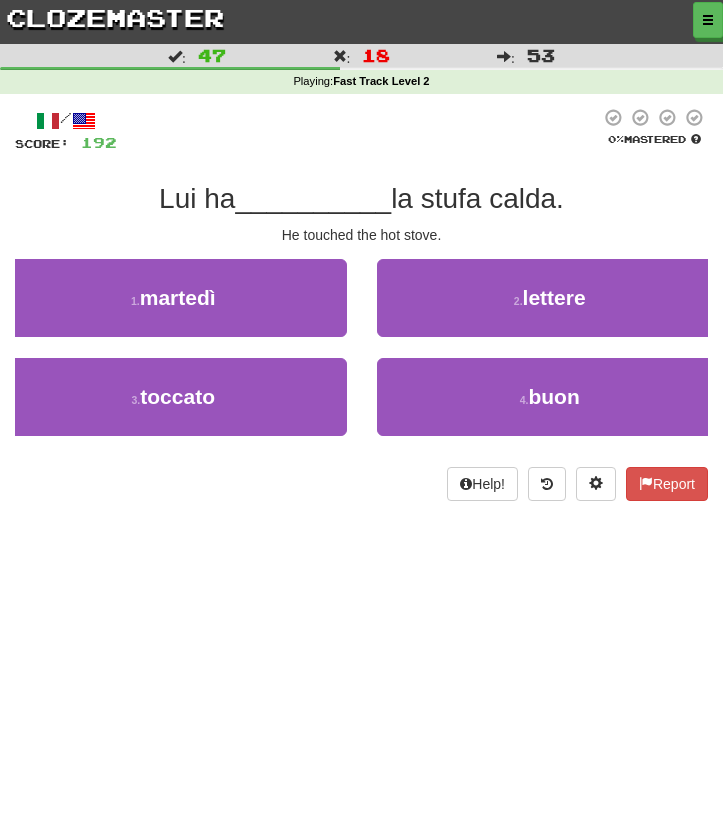 click on "He touched the hot stove." at bounding box center [361, 235] 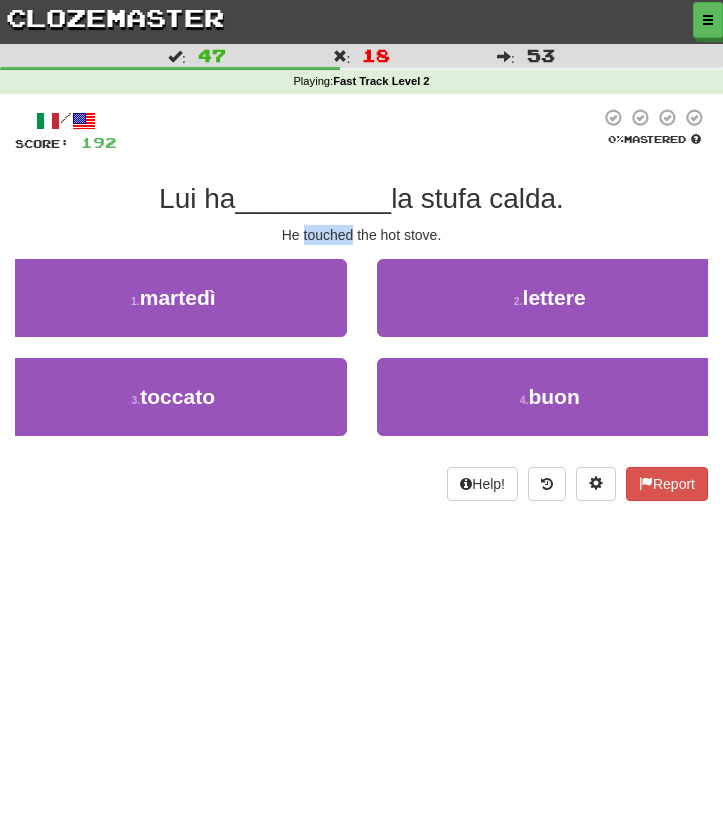 click on "He touched the hot stove." at bounding box center [361, 235] 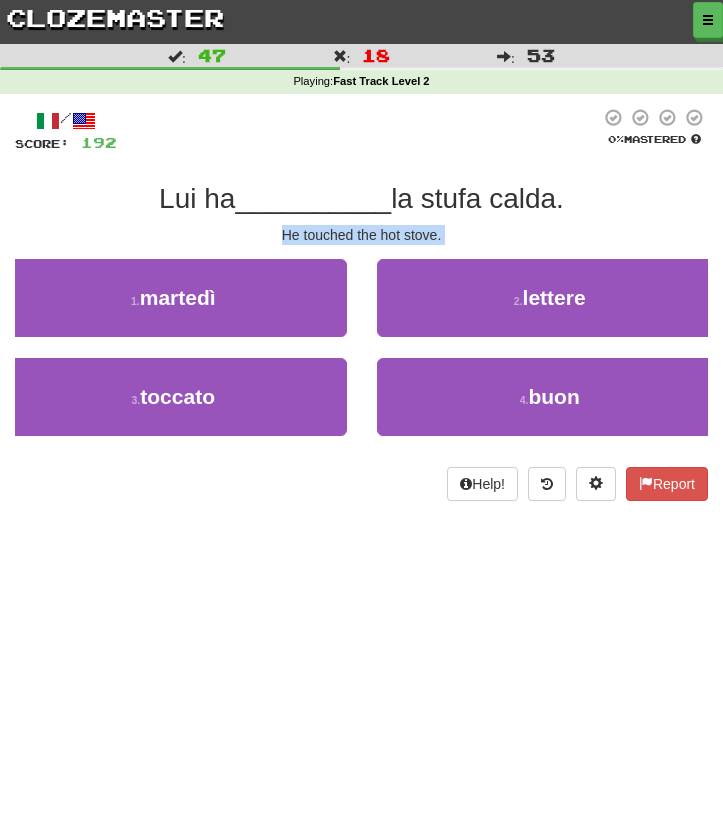 click on "/ Score: 192 0 % Mastered Lui ha __________ la stufa calda. He touched the hot stove. 1 . martedì 2 . lettere 3 . toccato 4 . buon Help! Report" at bounding box center [361, 304] 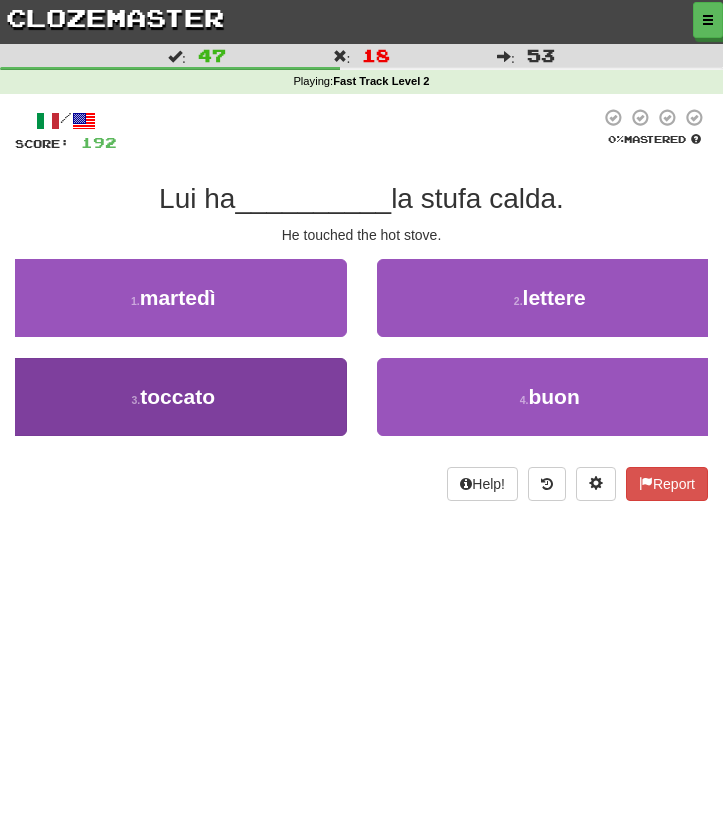 click on "3 .  toccato" at bounding box center (173, 397) 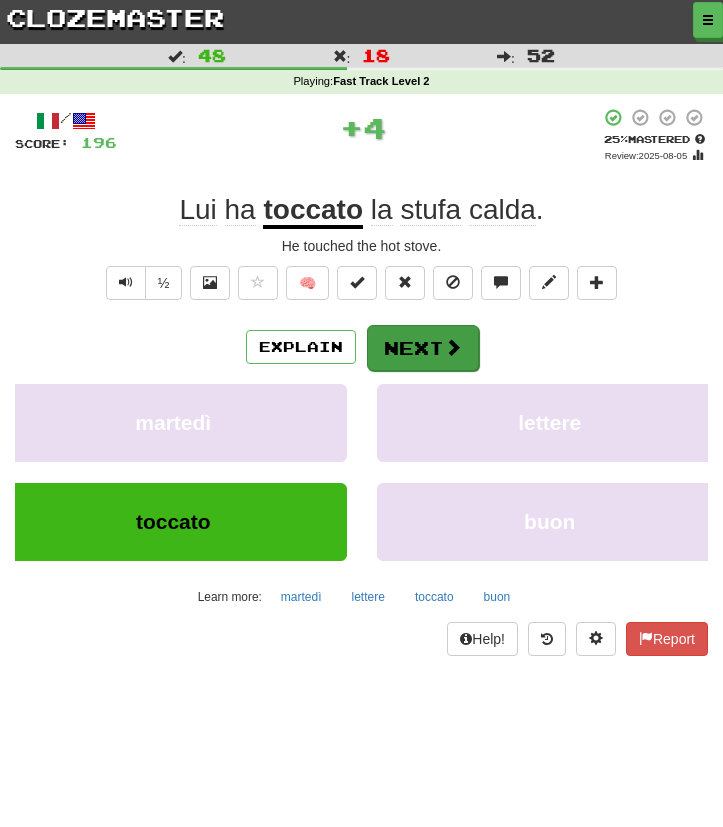 click on "Next" at bounding box center (423, 348) 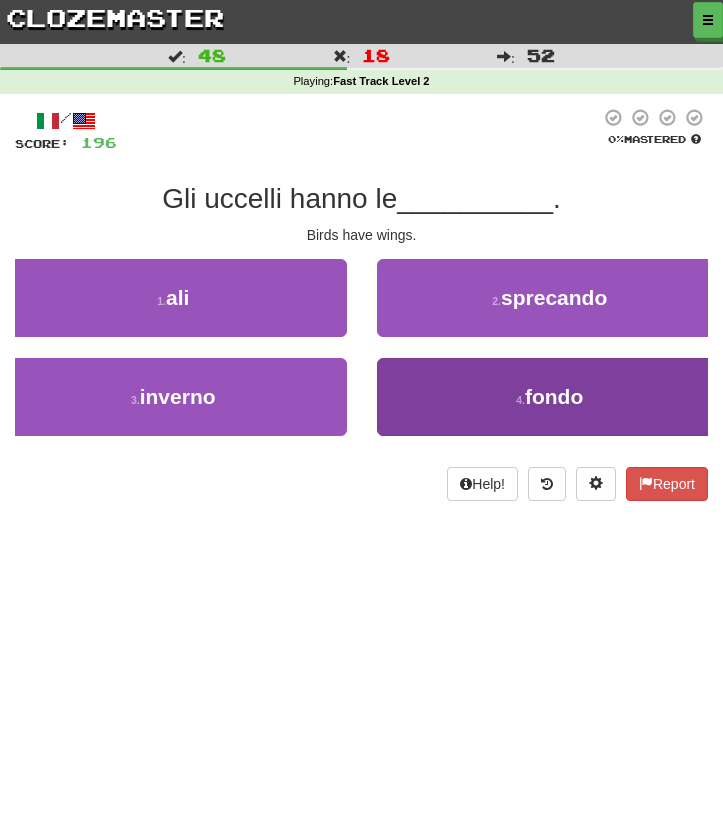 click on "4 .  fondo" at bounding box center [550, 397] 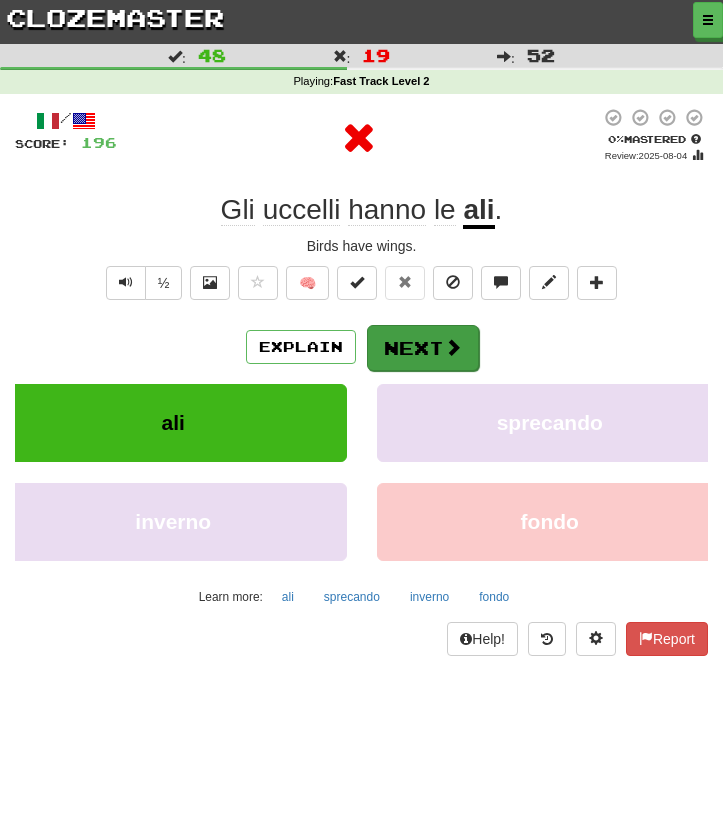 click on "Explain Next ali sprecando inverno fondo Learn more: ali sprecando inverno fondo" at bounding box center (361, 468) 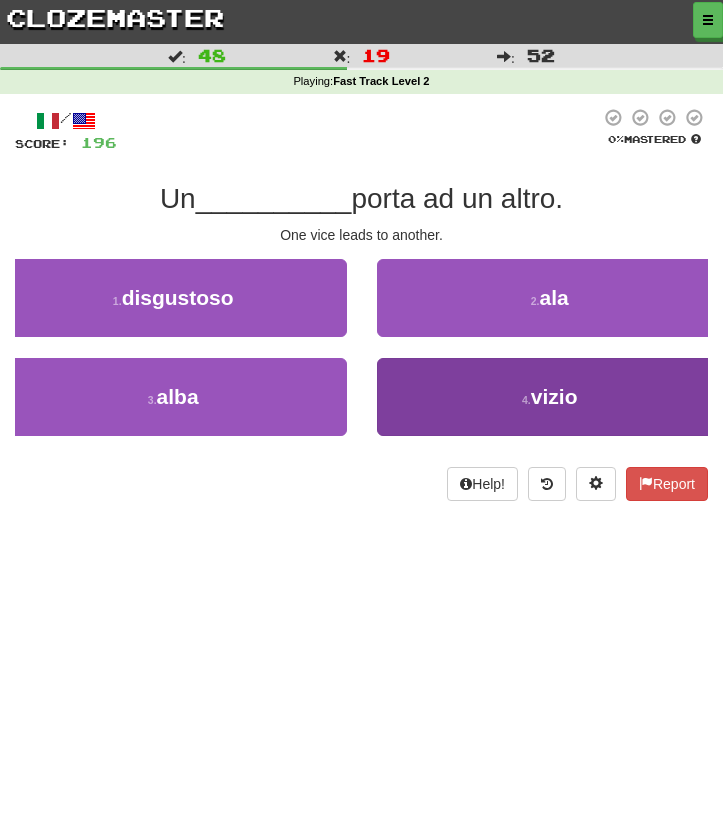 click on "4 .  vizio" at bounding box center [550, 397] 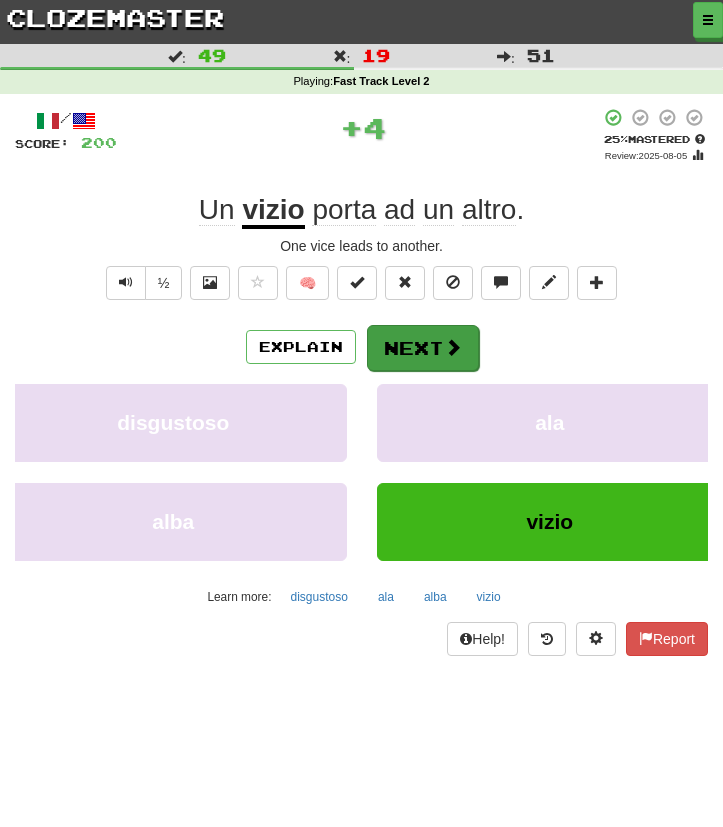 click on "Next" at bounding box center [423, 348] 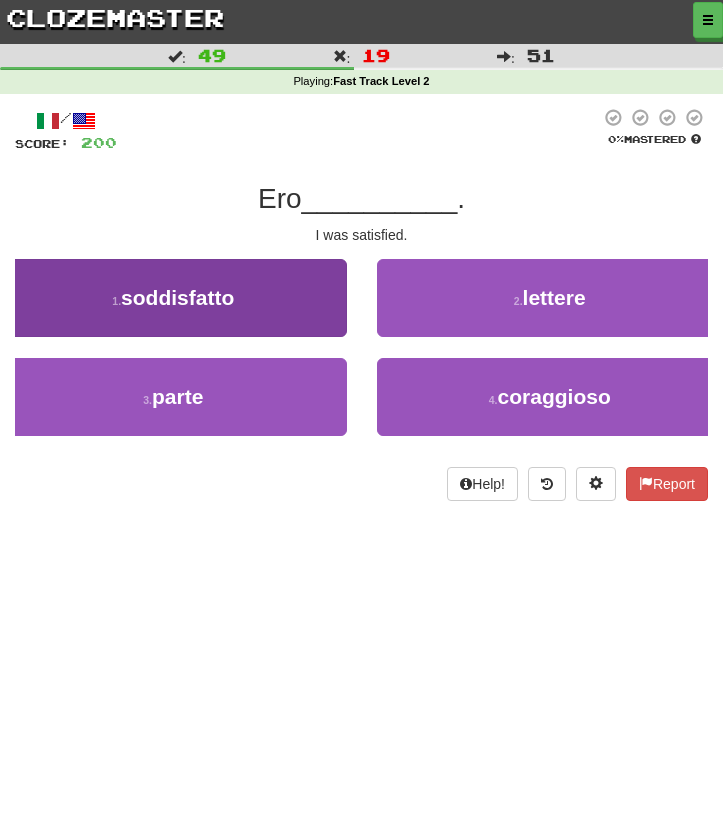 click on "1 .  soddisfatto" at bounding box center [173, 298] 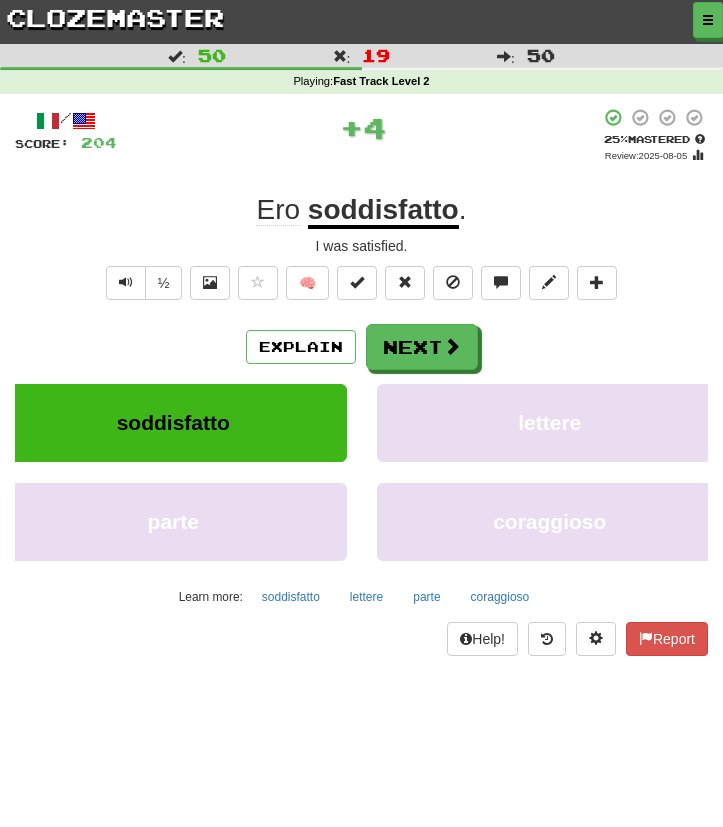 click on "Explain Next" at bounding box center [361, 347] 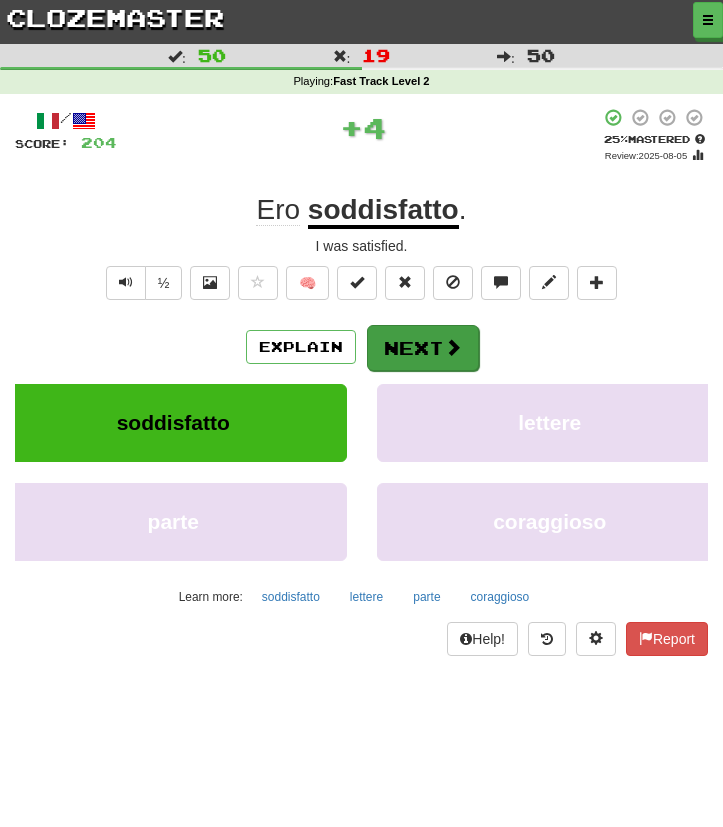 click on "Next" at bounding box center [423, 348] 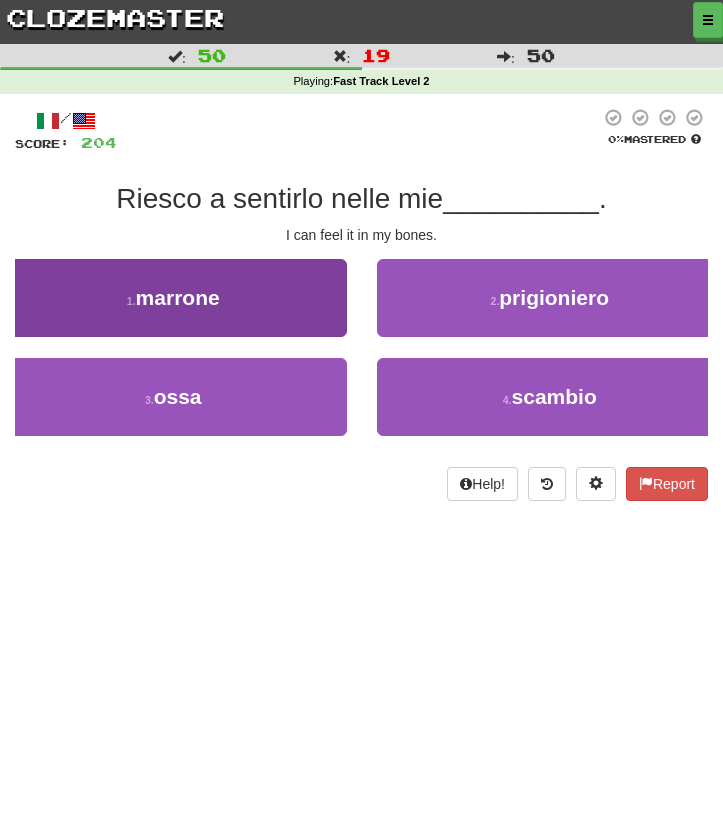 click on "1 .  marrone" at bounding box center (173, 298) 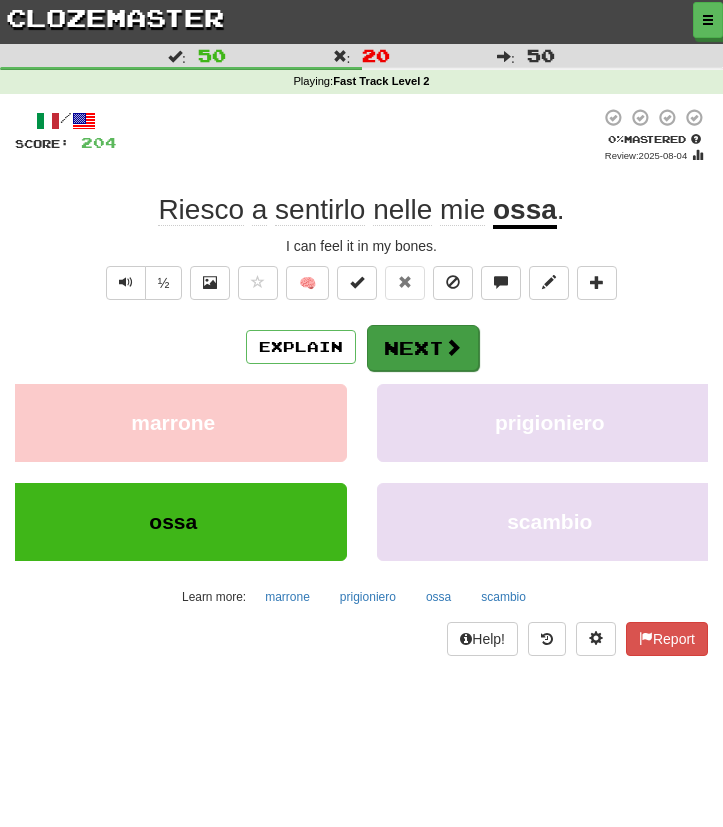 click on "Next" at bounding box center (423, 348) 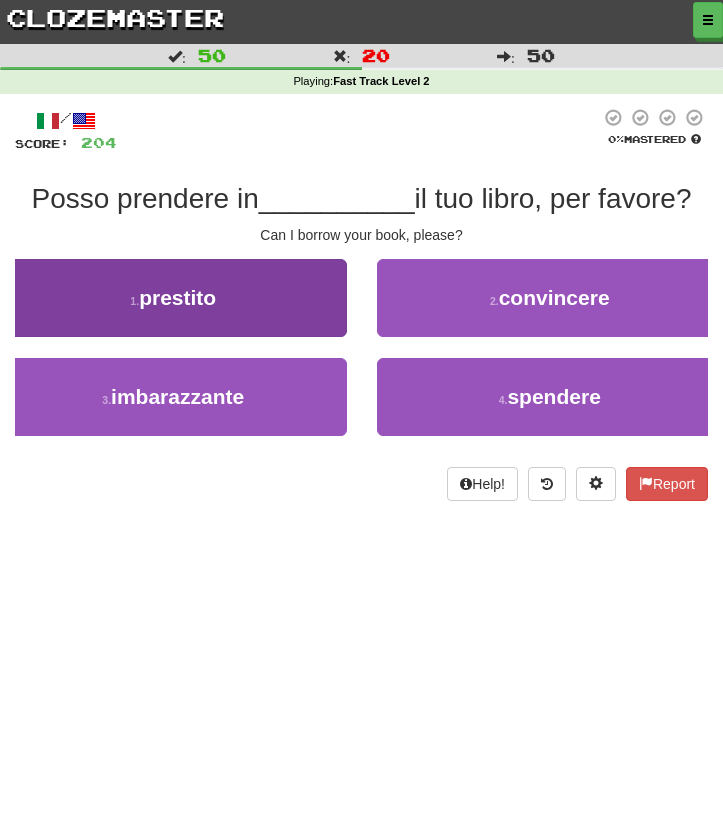 click on "1 .  prestito" at bounding box center (173, 298) 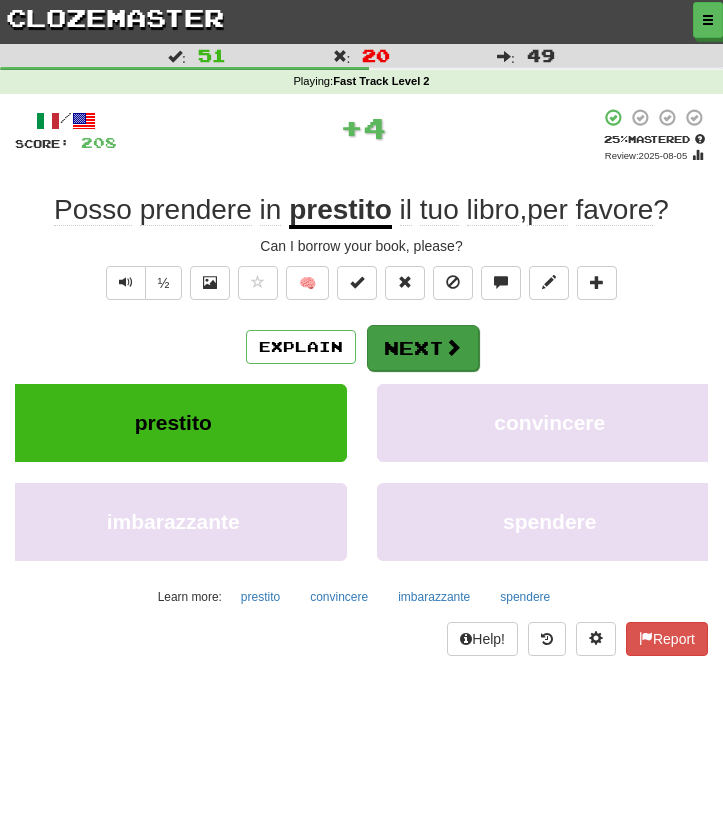 click on "Next" at bounding box center (423, 348) 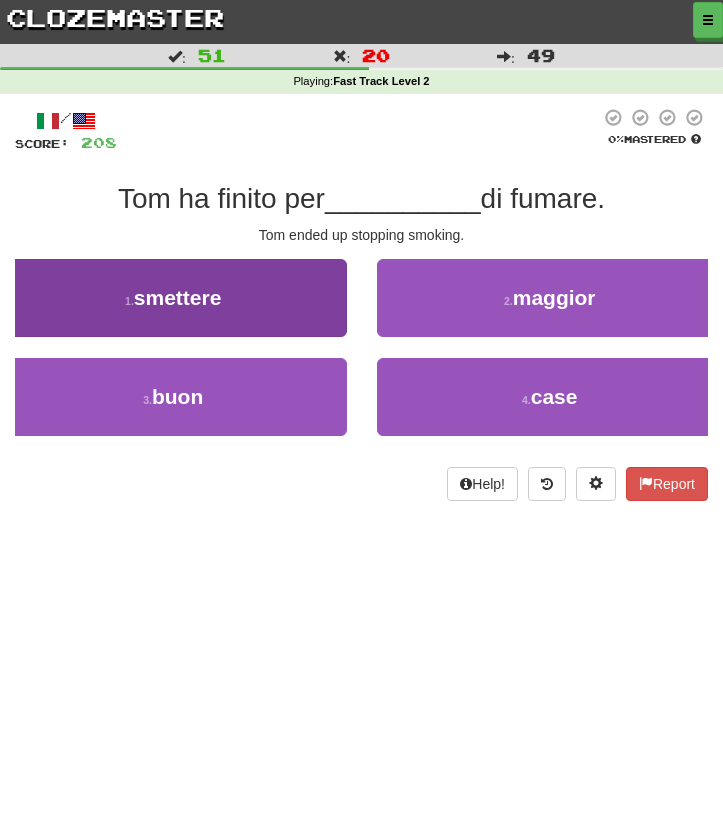click on "1 .  smettere" at bounding box center [173, 298] 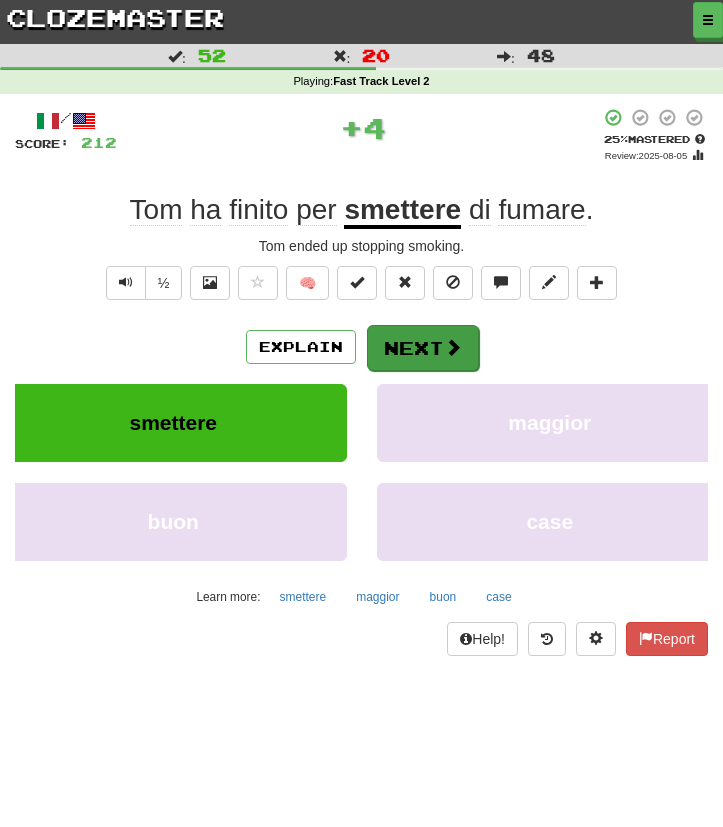 click on "Next" at bounding box center (423, 348) 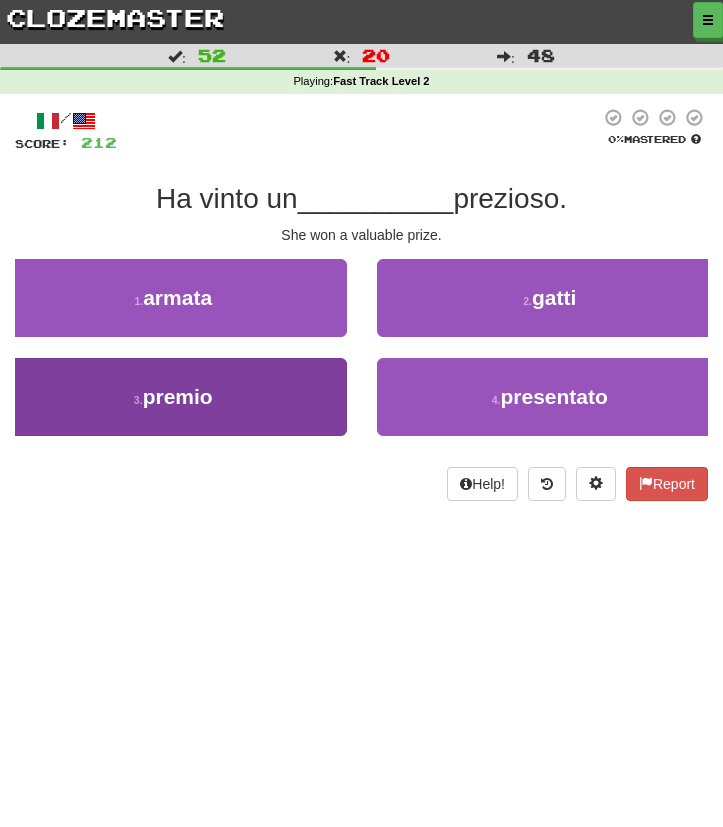 click on "3 .  premio" at bounding box center [173, 397] 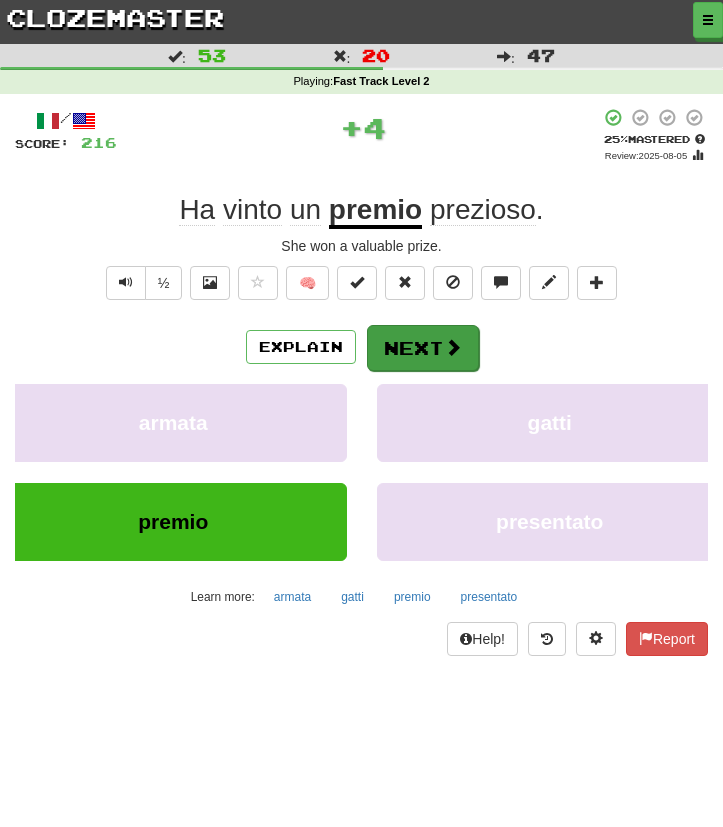 click on "Next" at bounding box center (423, 348) 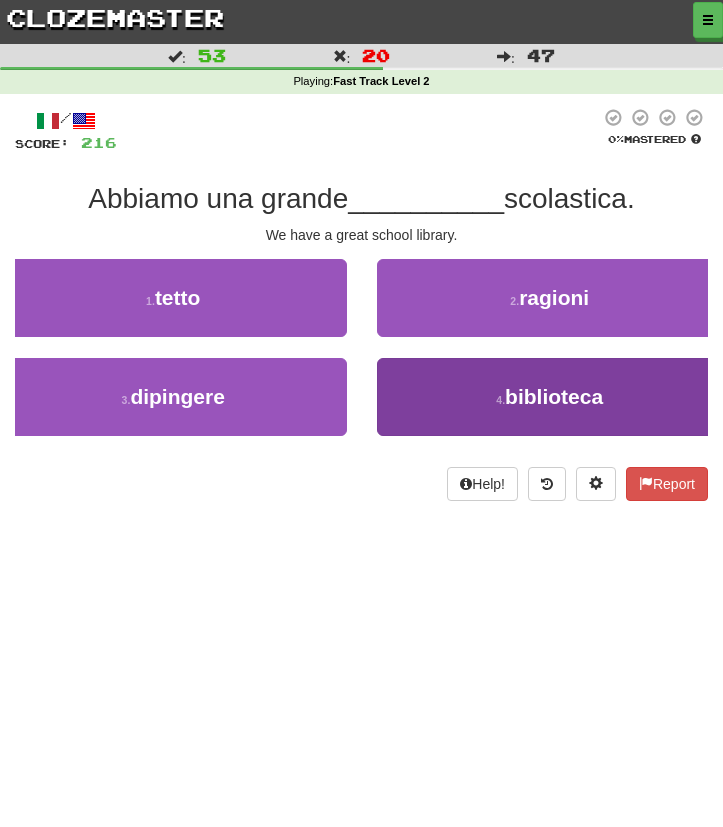 click on "4 .  biblioteca" at bounding box center [550, 397] 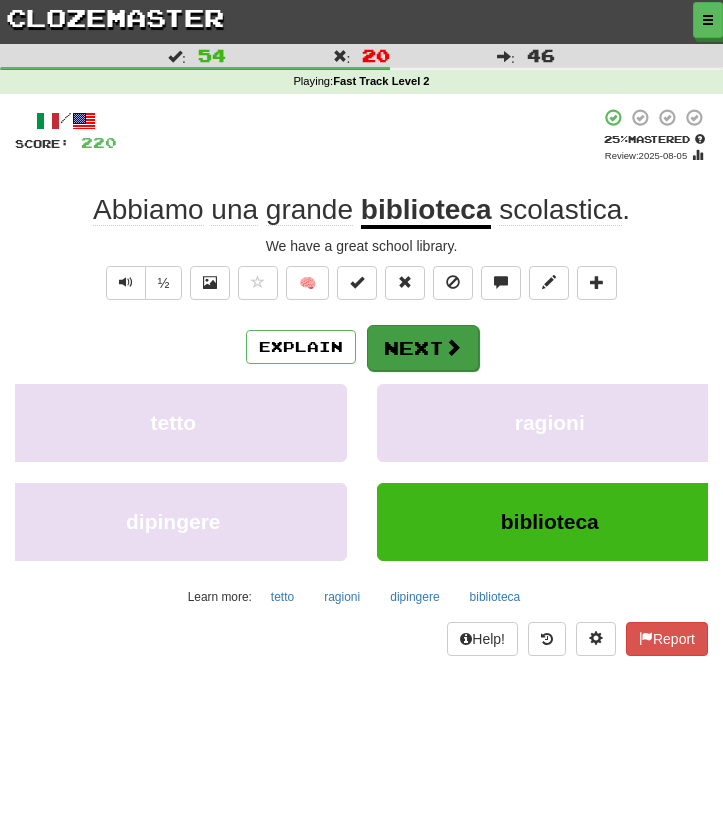 drag, startPoint x: 403, startPoint y: 309, endPoint x: 408, endPoint y: 334, distance: 25.495098 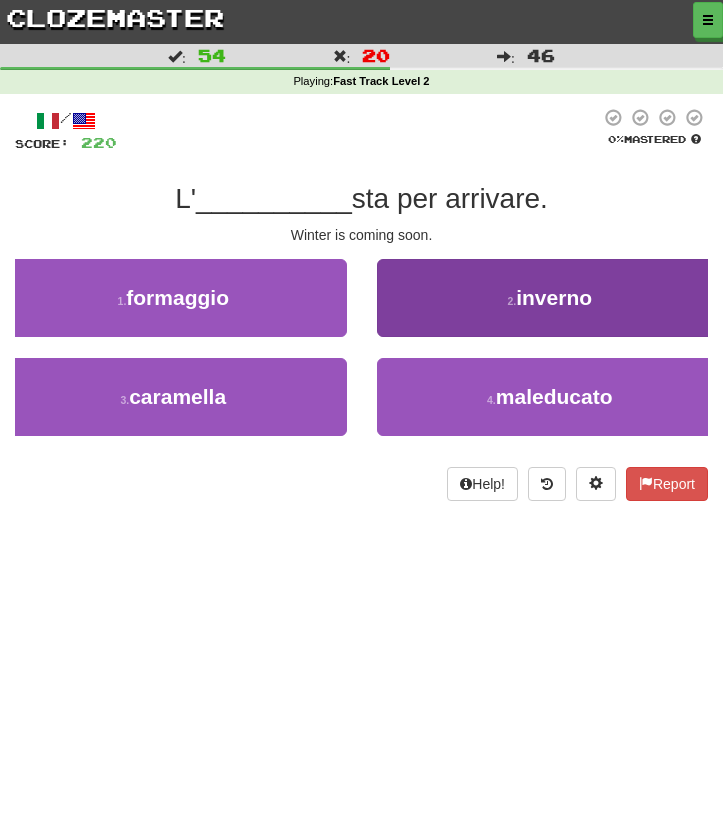 click on "2 .  inverno" at bounding box center [550, 298] 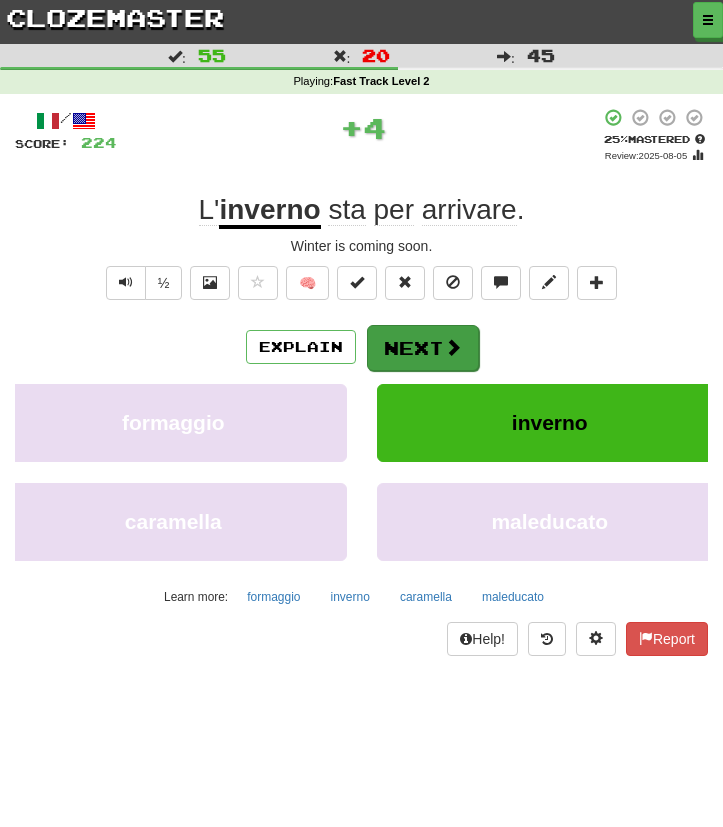 click at bounding box center (453, 347) 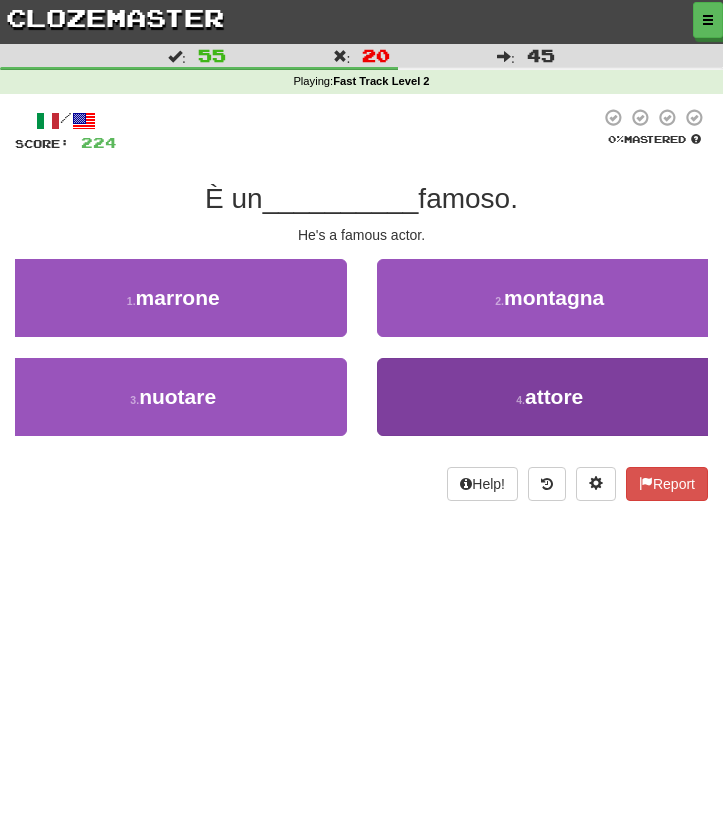 click on "4 .  attore" at bounding box center (550, 397) 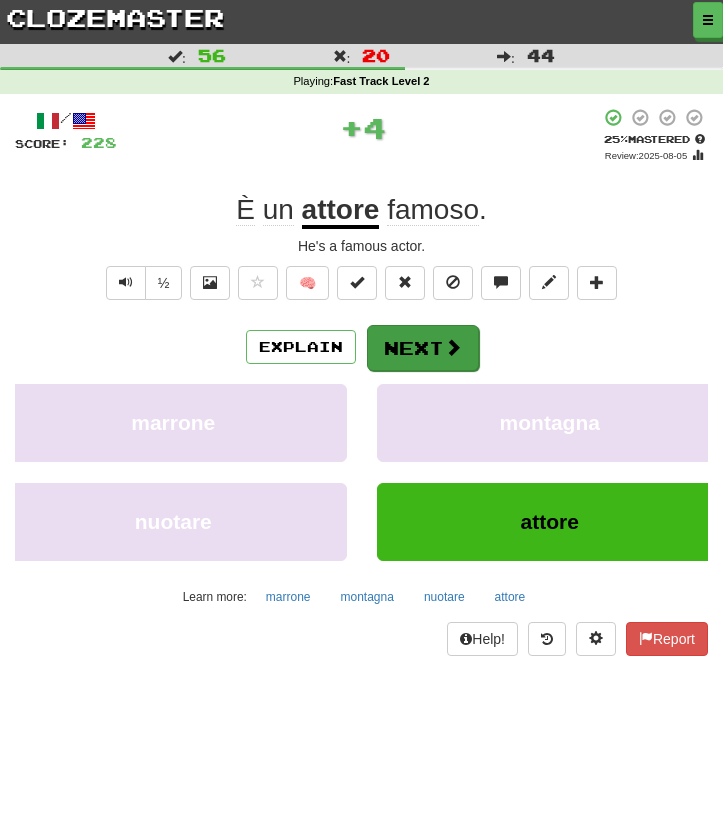 click at bounding box center [453, 347] 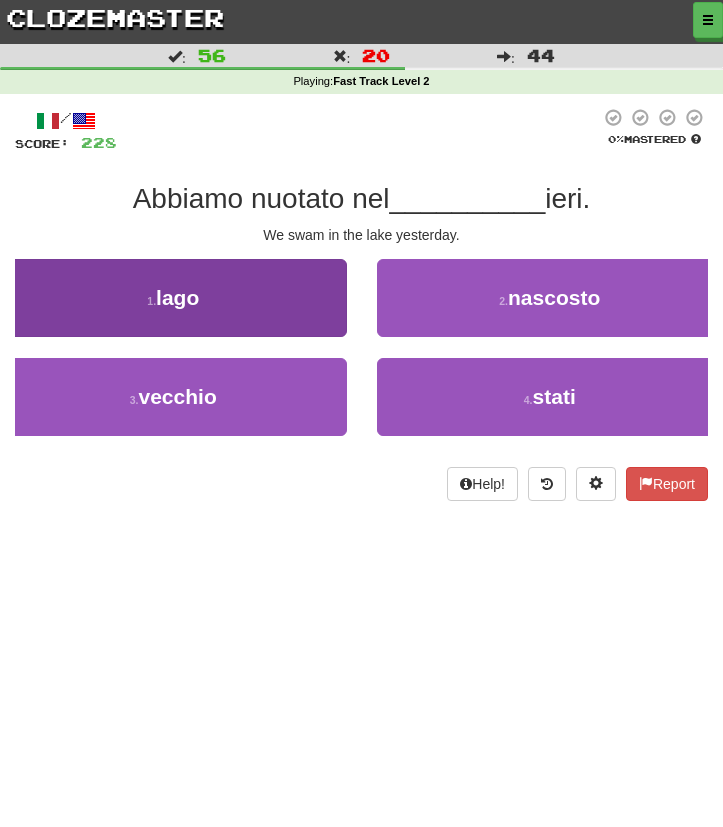 click on "1 .  lago" at bounding box center [173, 298] 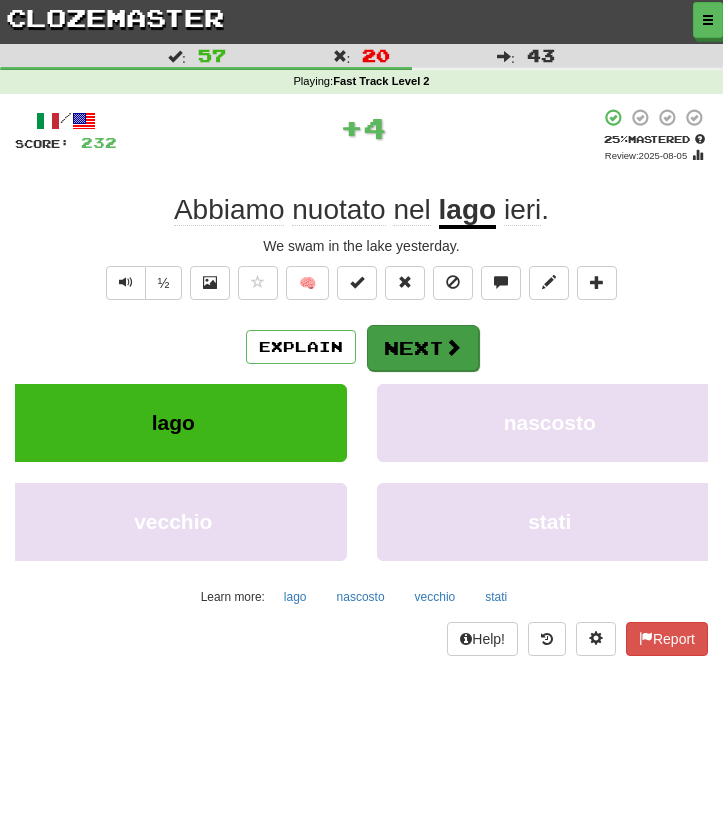 click on "Next" at bounding box center [423, 348] 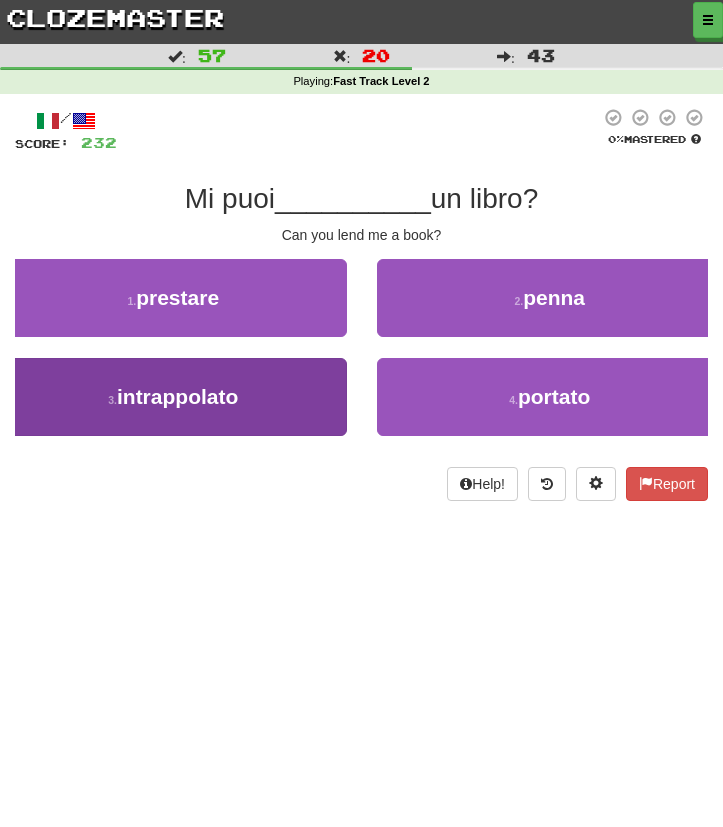 click on "3 .  intrappolato" at bounding box center (173, 397) 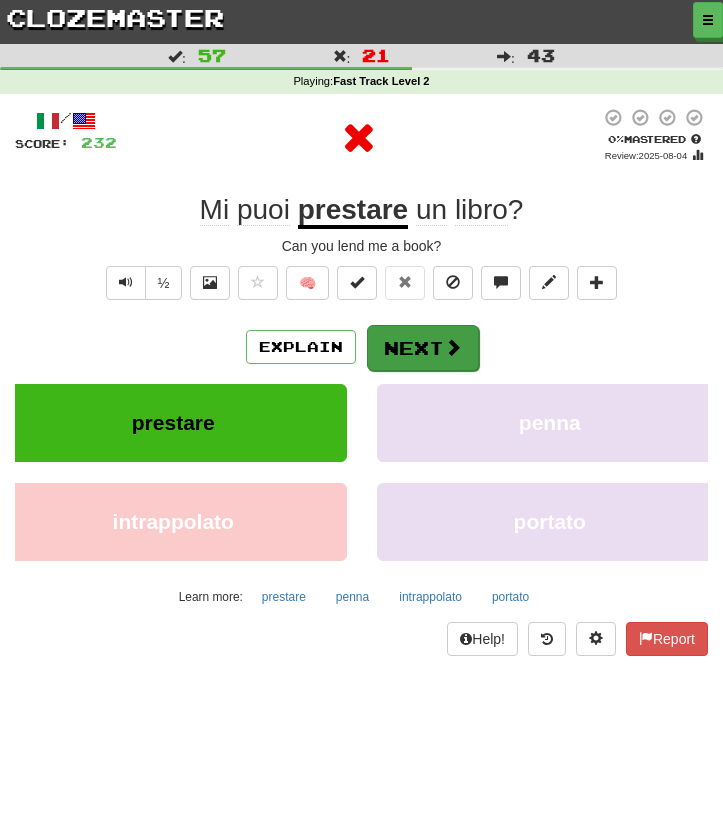 click on "Next" at bounding box center [423, 348] 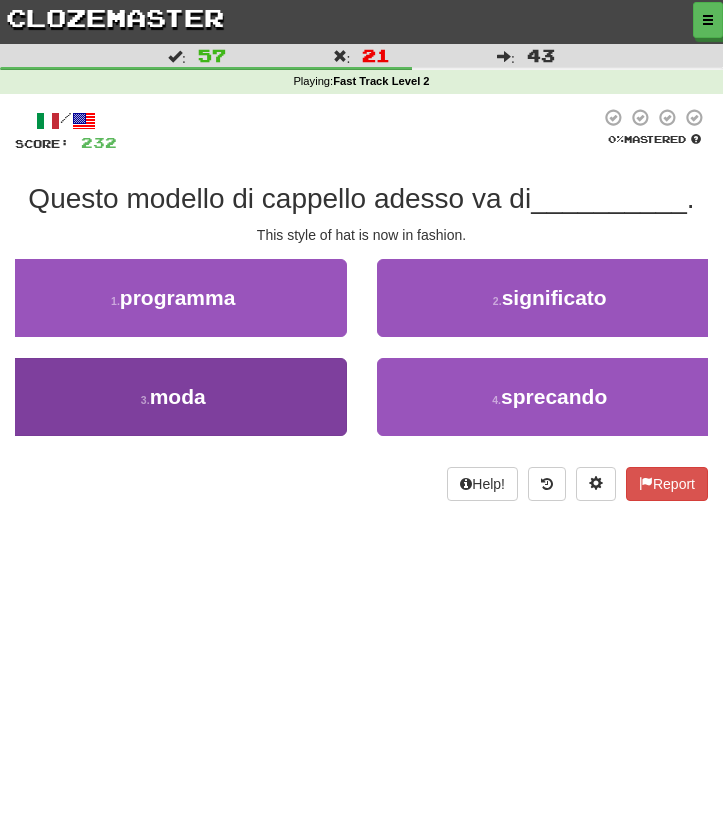 click on "3 .  moda" at bounding box center (173, 397) 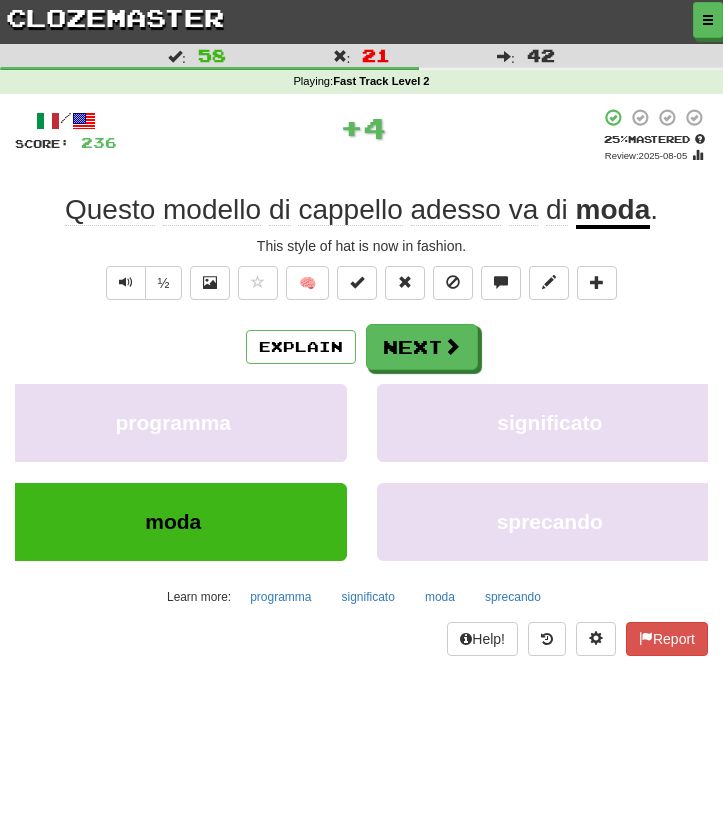 click on "Explain Next programma significato moda sprecando" at bounding box center (361, 468) 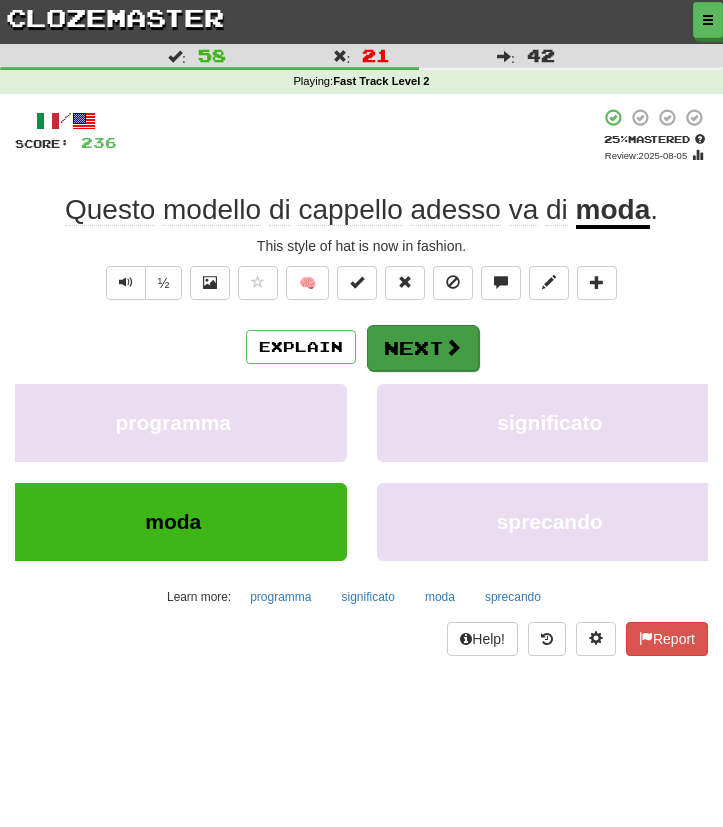 click on "Next" at bounding box center [423, 348] 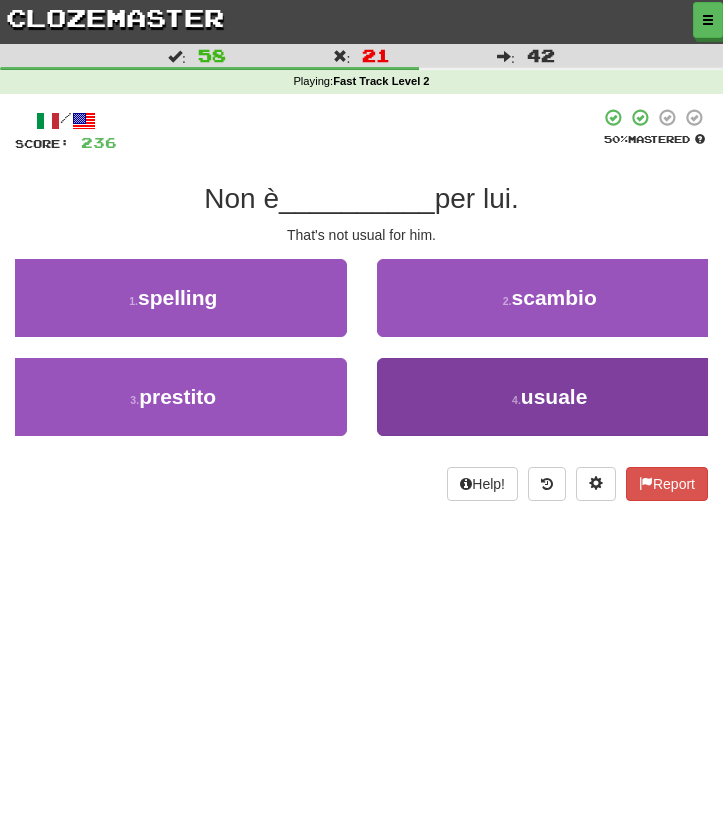 click on "4 .  usuale" at bounding box center [550, 397] 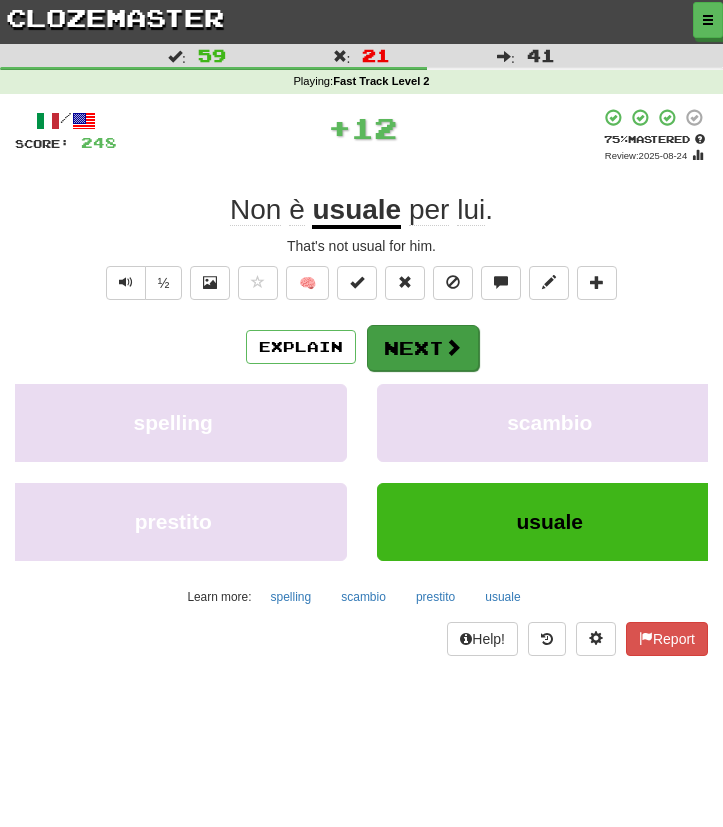 click on "Next" at bounding box center [423, 348] 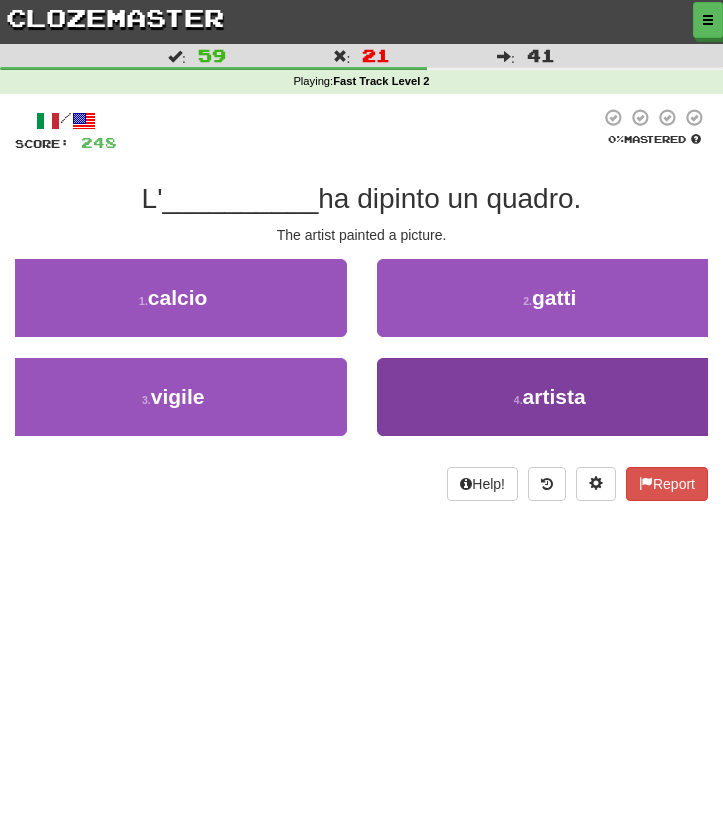click on "4 .  artista" at bounding box center (550, 397) 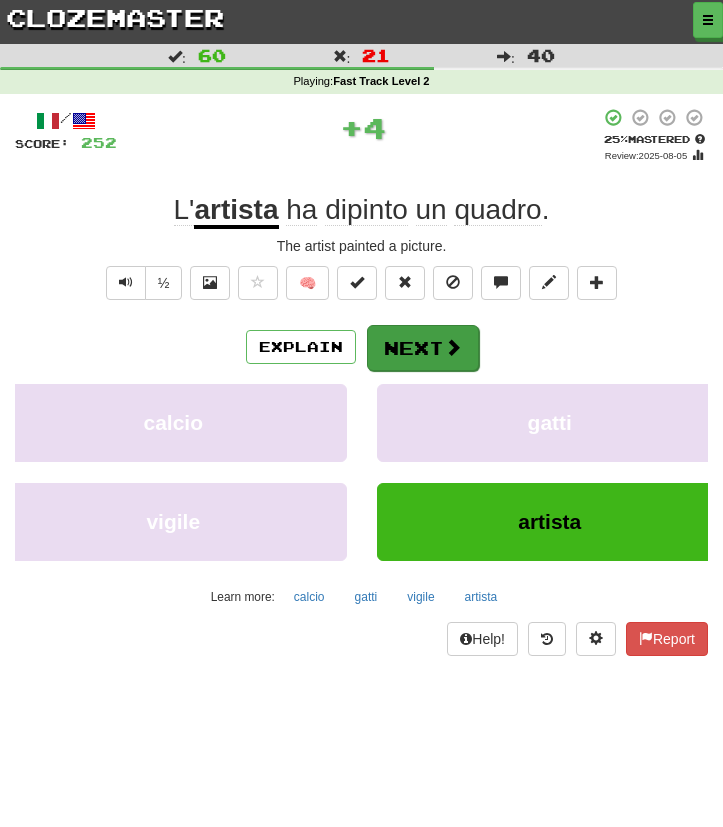 click on "Next" at bounding box center [423, 348] 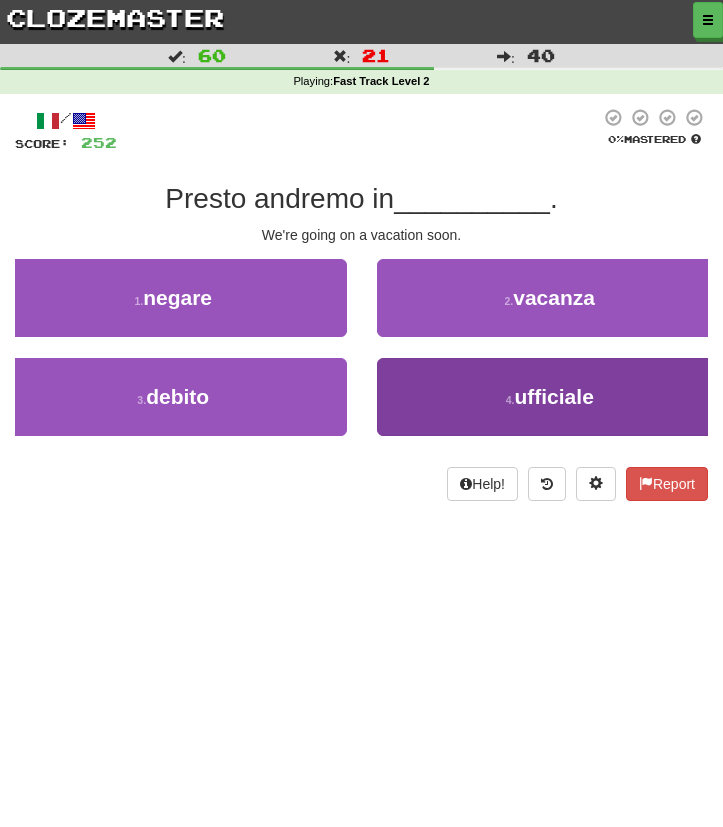 click on "4 .  ufficiale" at bounding box center [550, 397] 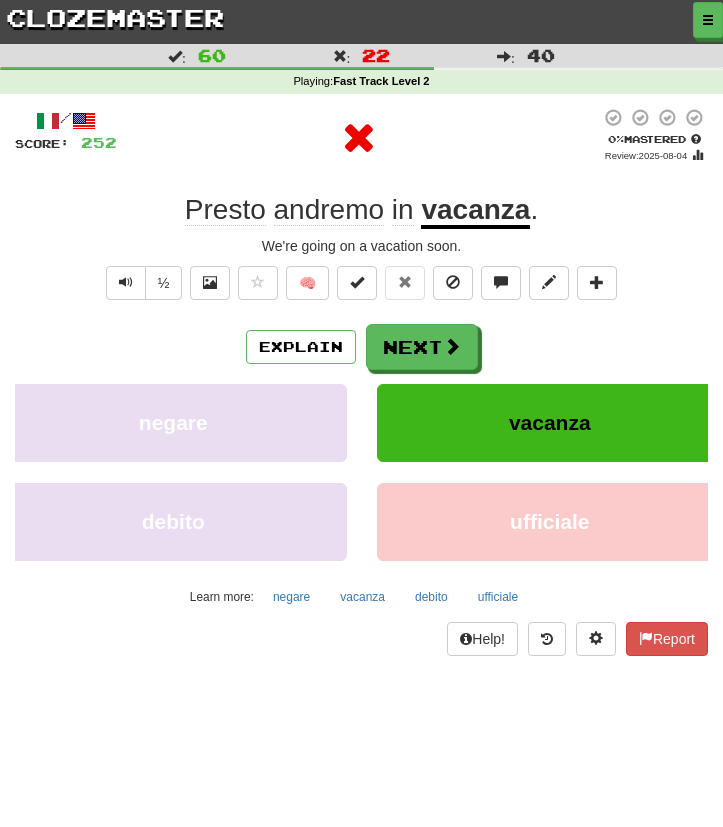 click on "Explain Next" at bounding box center [361, 347] 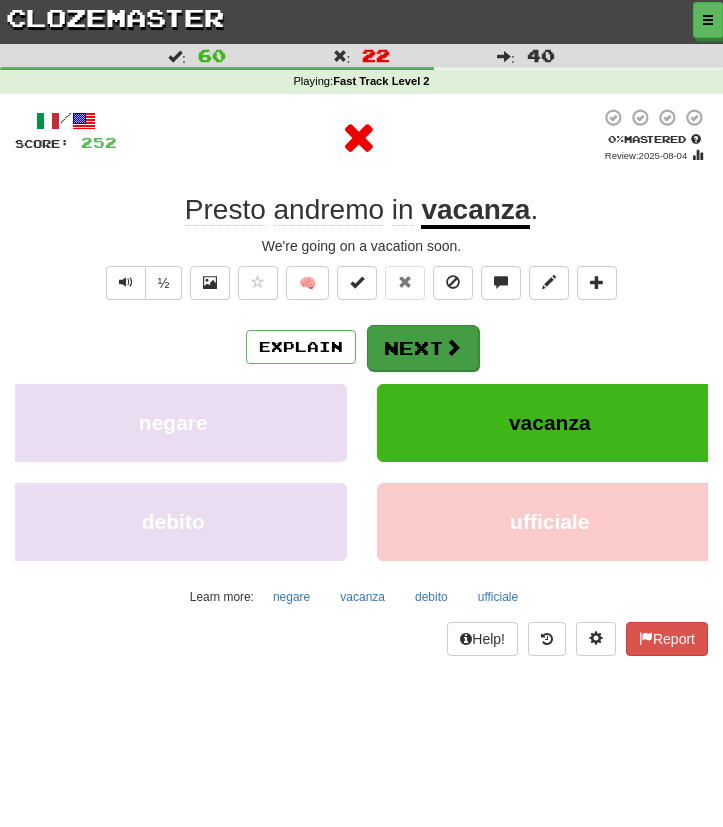 click on "Next" at bounding box center [423, 348] 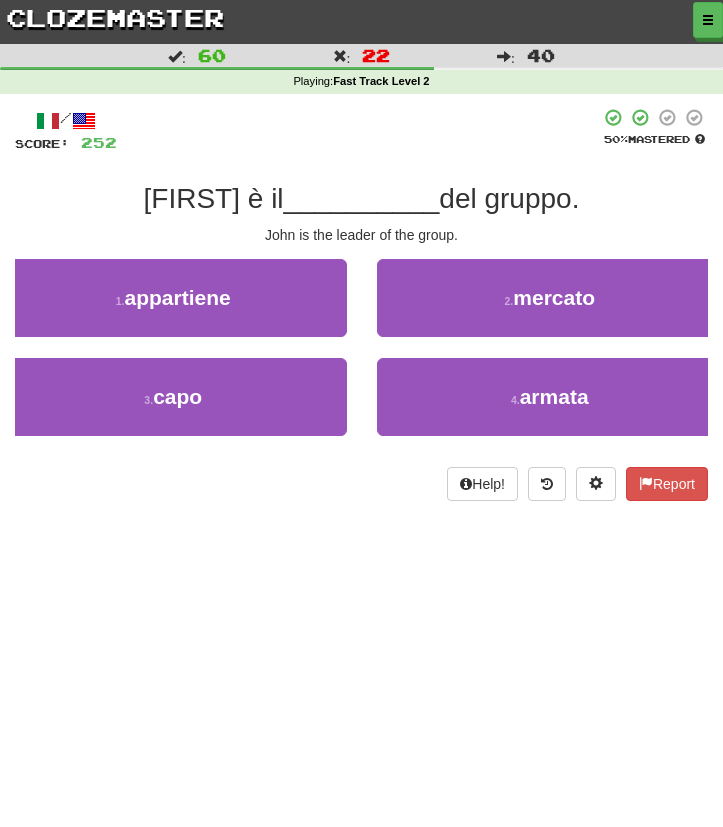 click on "[FIRST] è il" at bounding box center (214, 198) 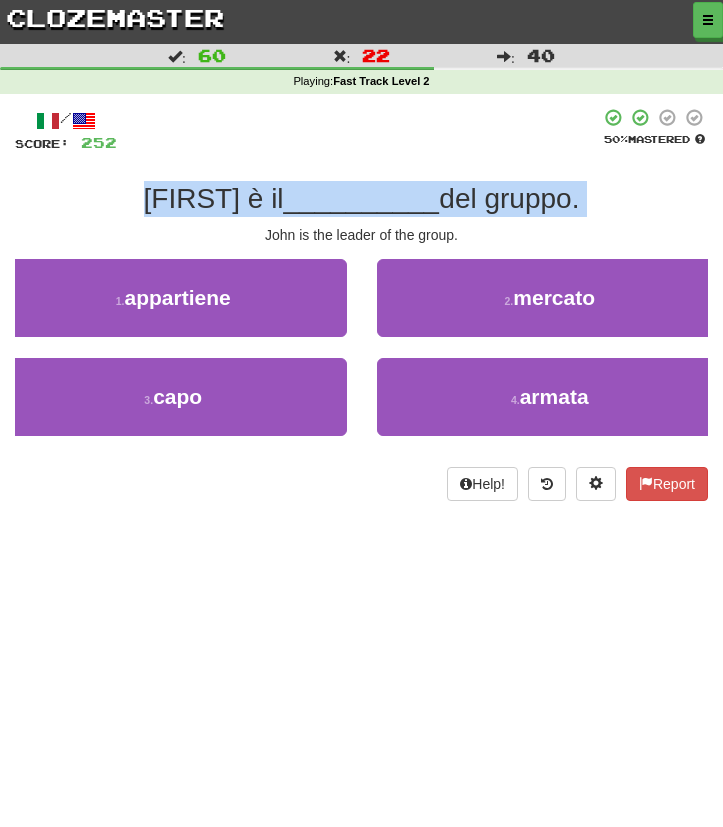 click on "[FIRST] è il" at bounding box center [214, 198] 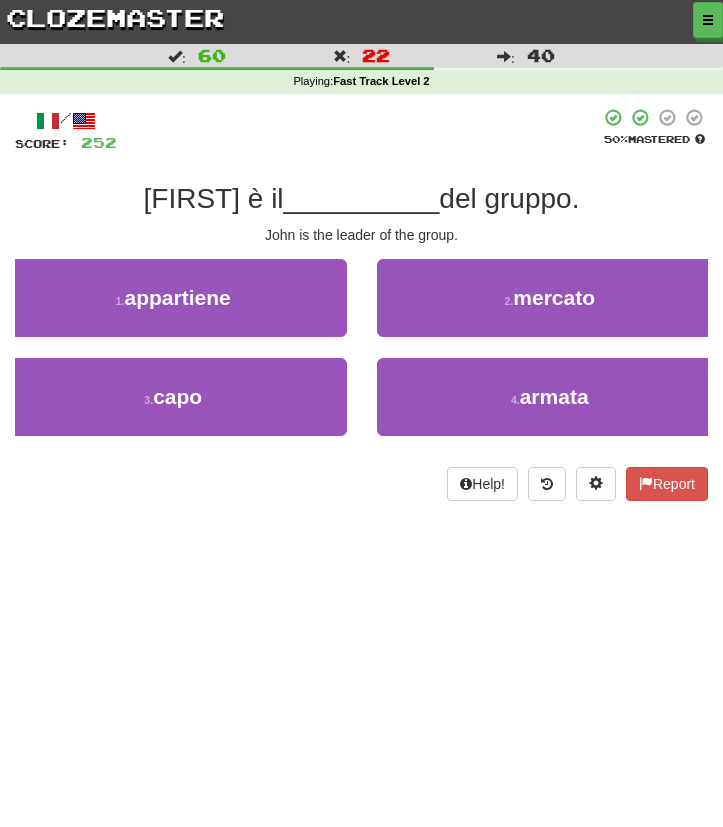 click on "John is the leader of the group." at bounding box center (361, 235) 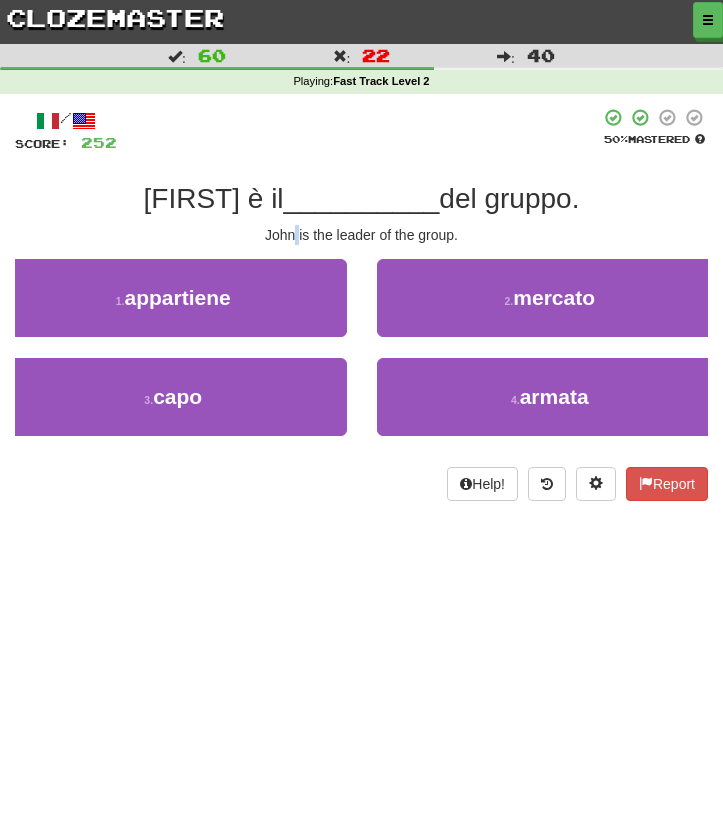click on "John is the leader of the group." at bounding box center [361, 235] 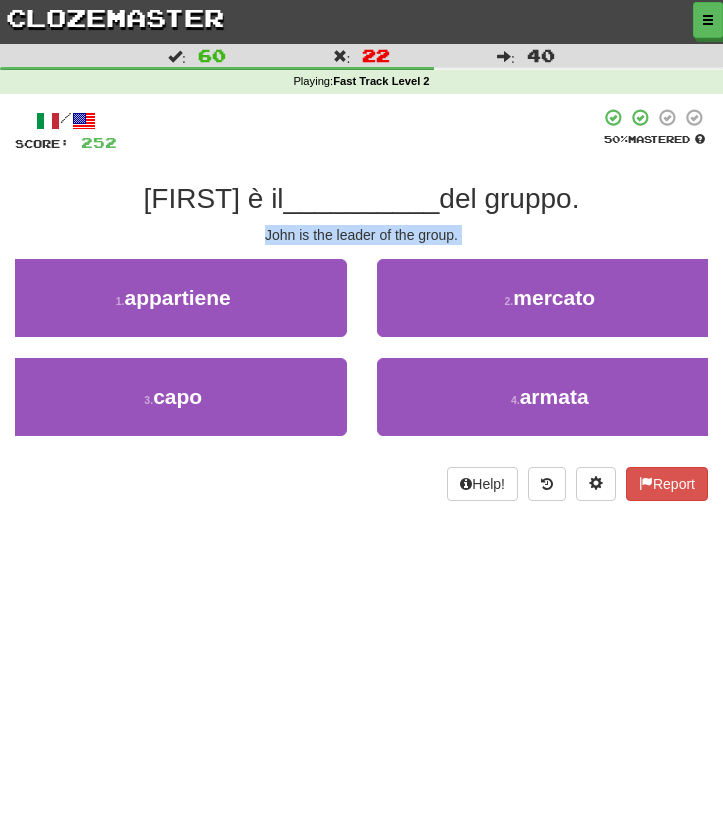 click on "[FIRST] è il" at bounding box center [214, 198] 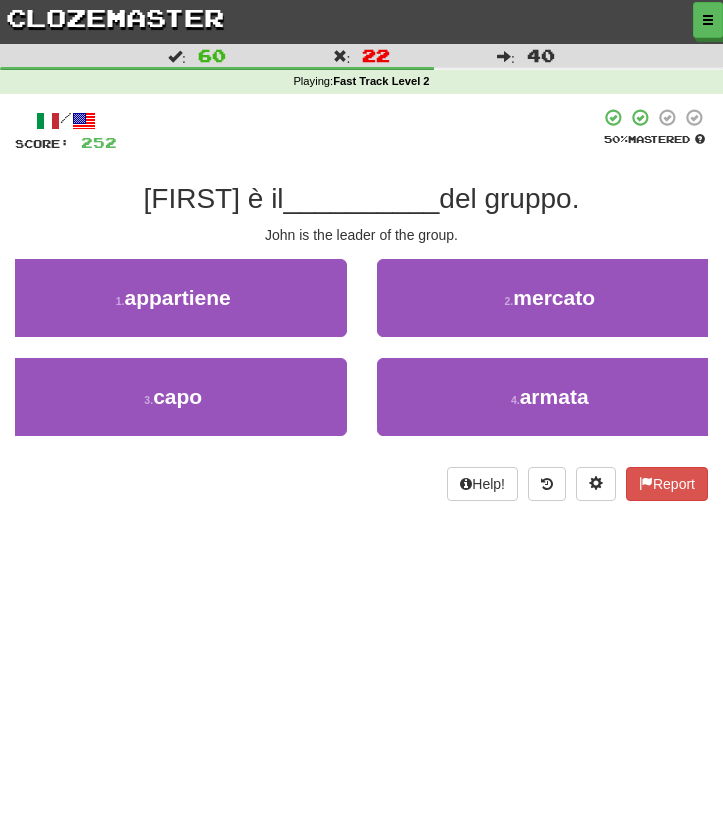 click on "[FIRST] è il" at bounding box center [214, 198] 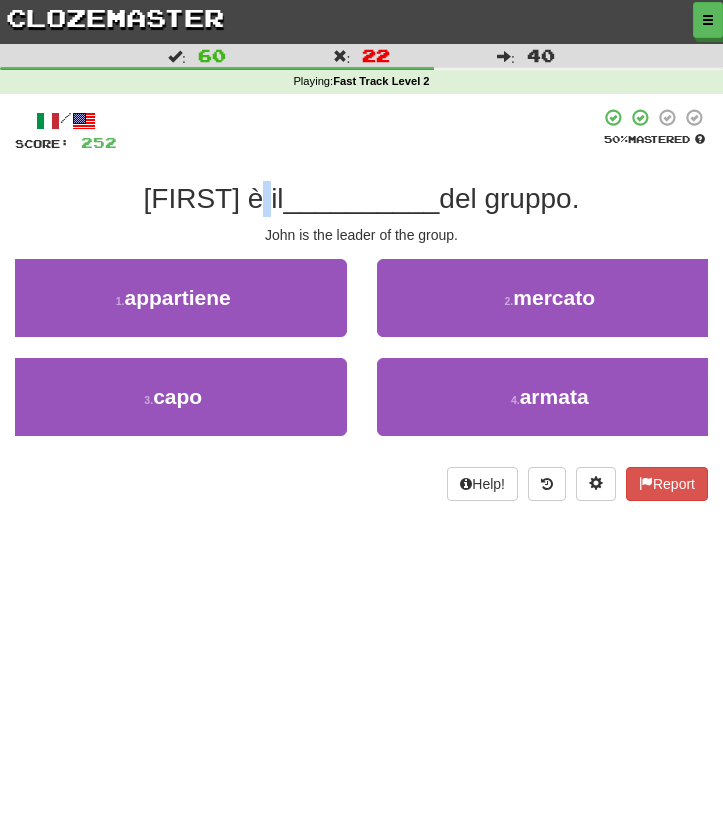 click on "[FIRST] è il" at bounding box center [214, 198] 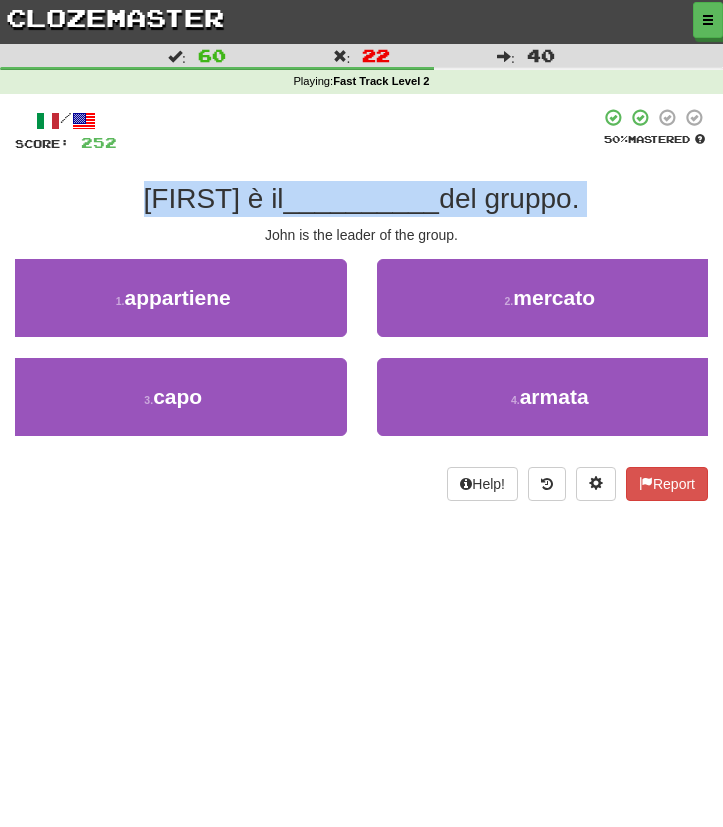 click on "John is the leader of the group." at bounding box center [361, 235] 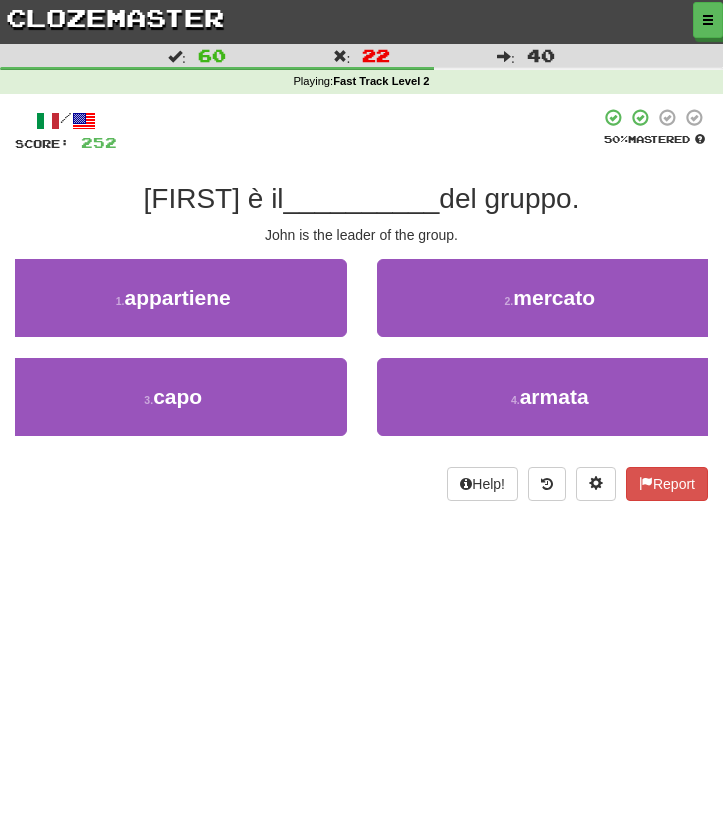 click on "John is the leader of the group." at bounding box center [361, 235] 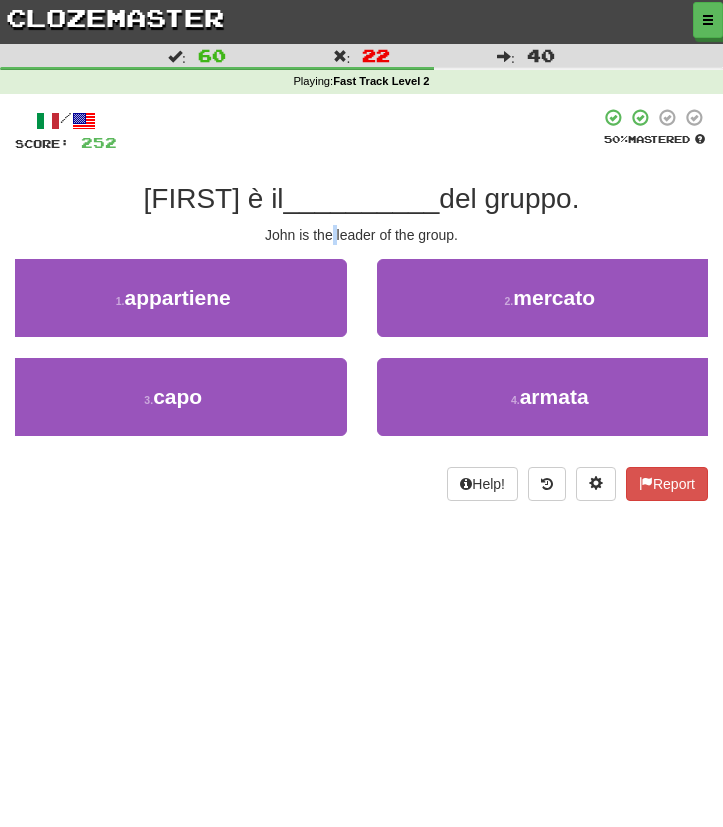 click on "John is the leader of the group." at bounding box center [361, 235] 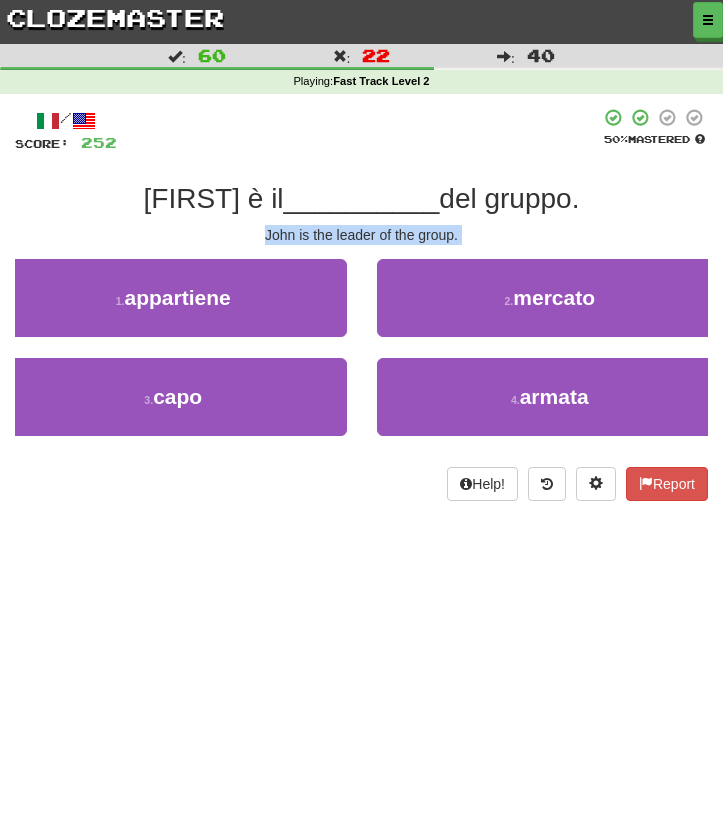 click on "John is the leader of the group." at bounding box center [361, 235] 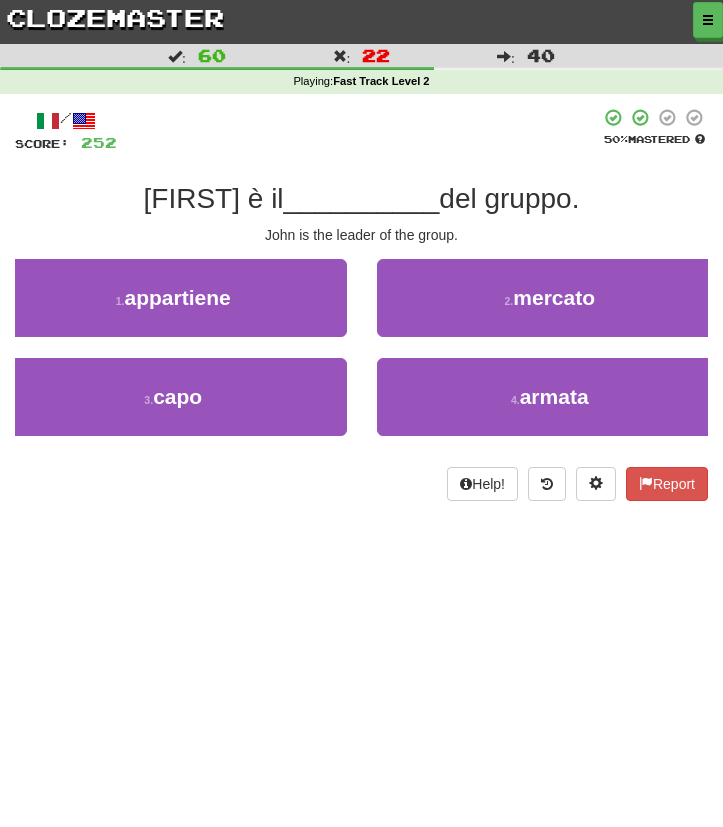 click on "__________" at bounding box center [362, 198] 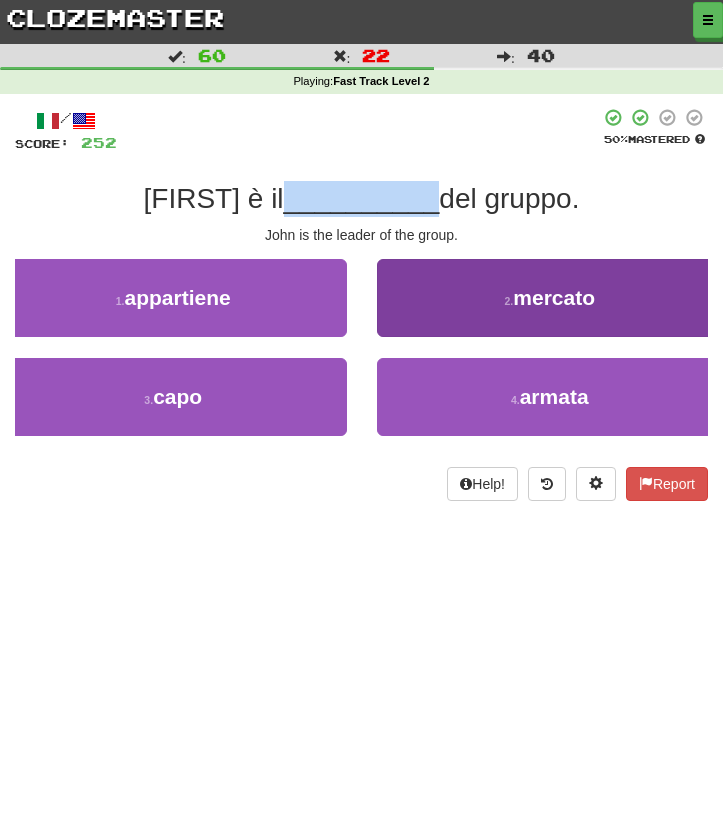 click on "2 .  mercato" at bounding box center [550, 298] 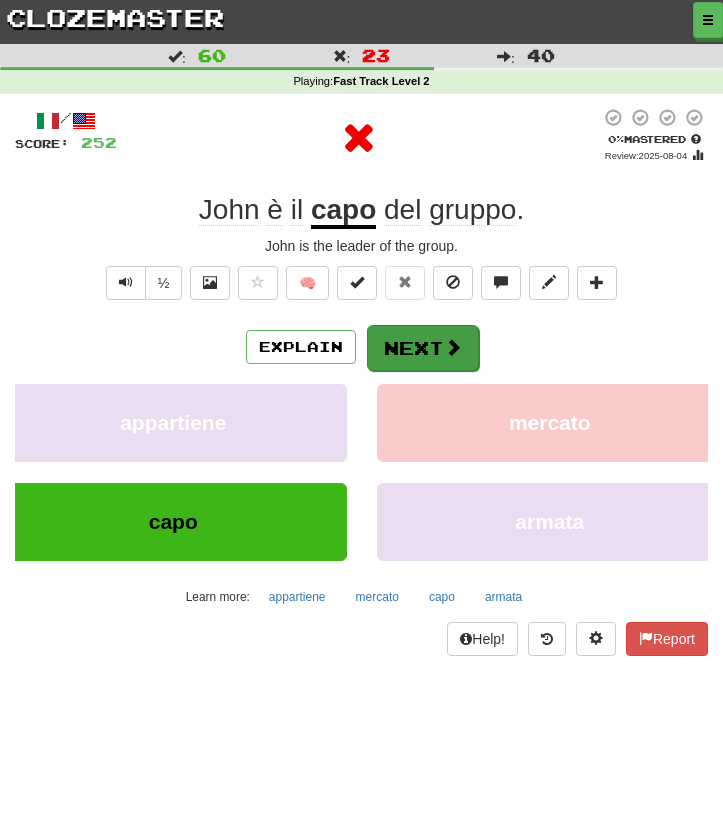 click on "Next" at bounding box center (423, 348) 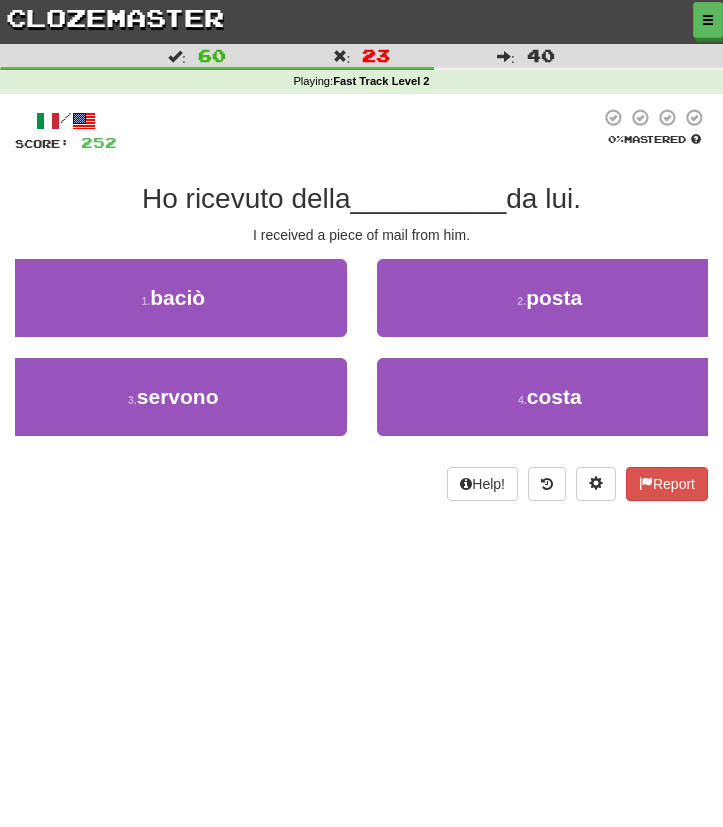 click on "/ Score: 252 0 % Mastered Ho ricevuto della __________ da lui. I received a piece of mail from him. 1 . baciò 2 . posta 3 . servono 4 . costa Help! Report" at bounding box center [361, 304] 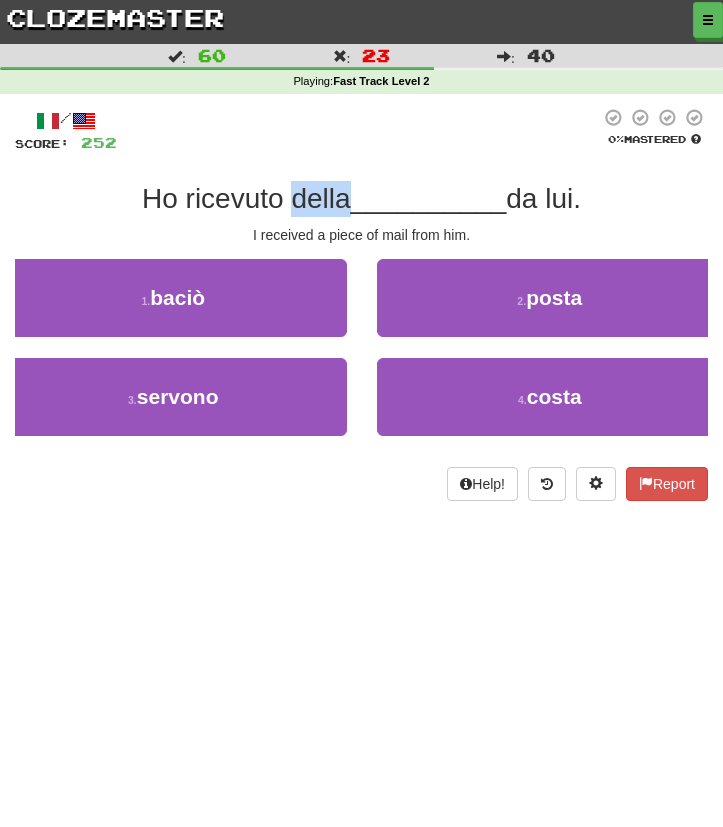 click on "Ho ricevuto della" at bounding box center (246, 198) 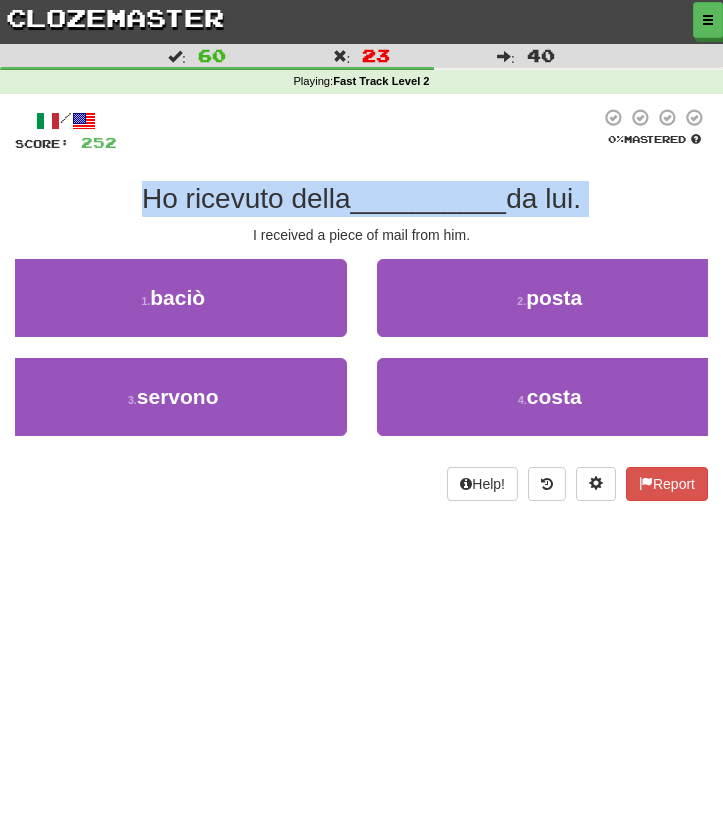 click on "Ho ricevuto della" at bounding box center [246, 198] 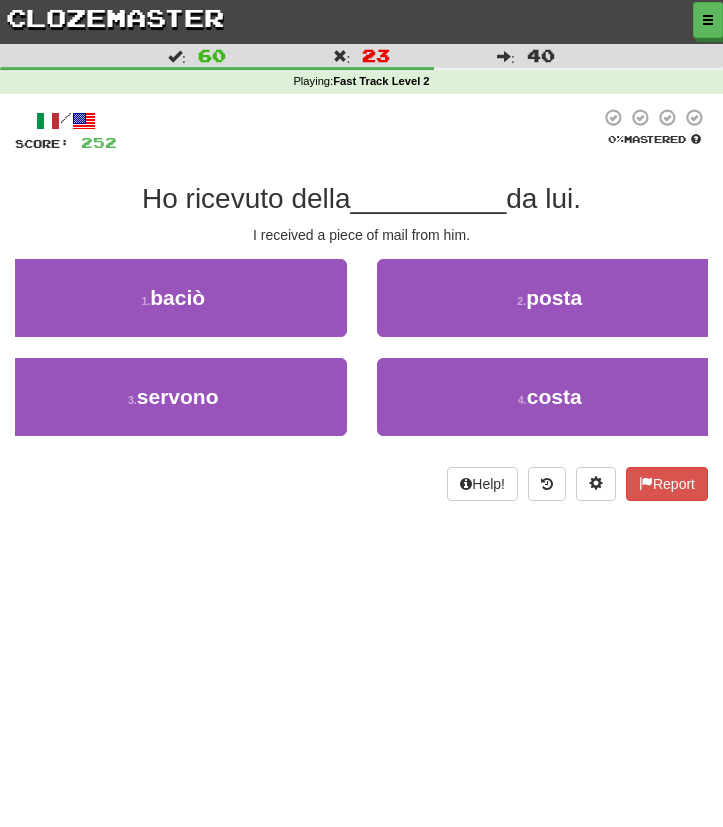 click on "Ho ricevuto della" at bounding box center [246, 198] 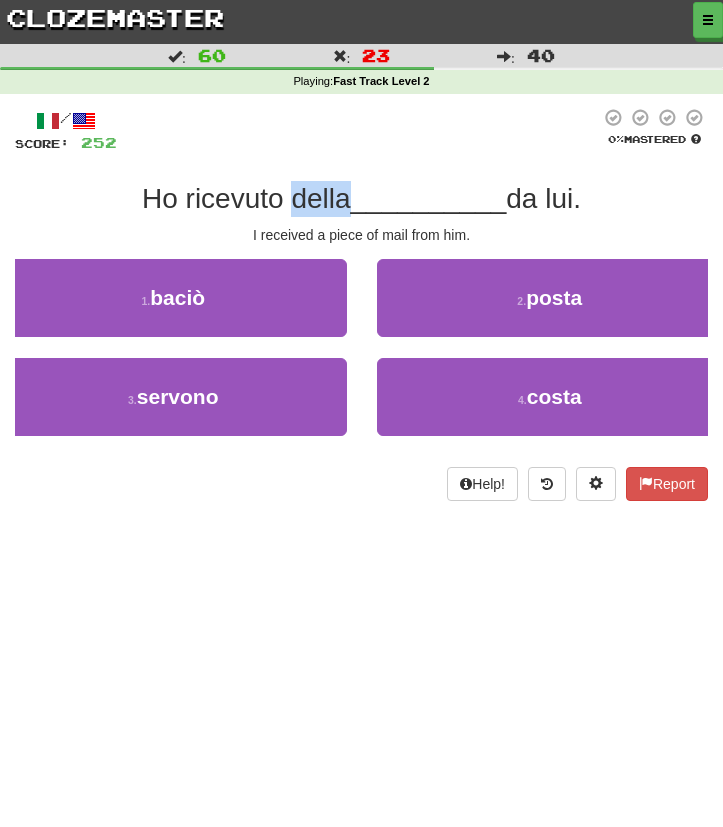 click on "Ho ricevuto della" at bounding box center (246, 198) 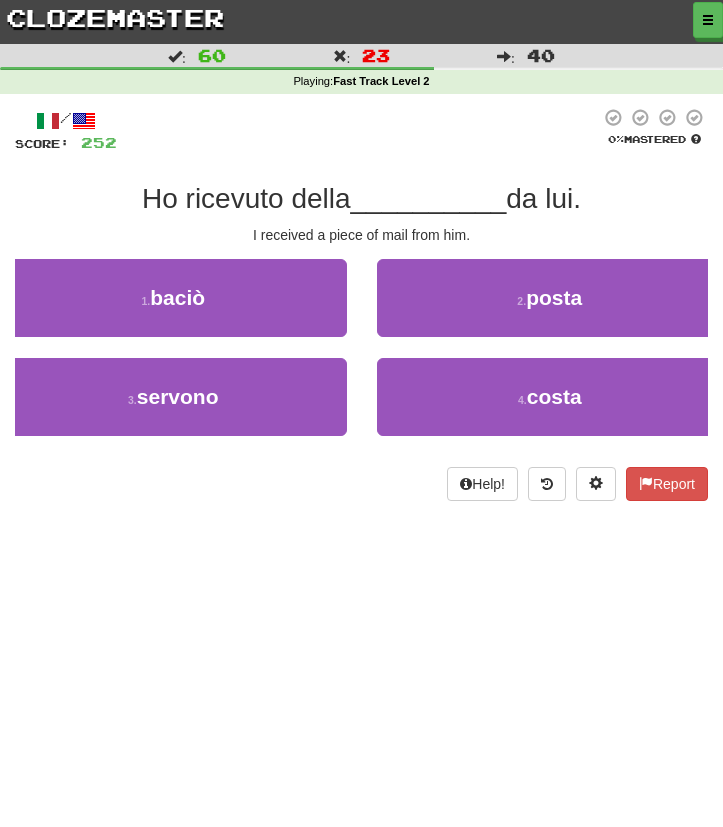 click on "Ho ricevuto della" at bounding box center (246, 198) 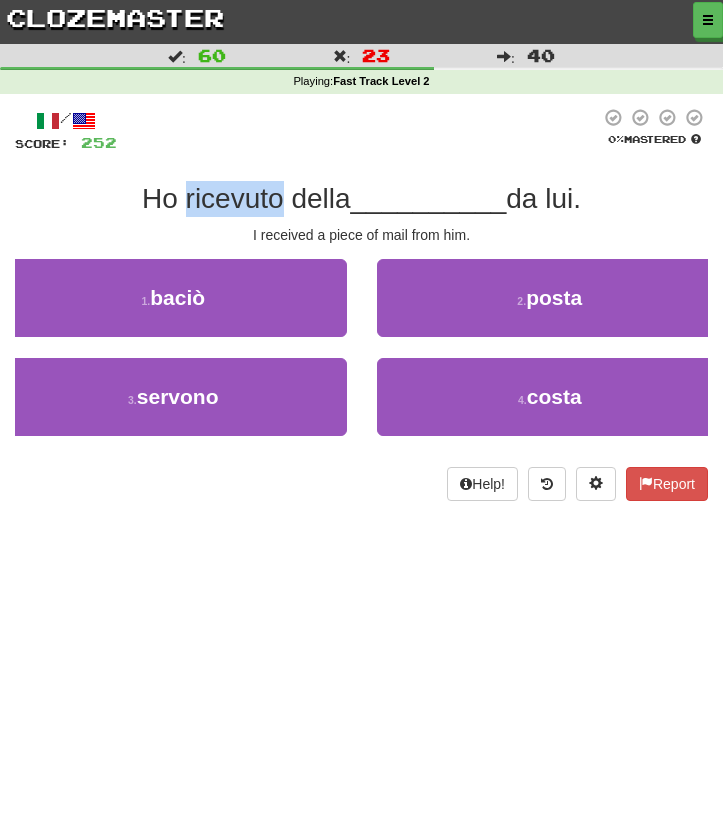 click on "Ho ricevuto della" at bounding box center (246, 198) 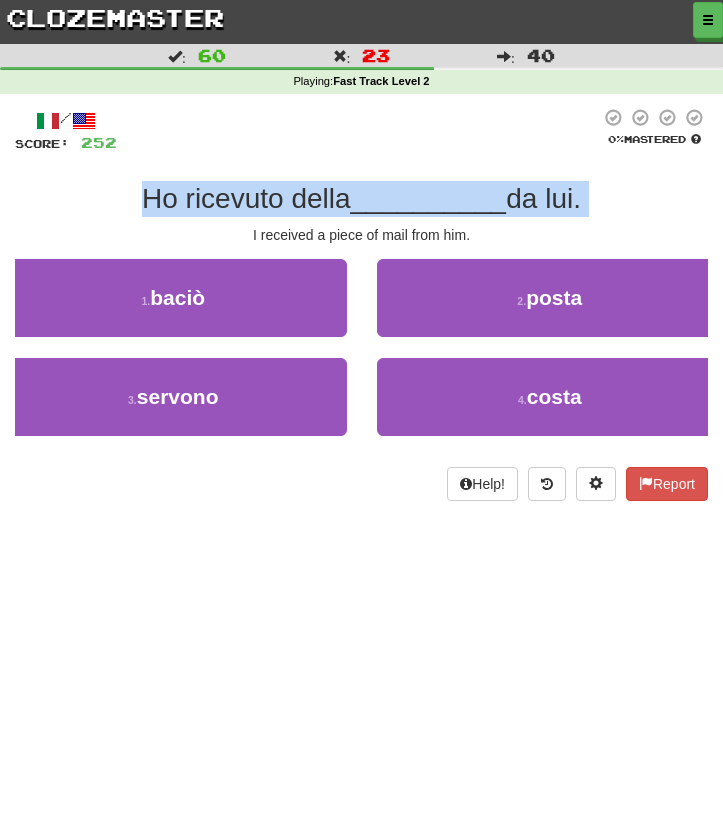 click on "Ho ricevuto della" at bounding box center (246, 198) 